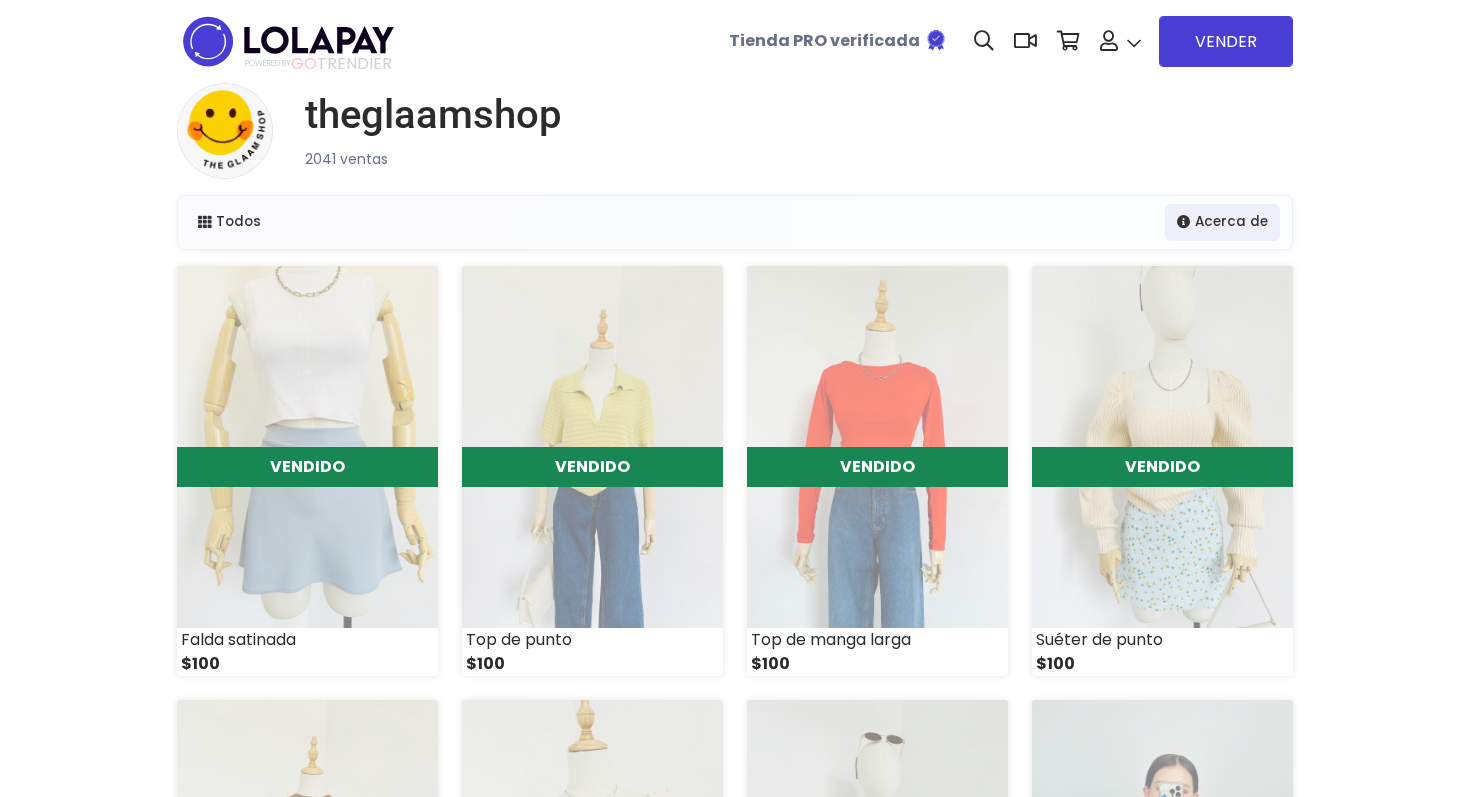 scroll, scrollTop: 0, scrollLeft: 0, axis: both 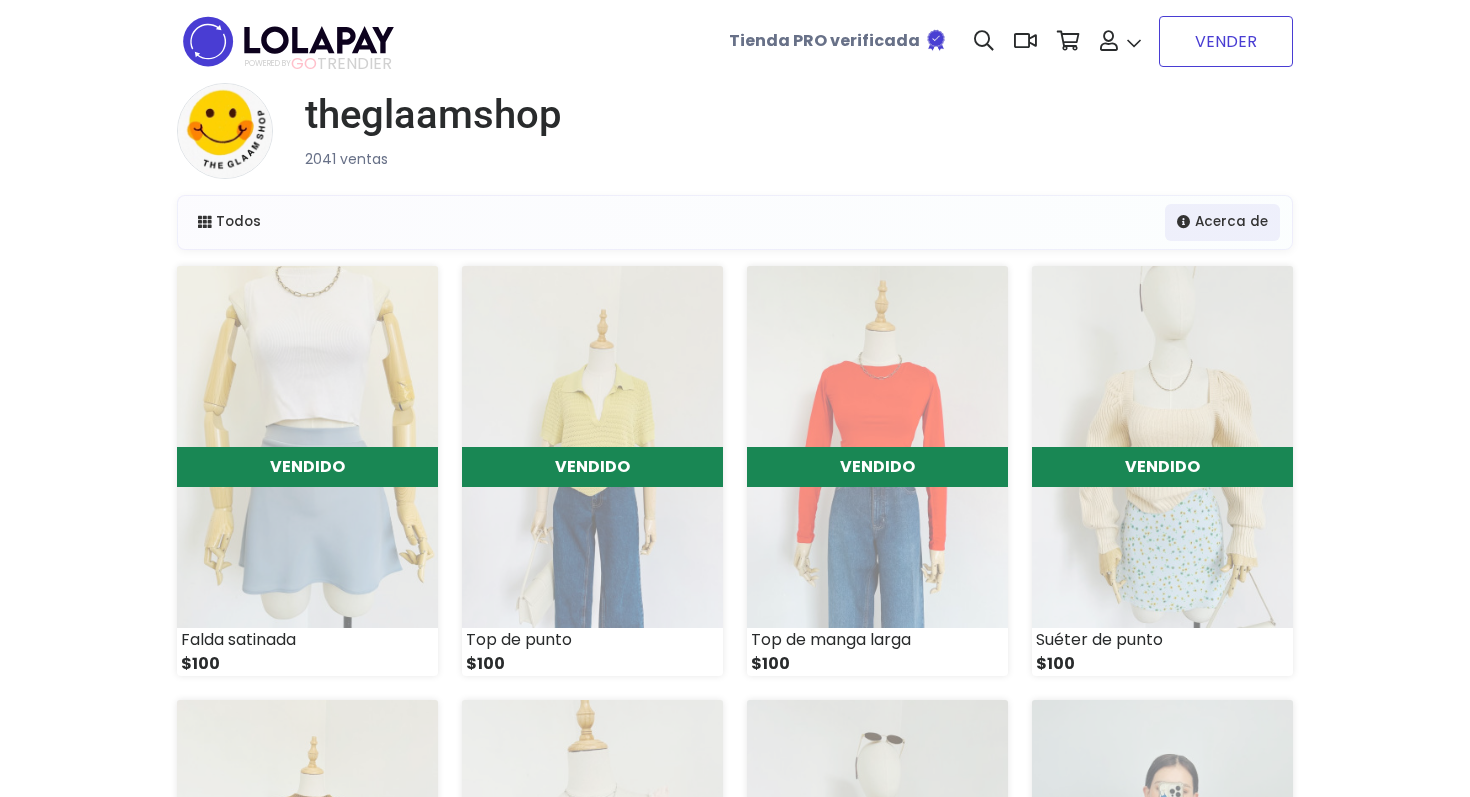 click on "VENDER" at bounding box center [1226, 41] 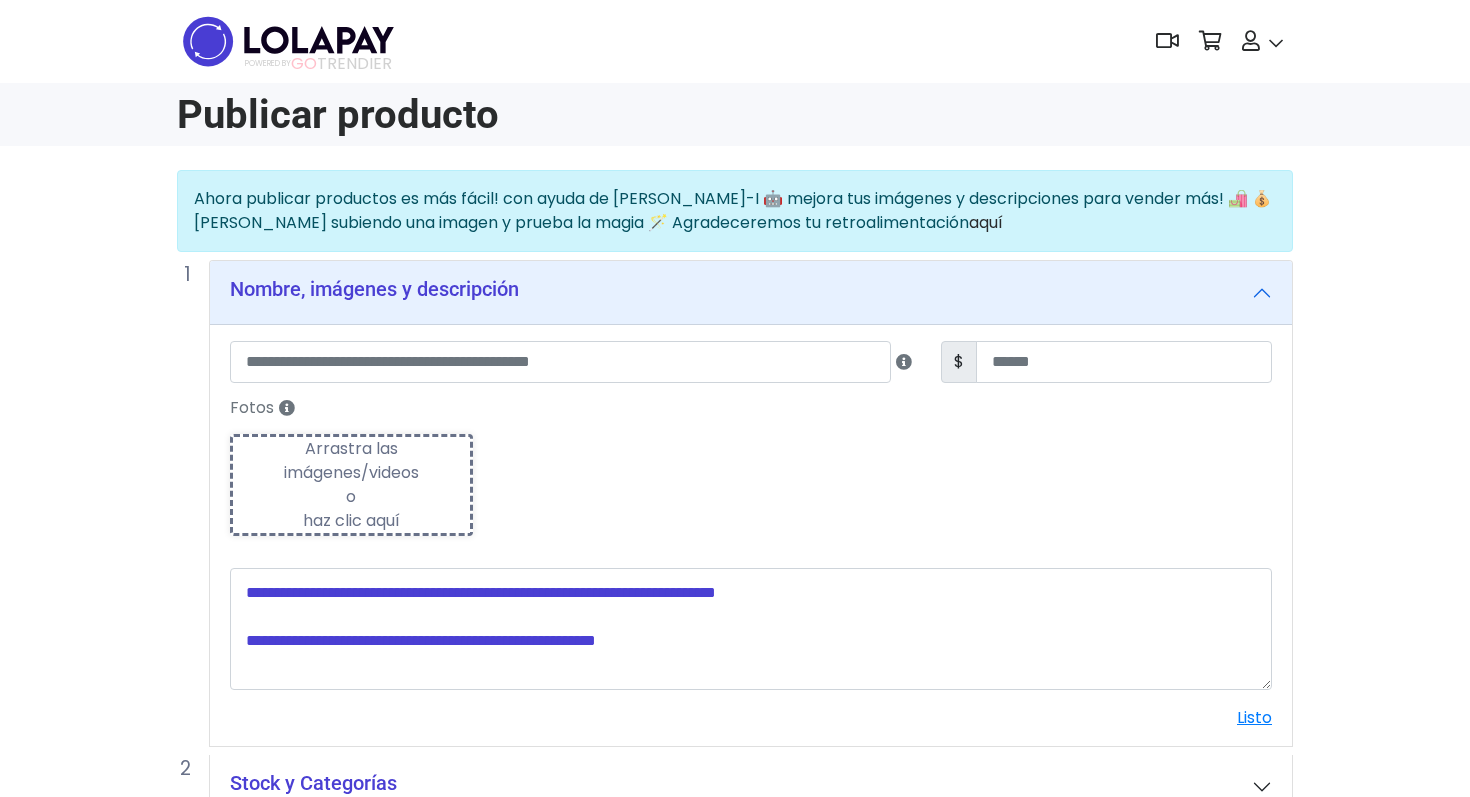 scroll, scrollTop: 0, scrollLeft: 0, axis: both 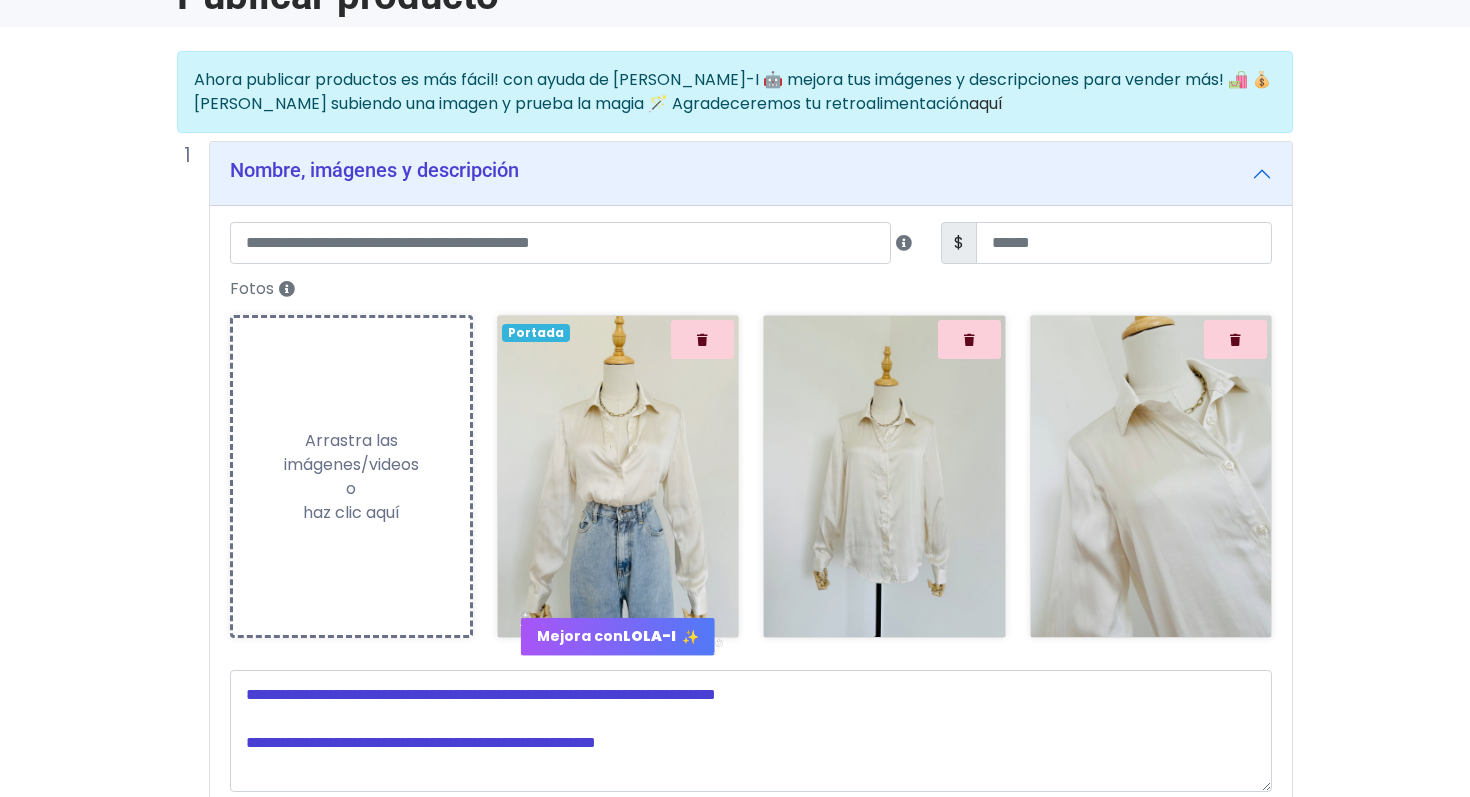 drag, startPoint x: 1147, startPoint y: 489, endPoint x: 875, endPoint y: 35, distance: 529.24475 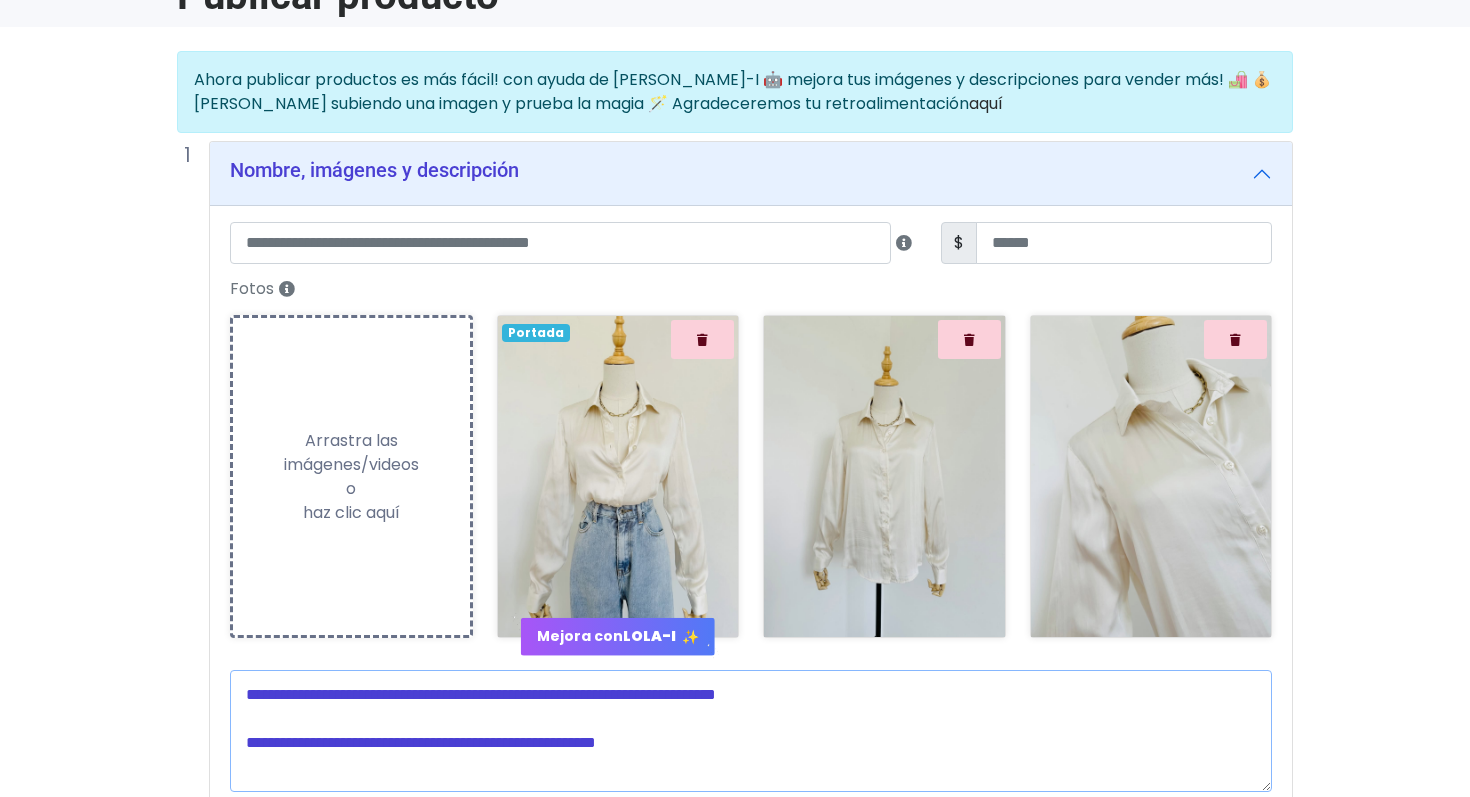 click at bounding box center [751, 731] 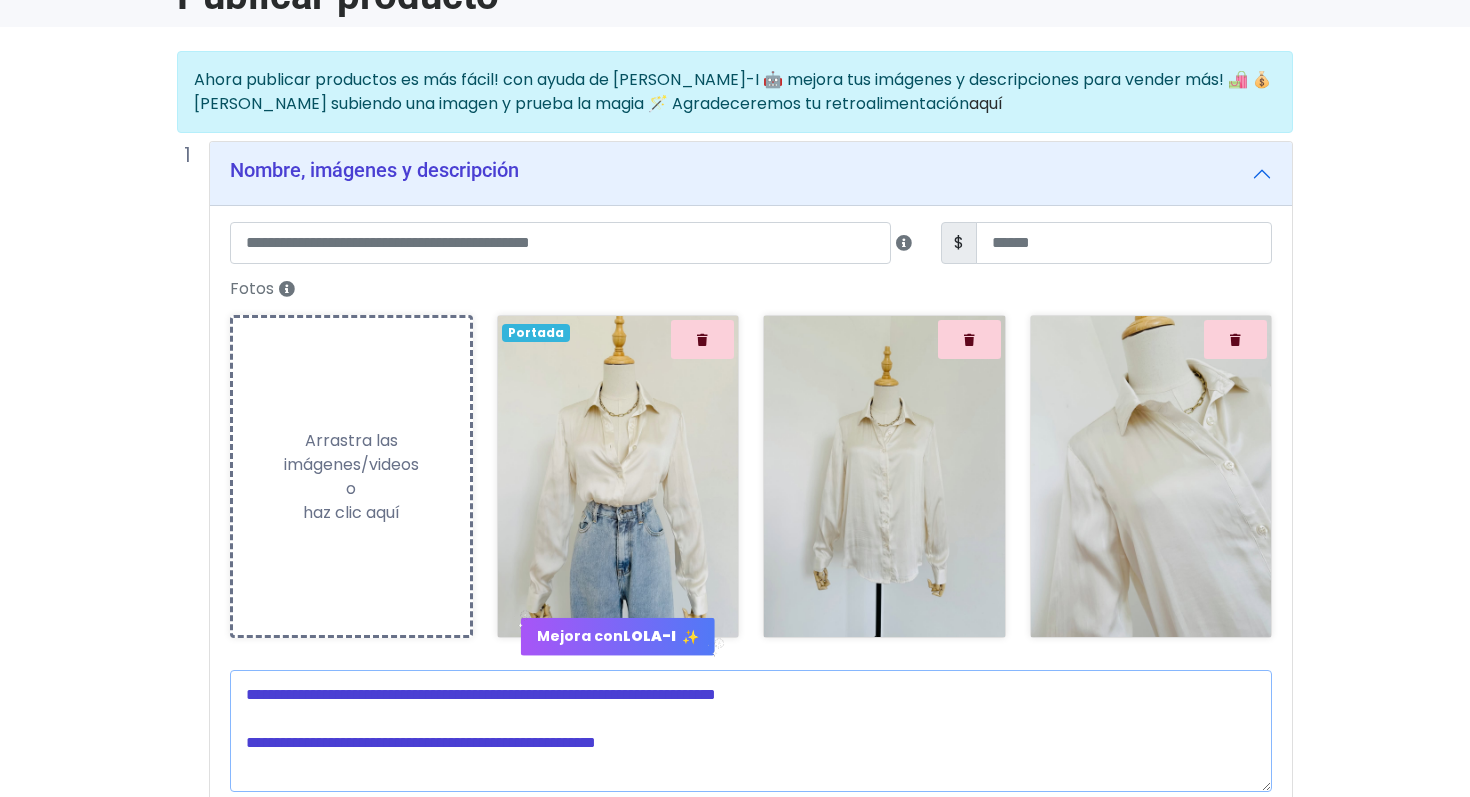 paste on "**********" 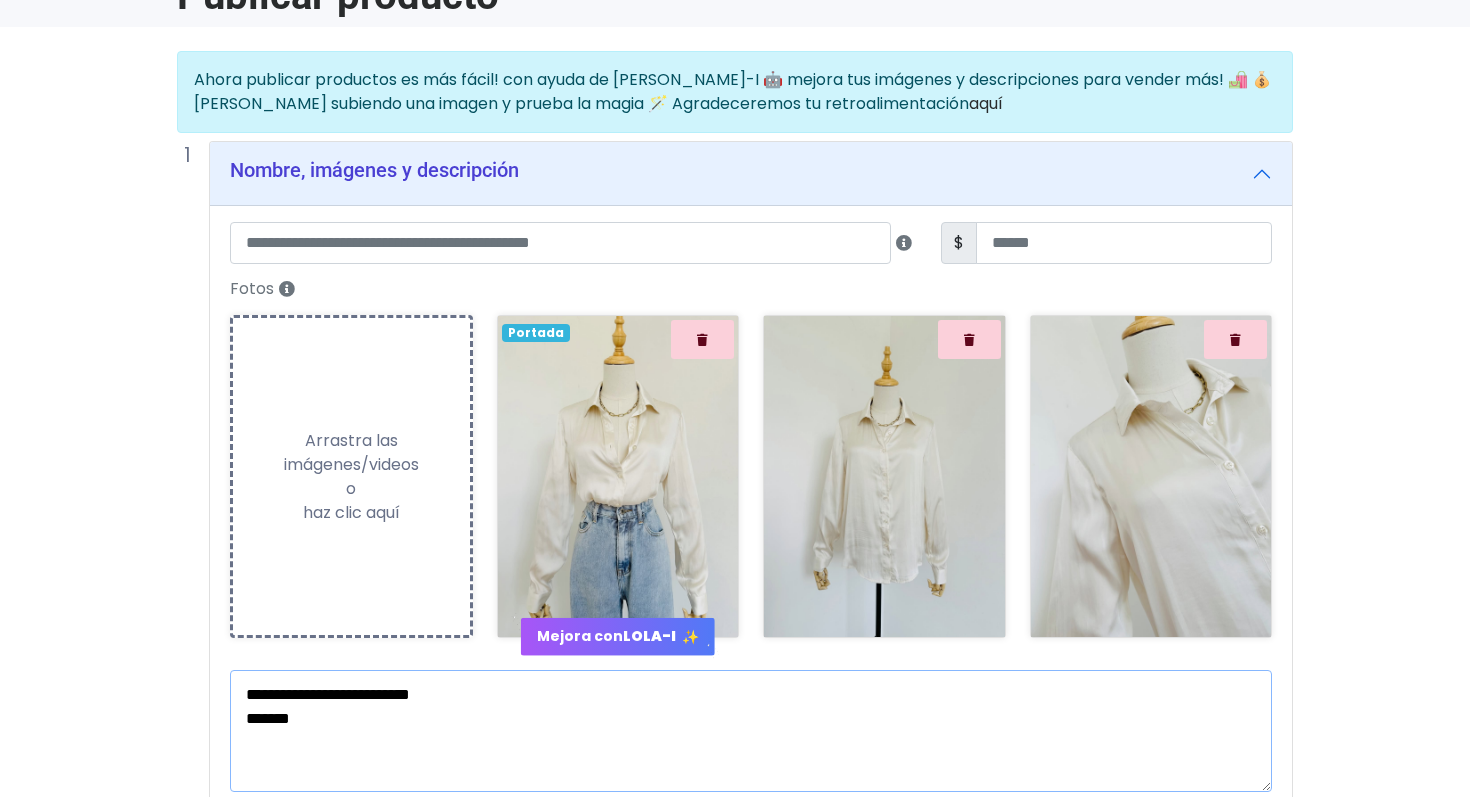 type on "**********" 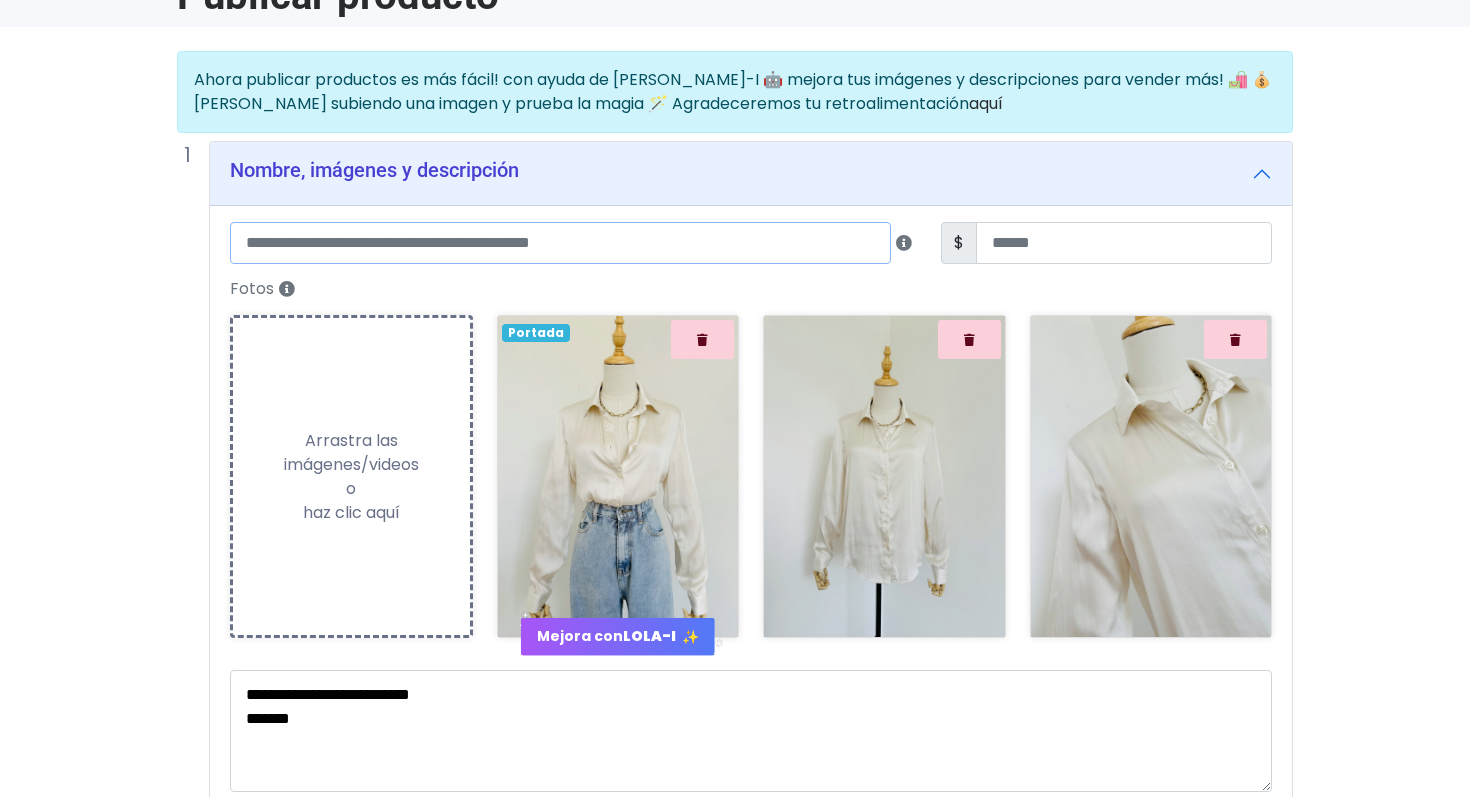 click at bounding box center (560, 243) 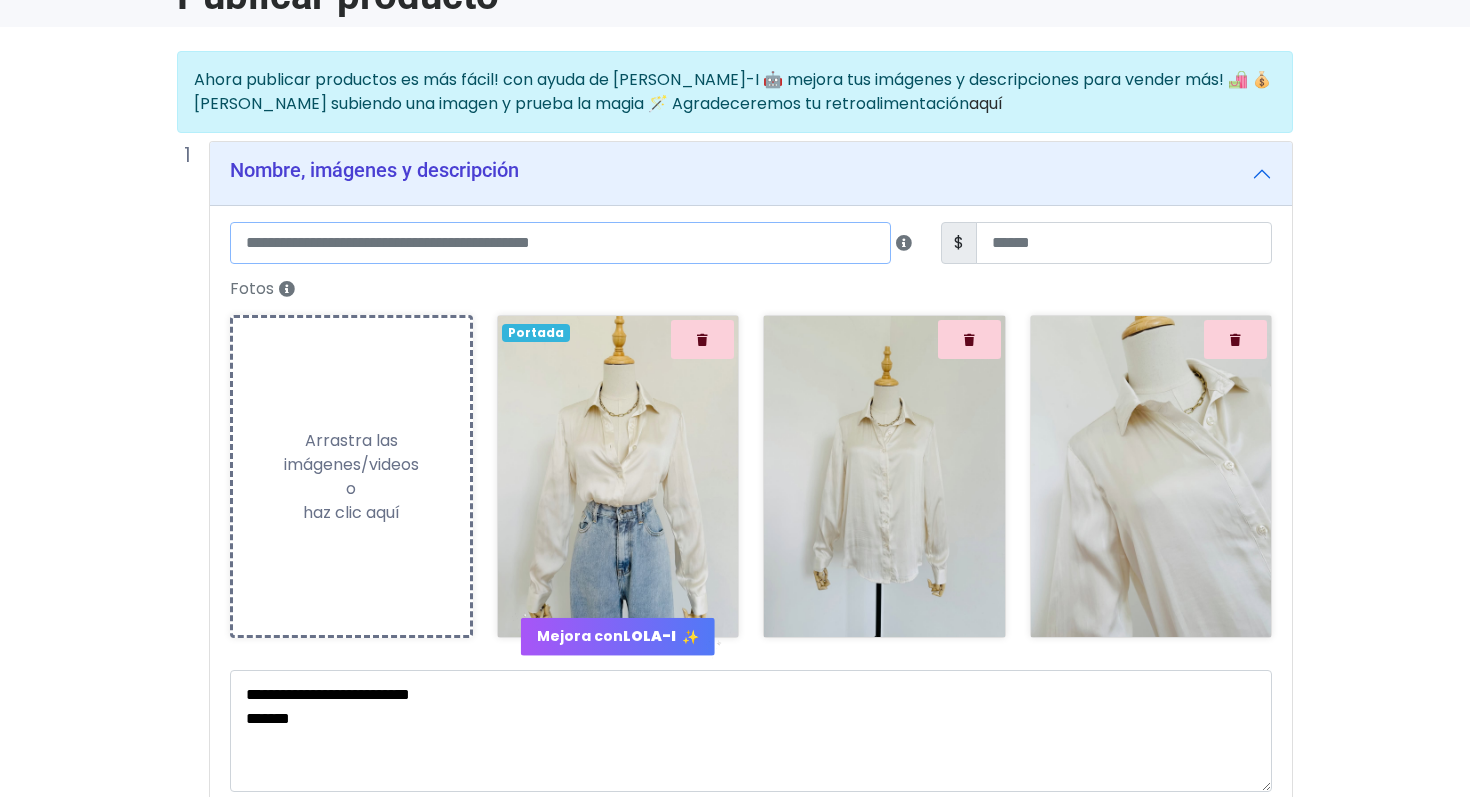 paste on "**********" 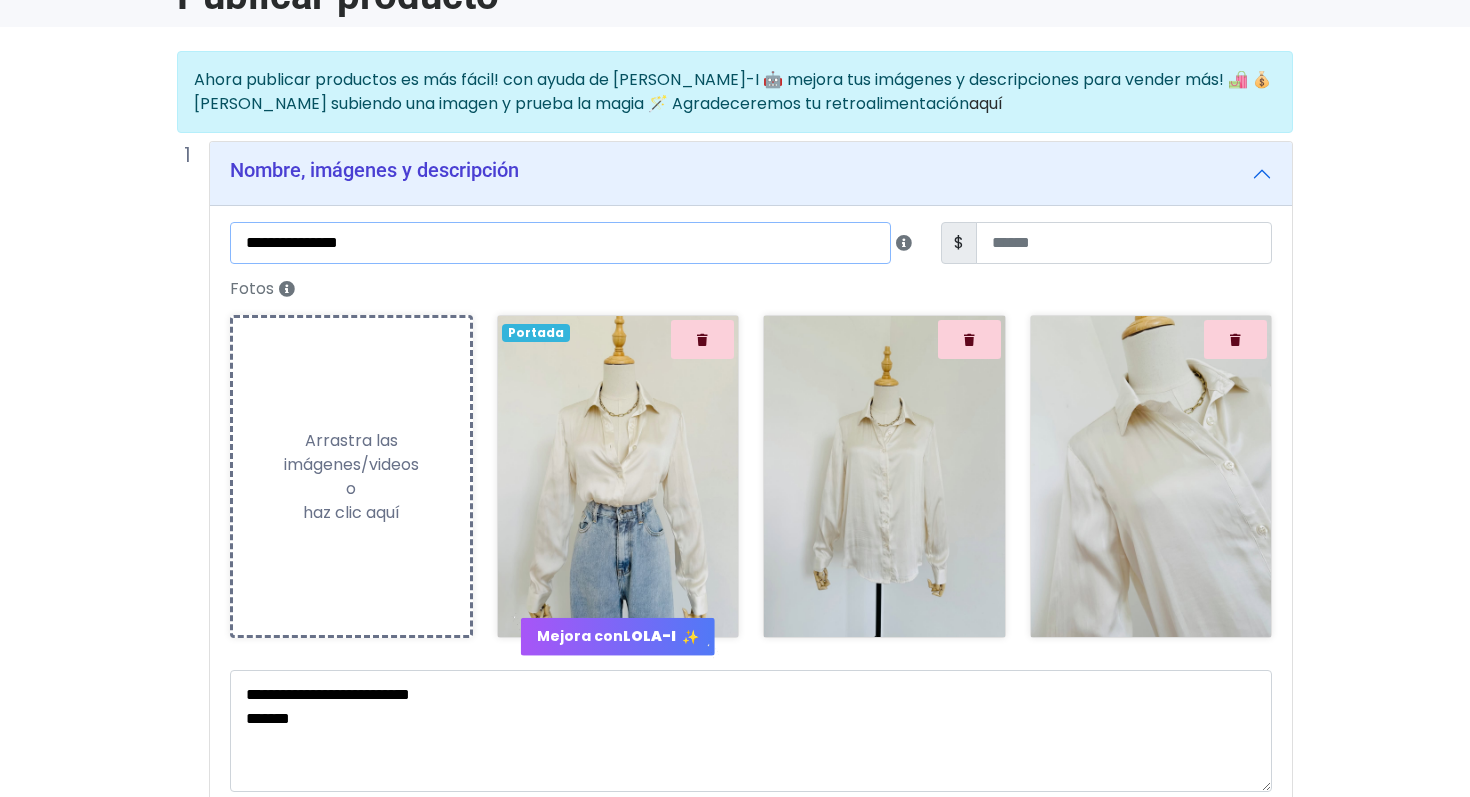 type on "**********" 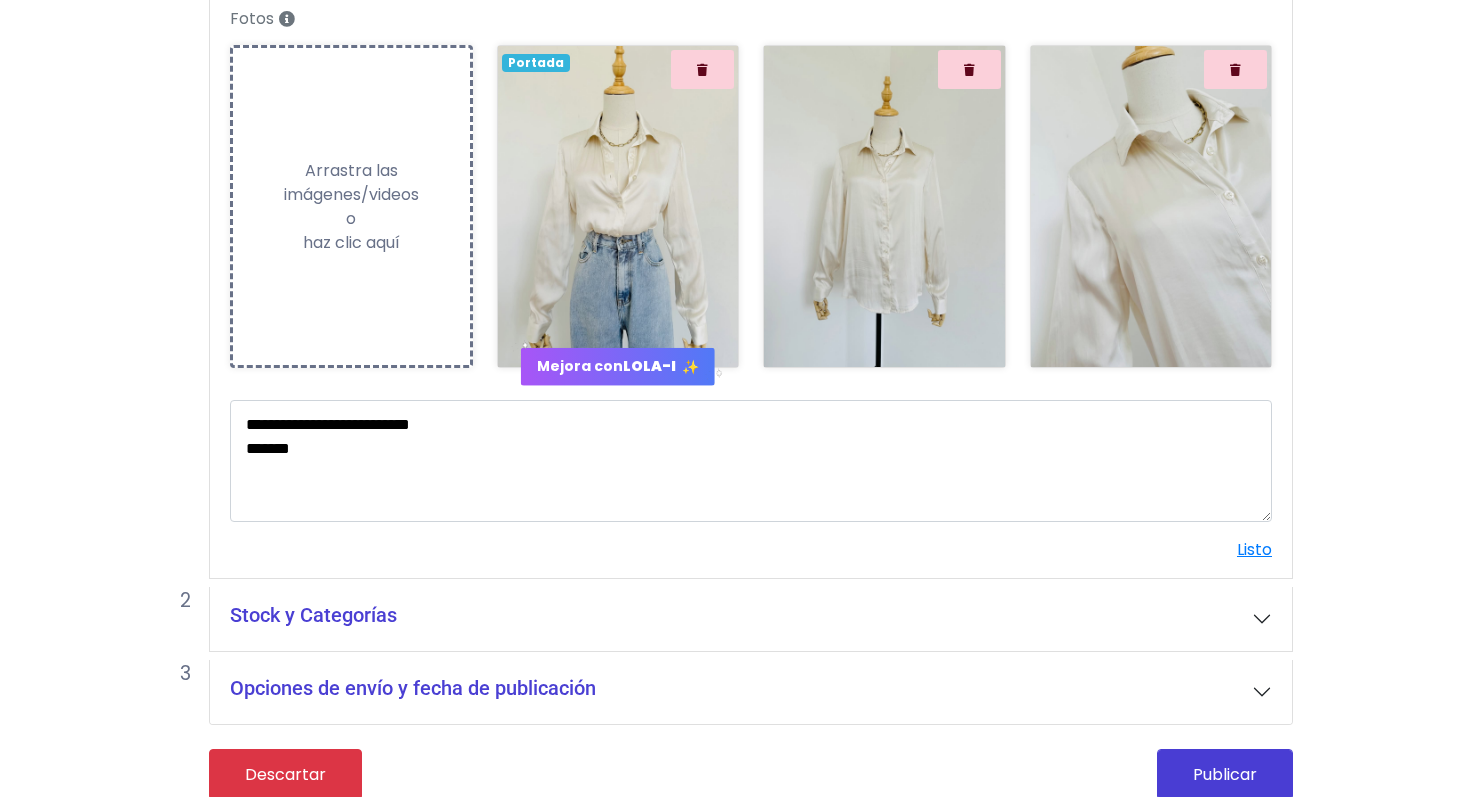 scroll, scrollTop: 406, scrollLeft: 0, axis: vertical 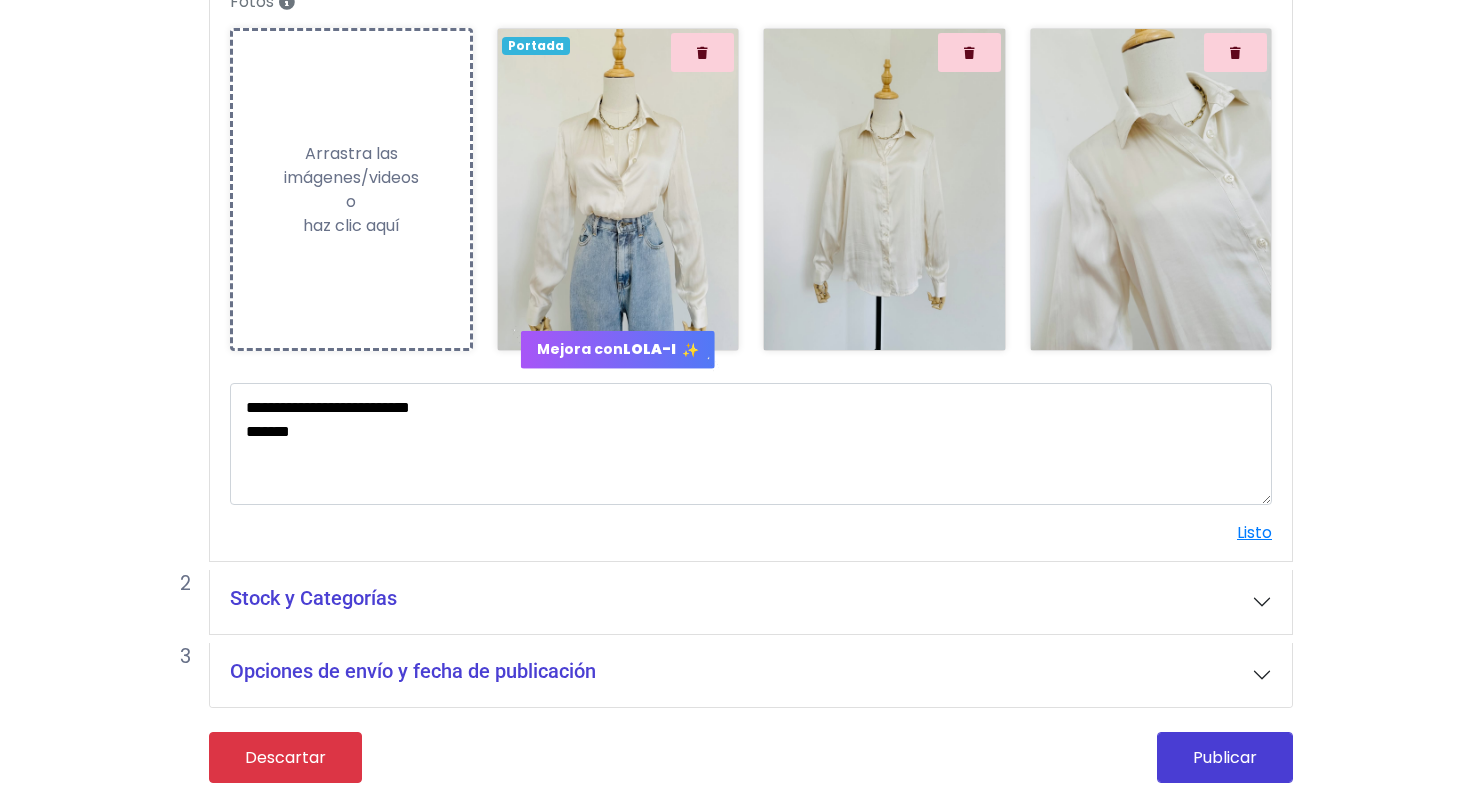 type on "***" 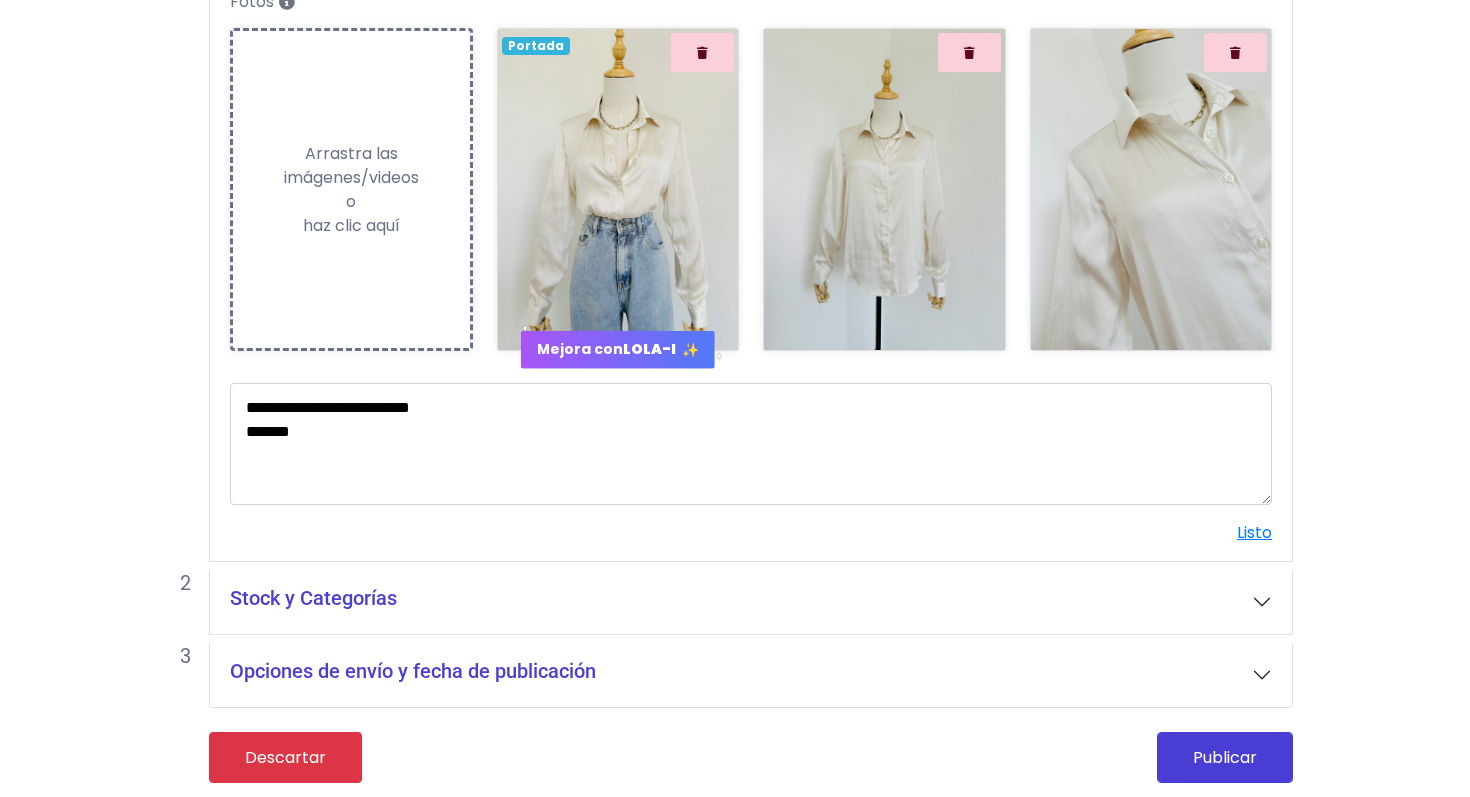 click on "Stock y Categorías" at bounding box center [313, 598] 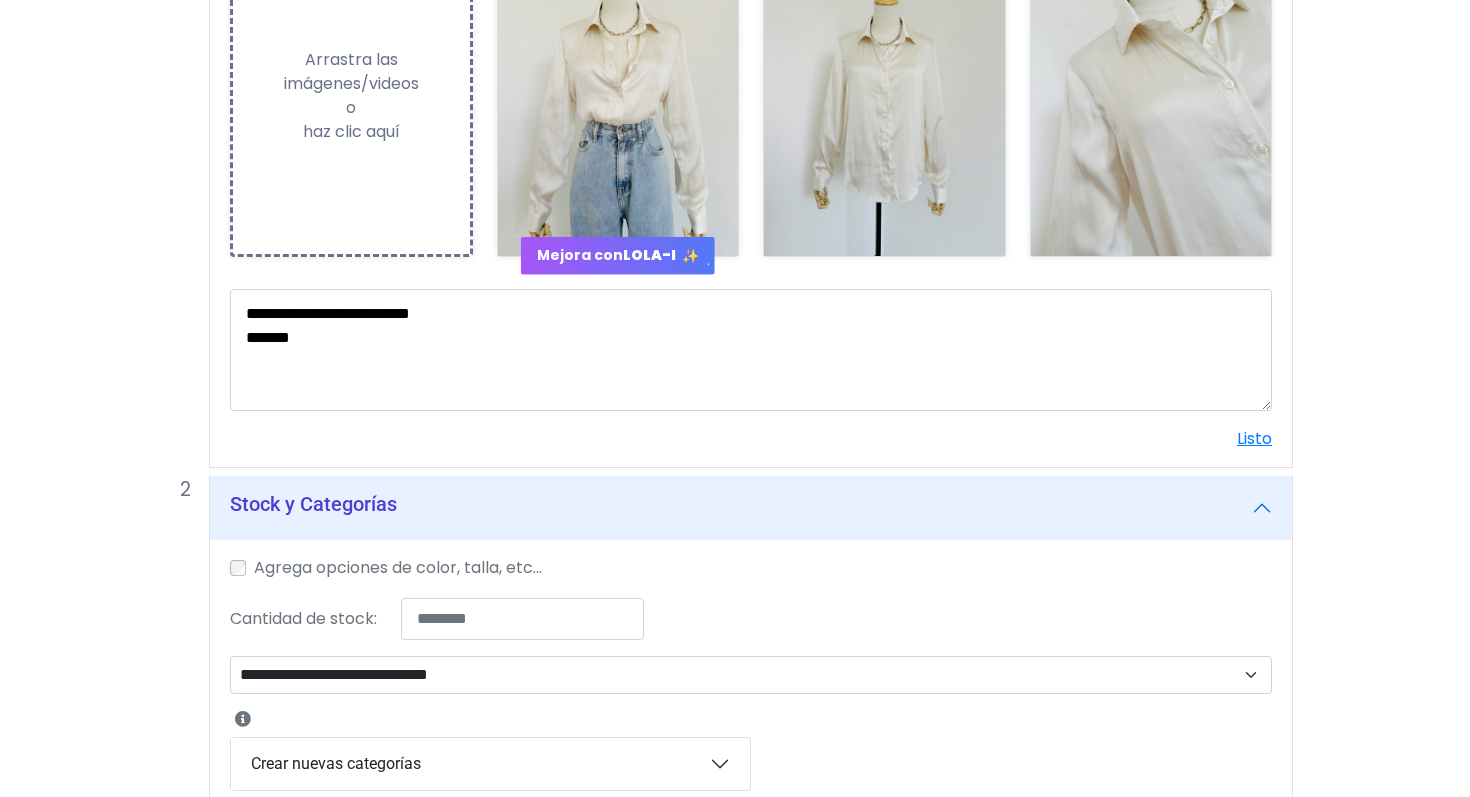 scroll, scrollTop: 526, scrollLeft: 0, axis: vertical 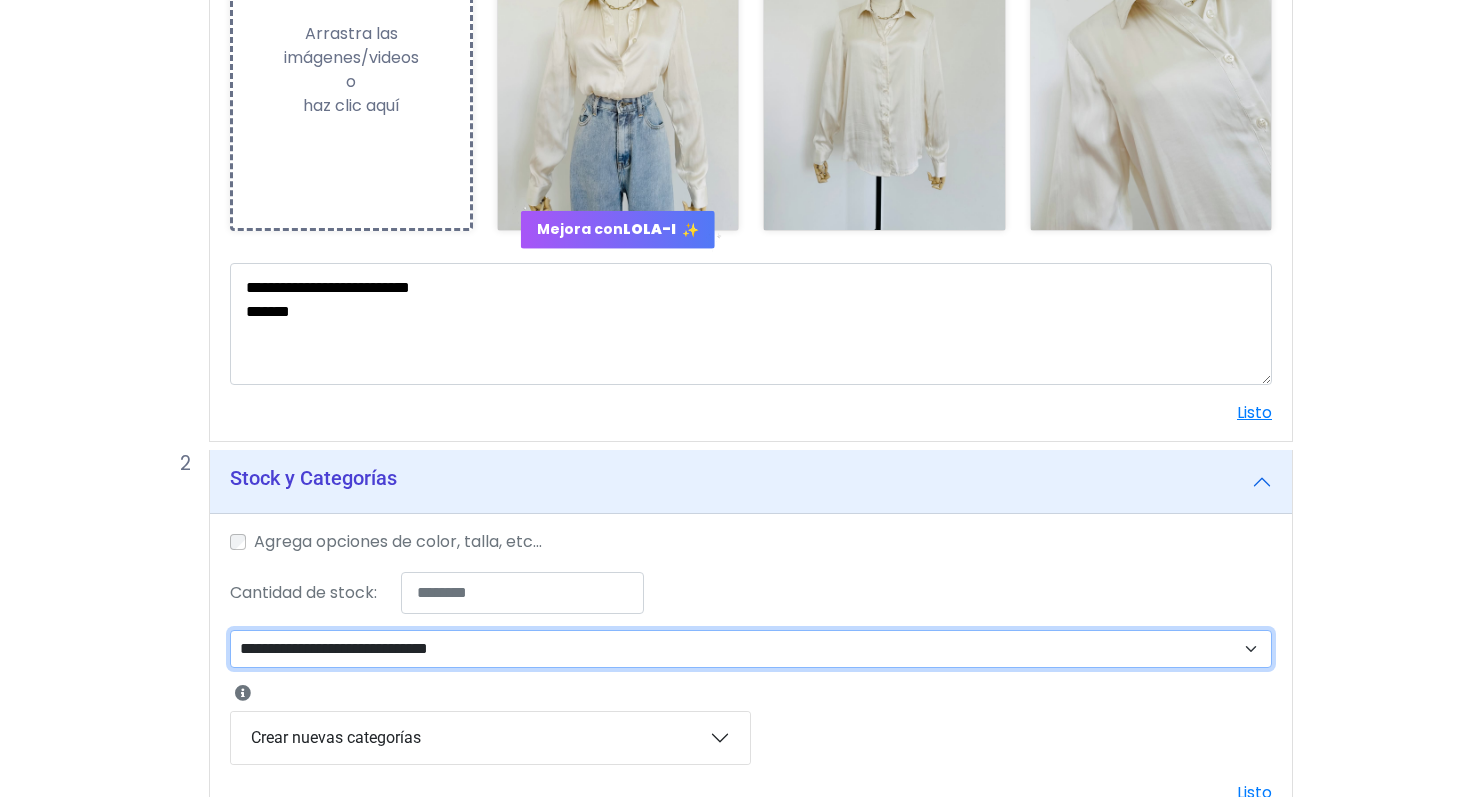 click on "**********" at bounding box center (751, 649) 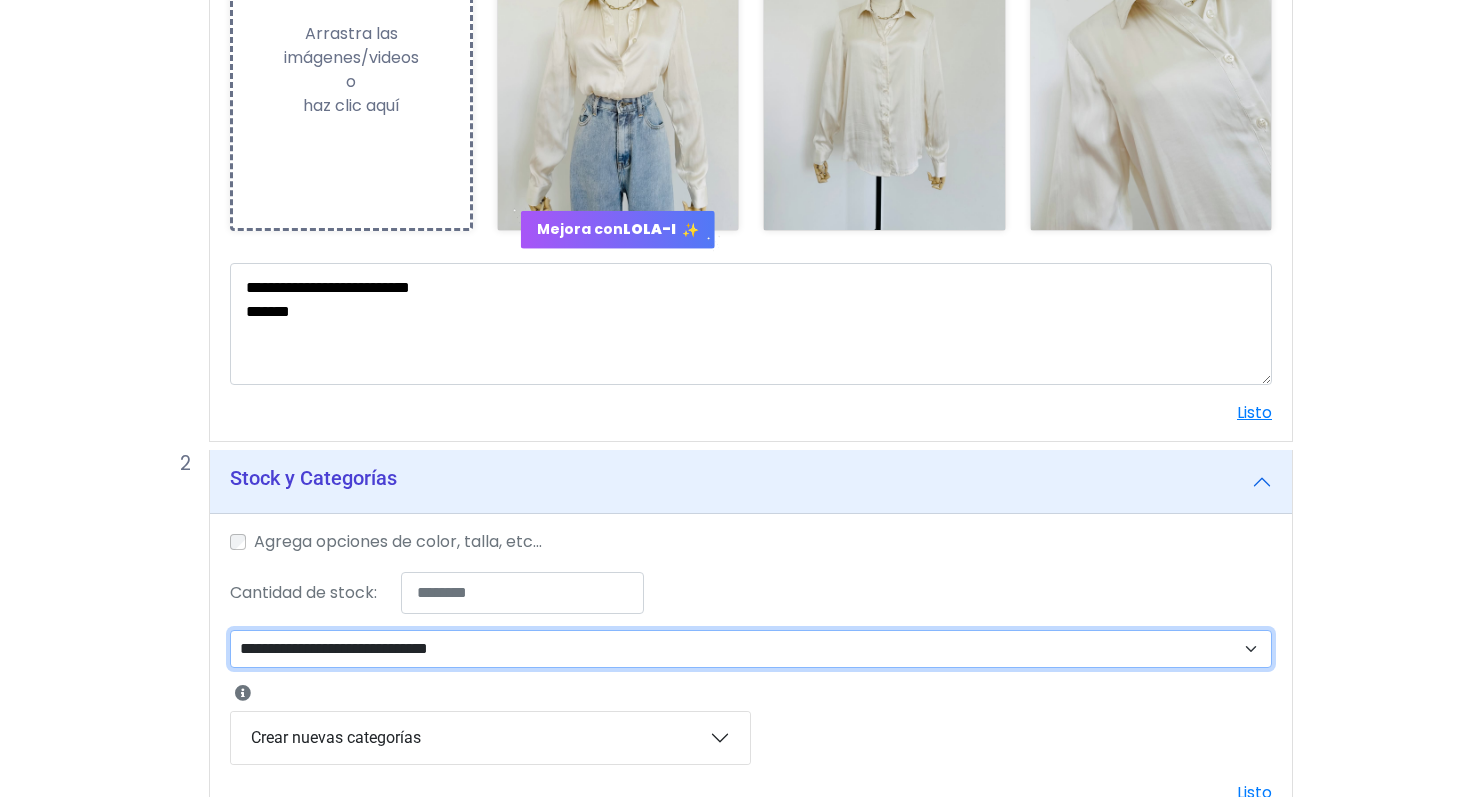 select on "**" 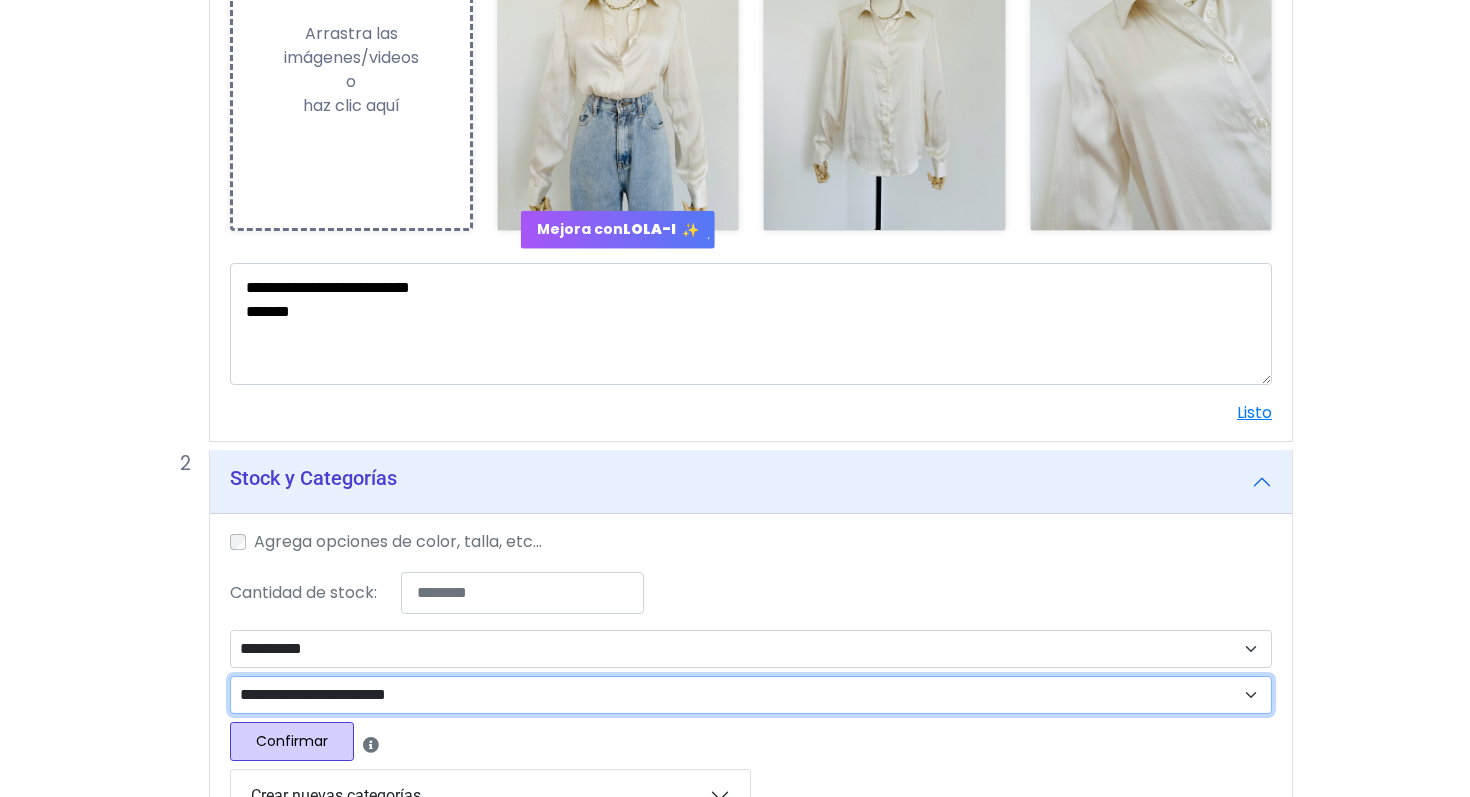 click on "**********" at bounding box center [751, 695] 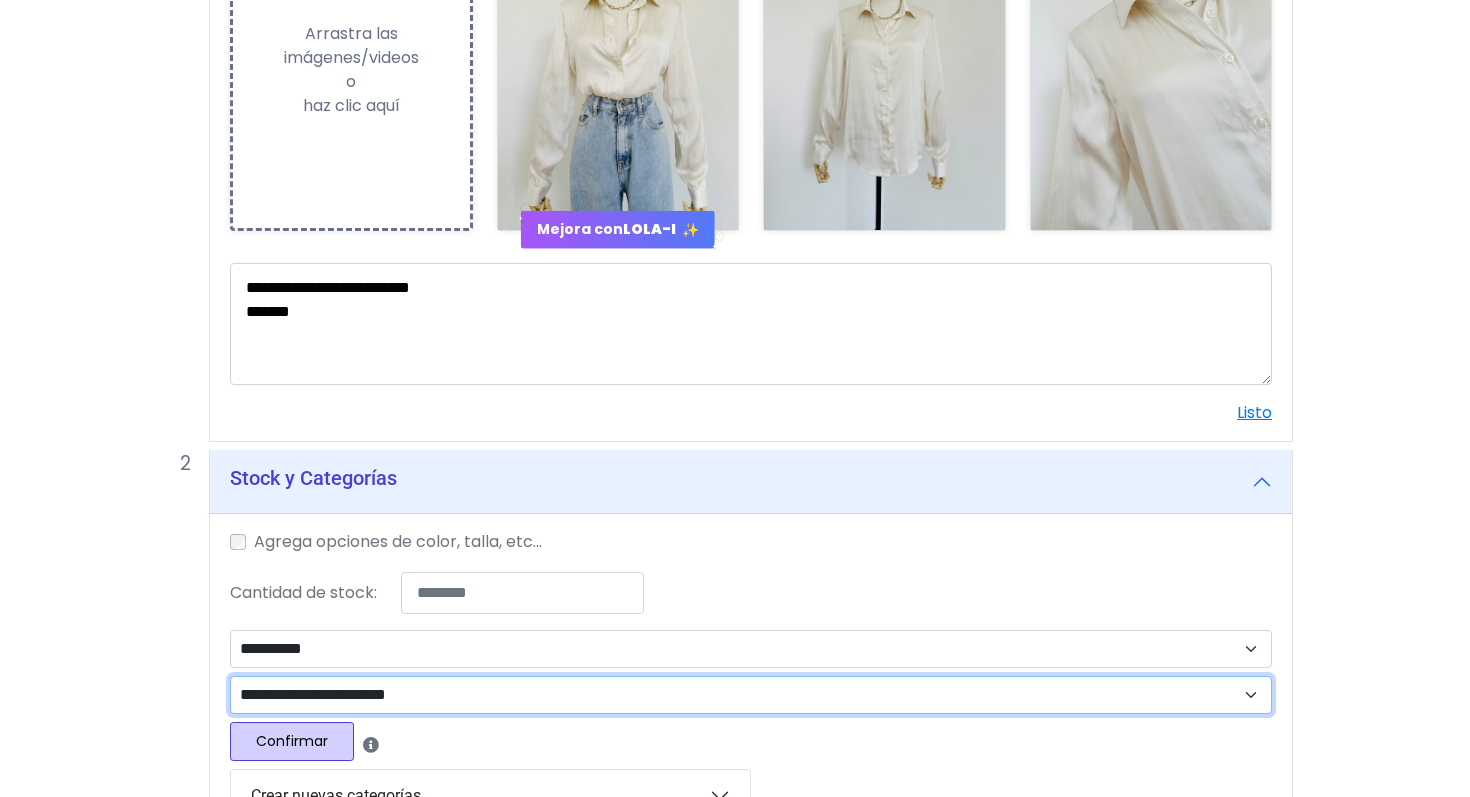 select on "***" 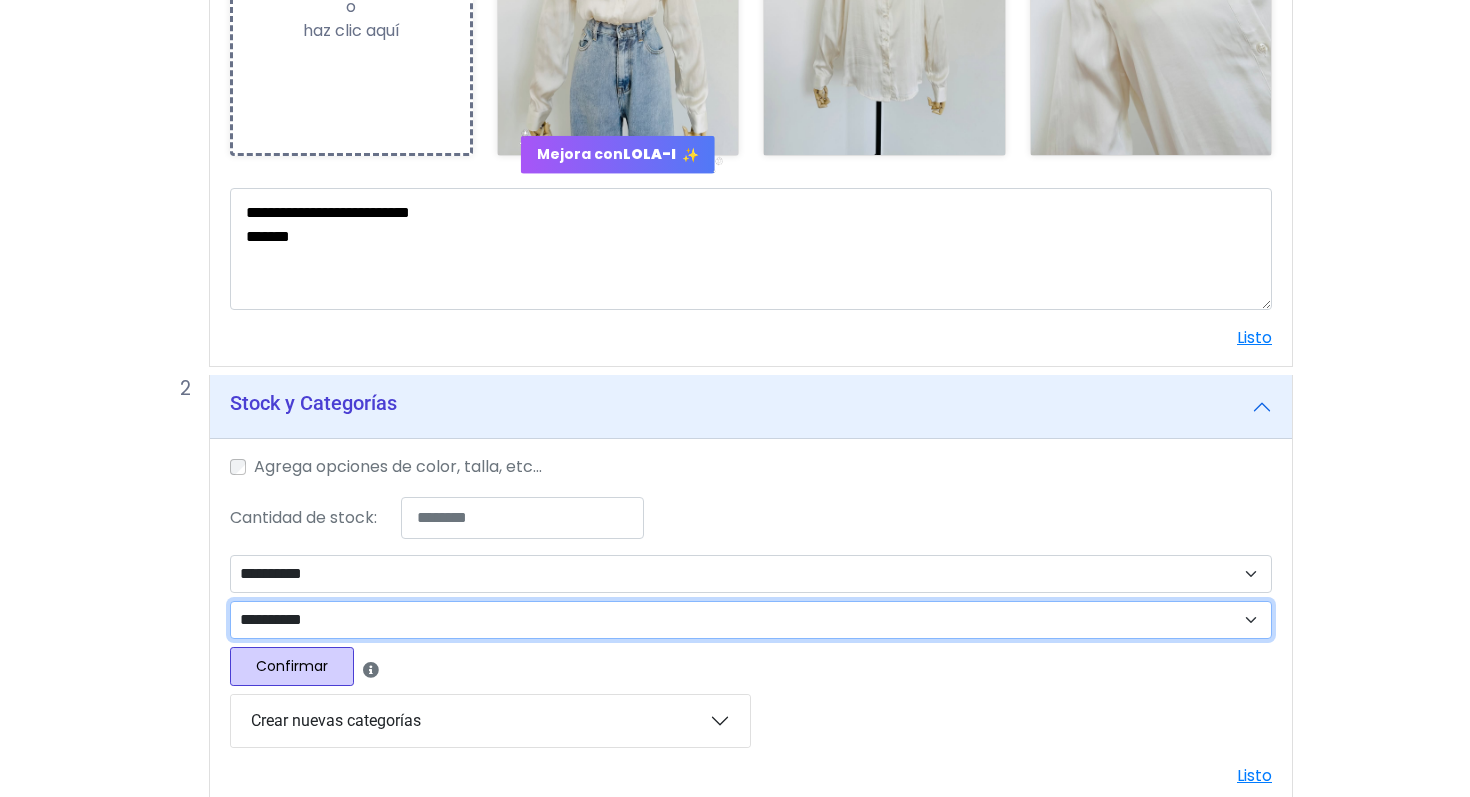 scroll, scrollTop: 622, scrollLeft: 0, axis: vertical 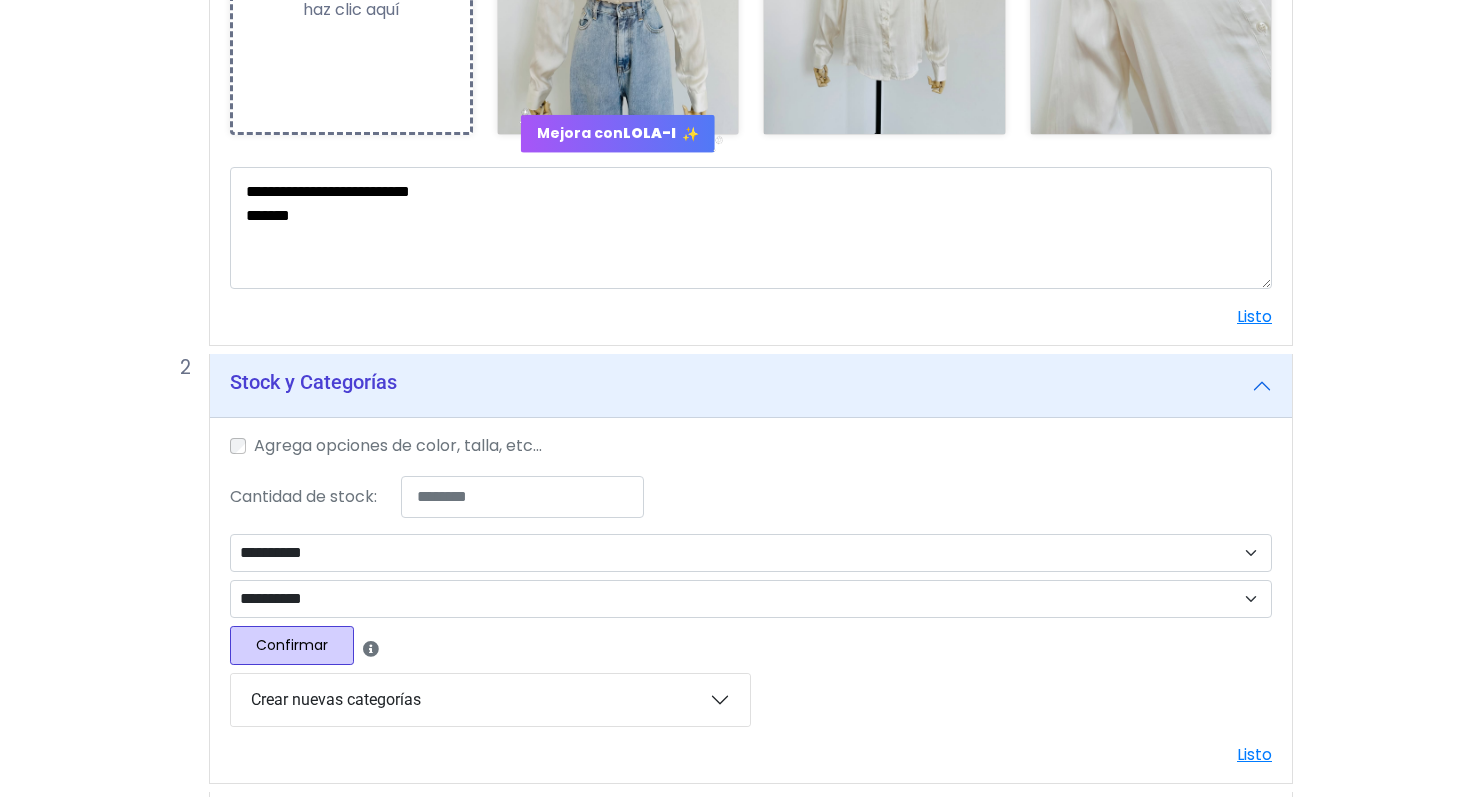 click on "Confirmar" at bounding box center (292, 645) 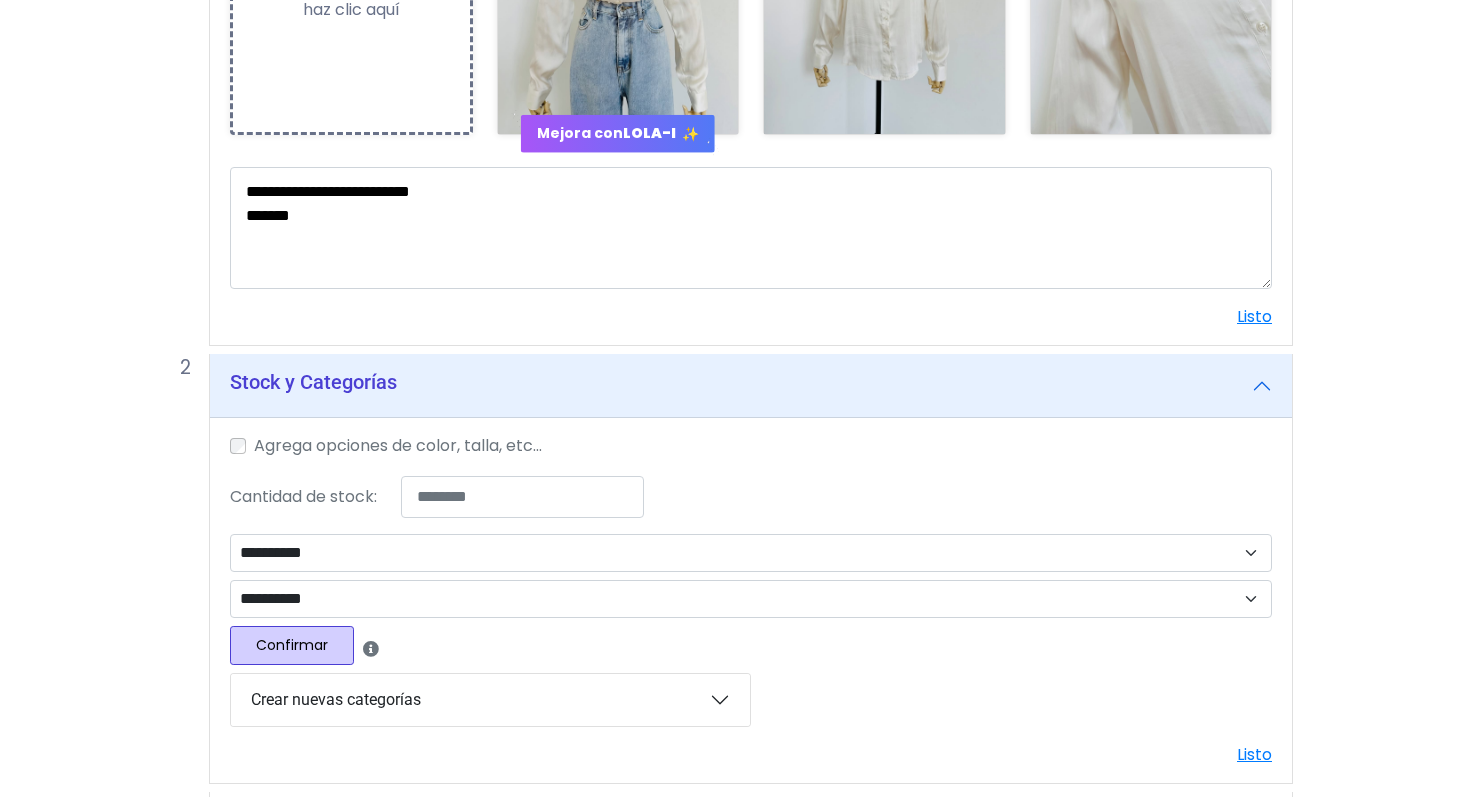 select 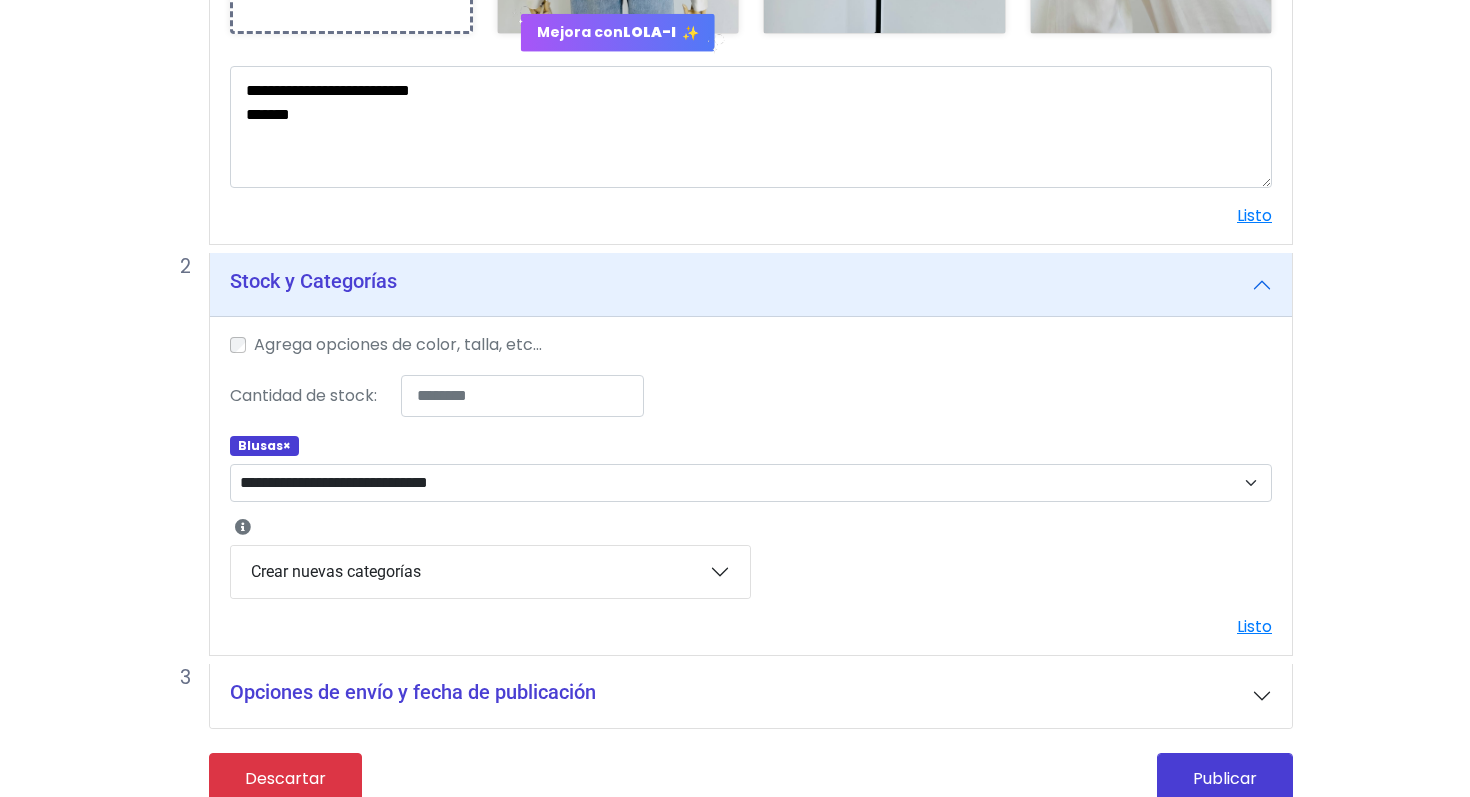 scroll, scrollTop: 743, scrollLeft: 0, axis: vertical 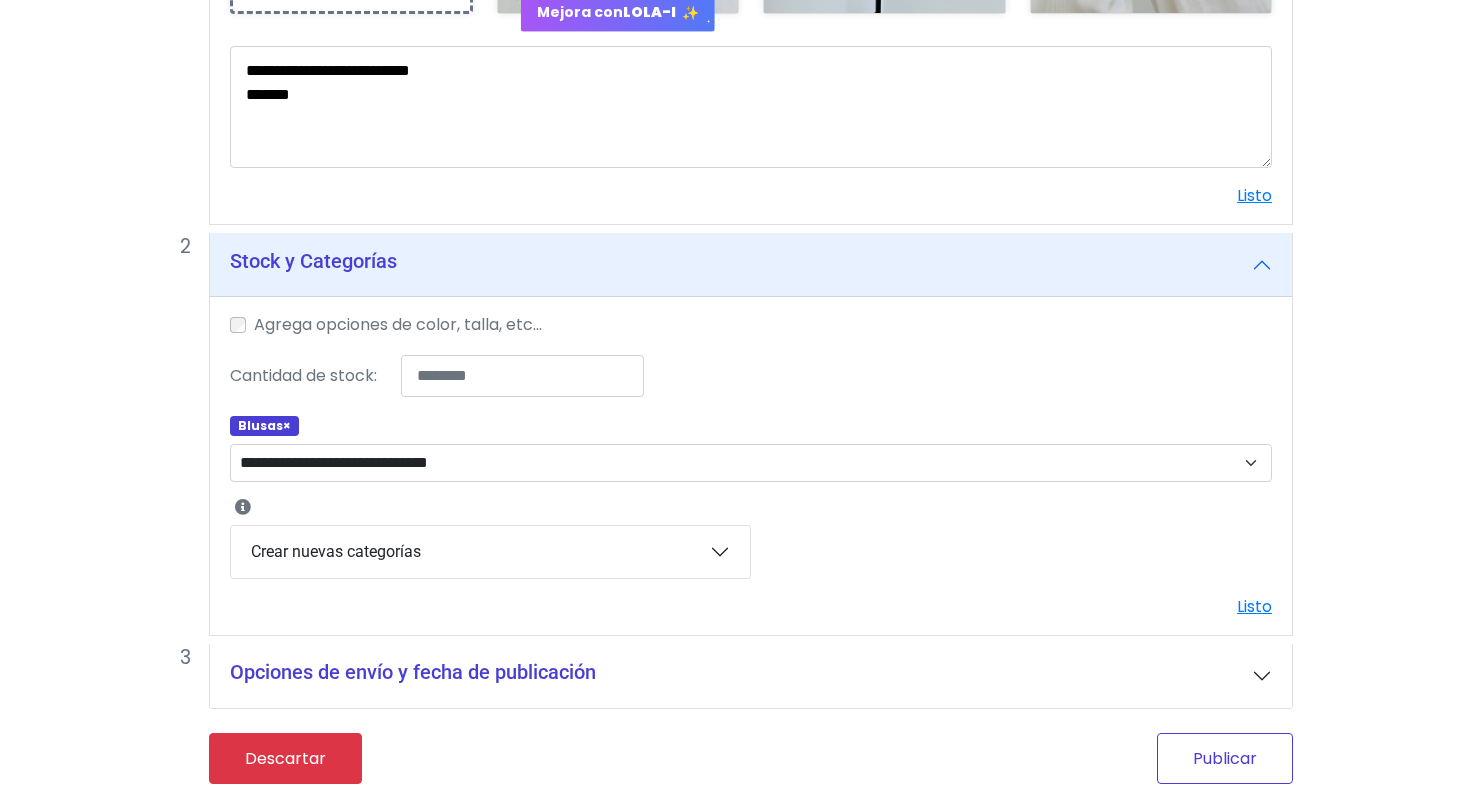click on "Publicar" at bounding box center (1225, 758) 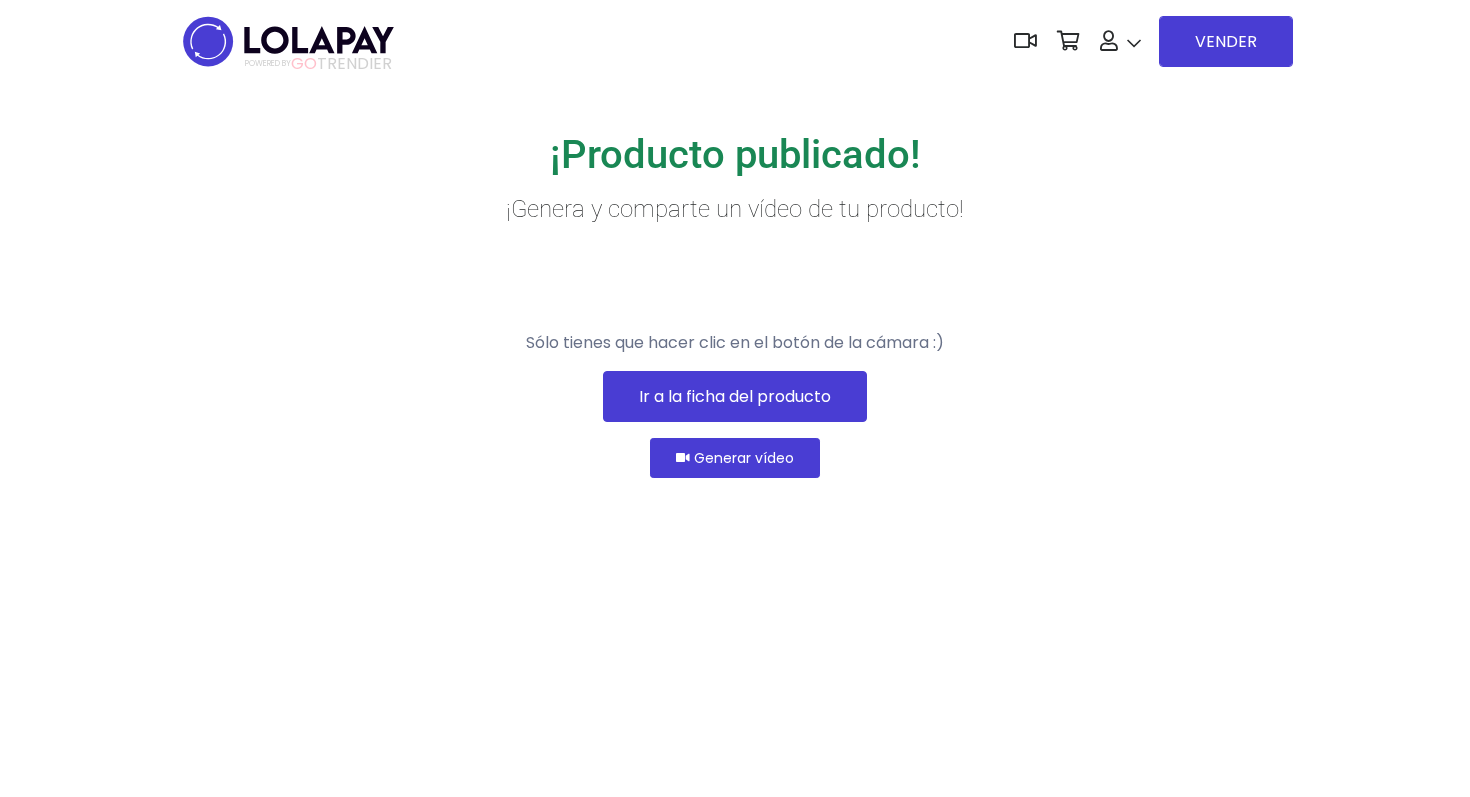 scroll, scrollTop: 0, scrollLeft: 0, axis: both 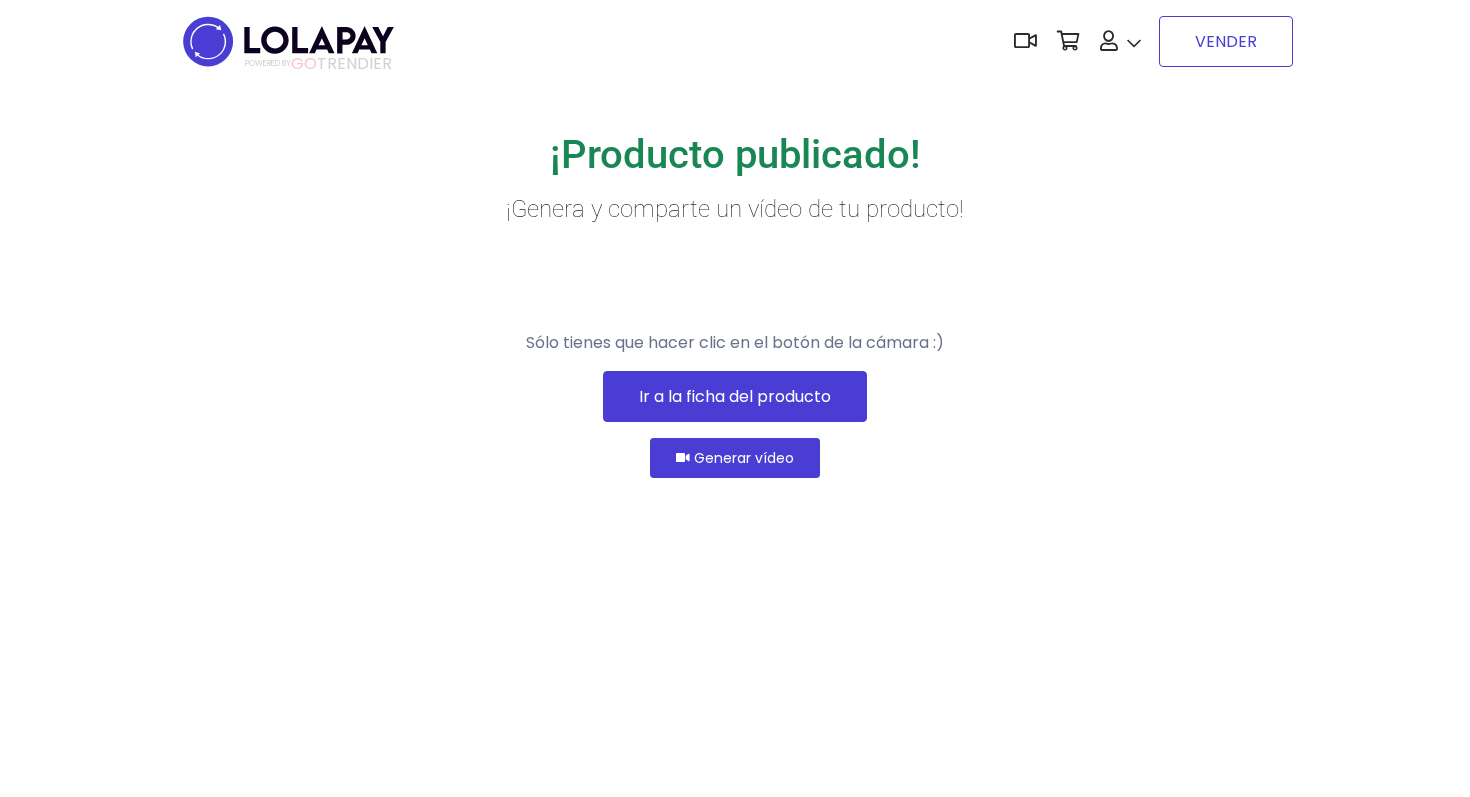 click on "VENDER" at bounding box center (1226, 41) 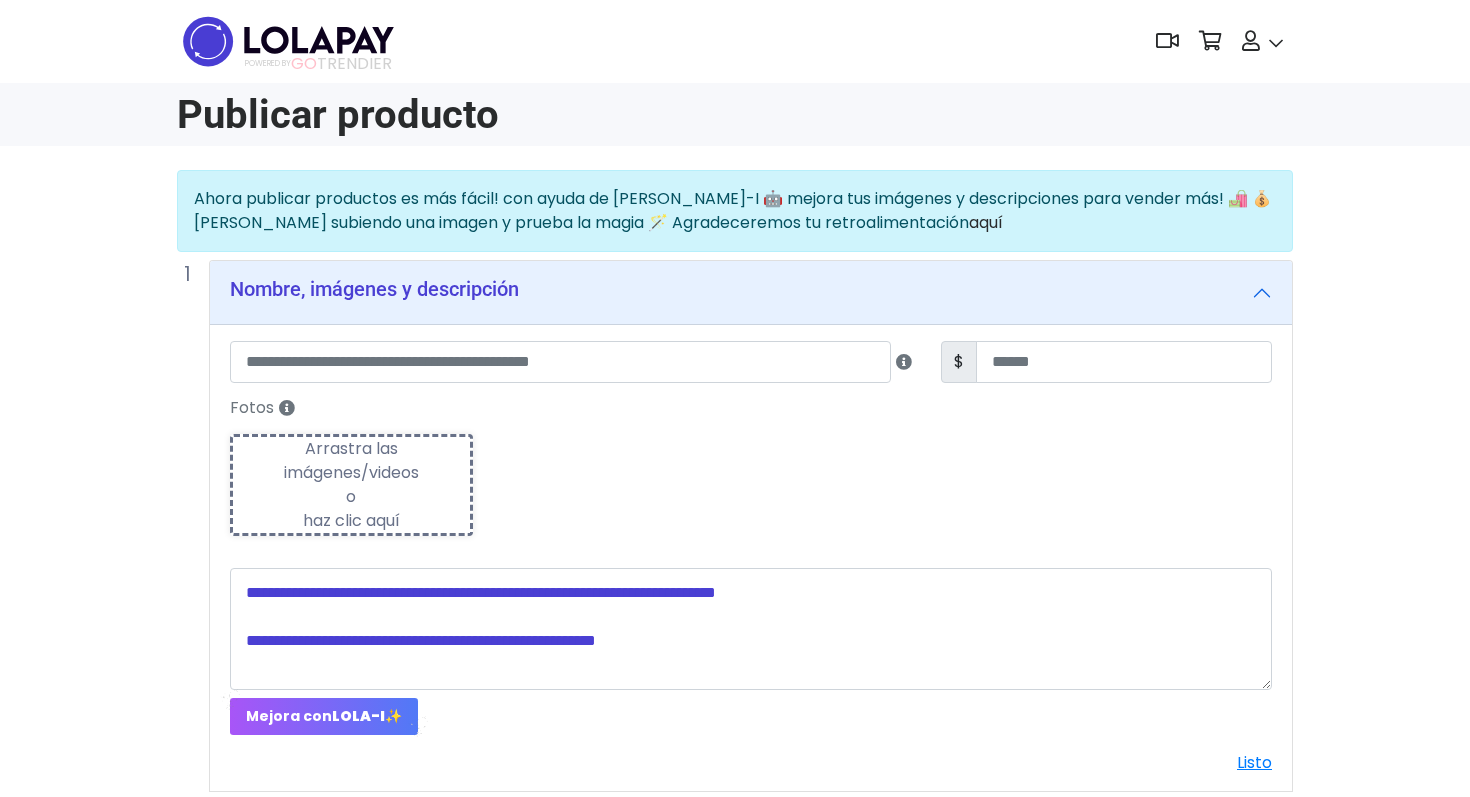 scroll, scrollTop: 0, scrollLeft: 0, axis: both 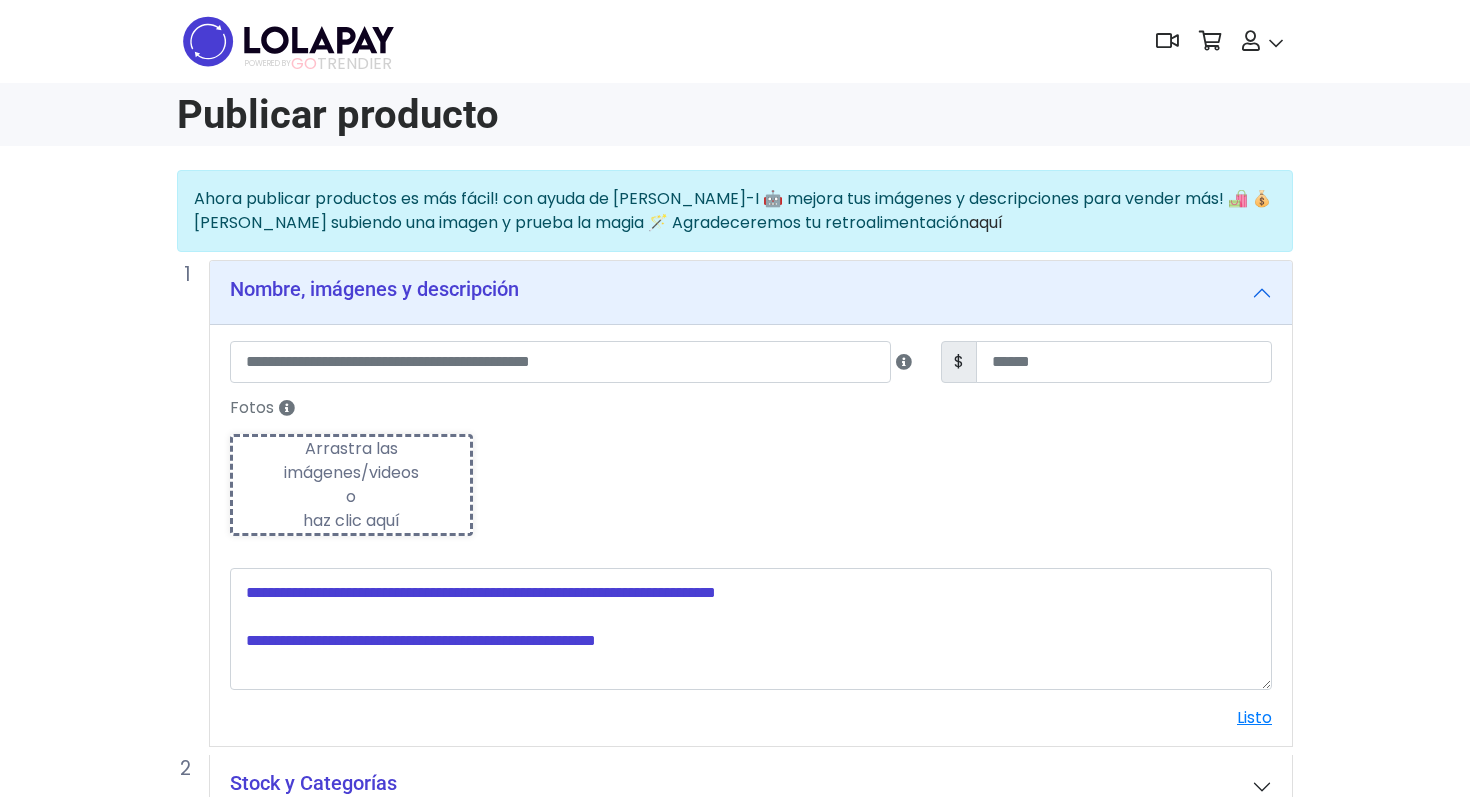 click on "Arrastra las
imágenes/videos
o
haz clic aquí" at bounding box center (351, 485) 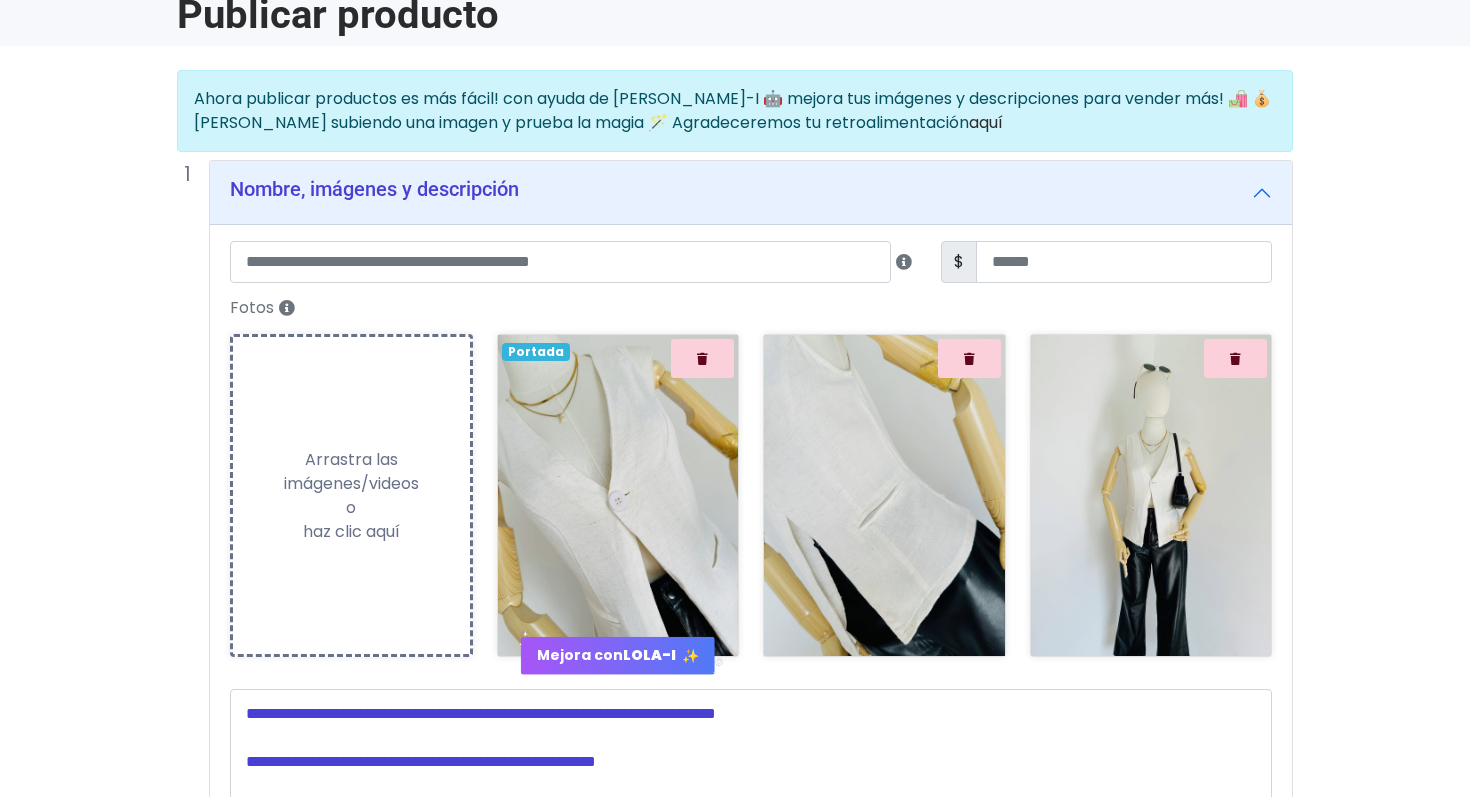 scroll, scrollTop: 135, scrollLeft: 0, axis: vertical 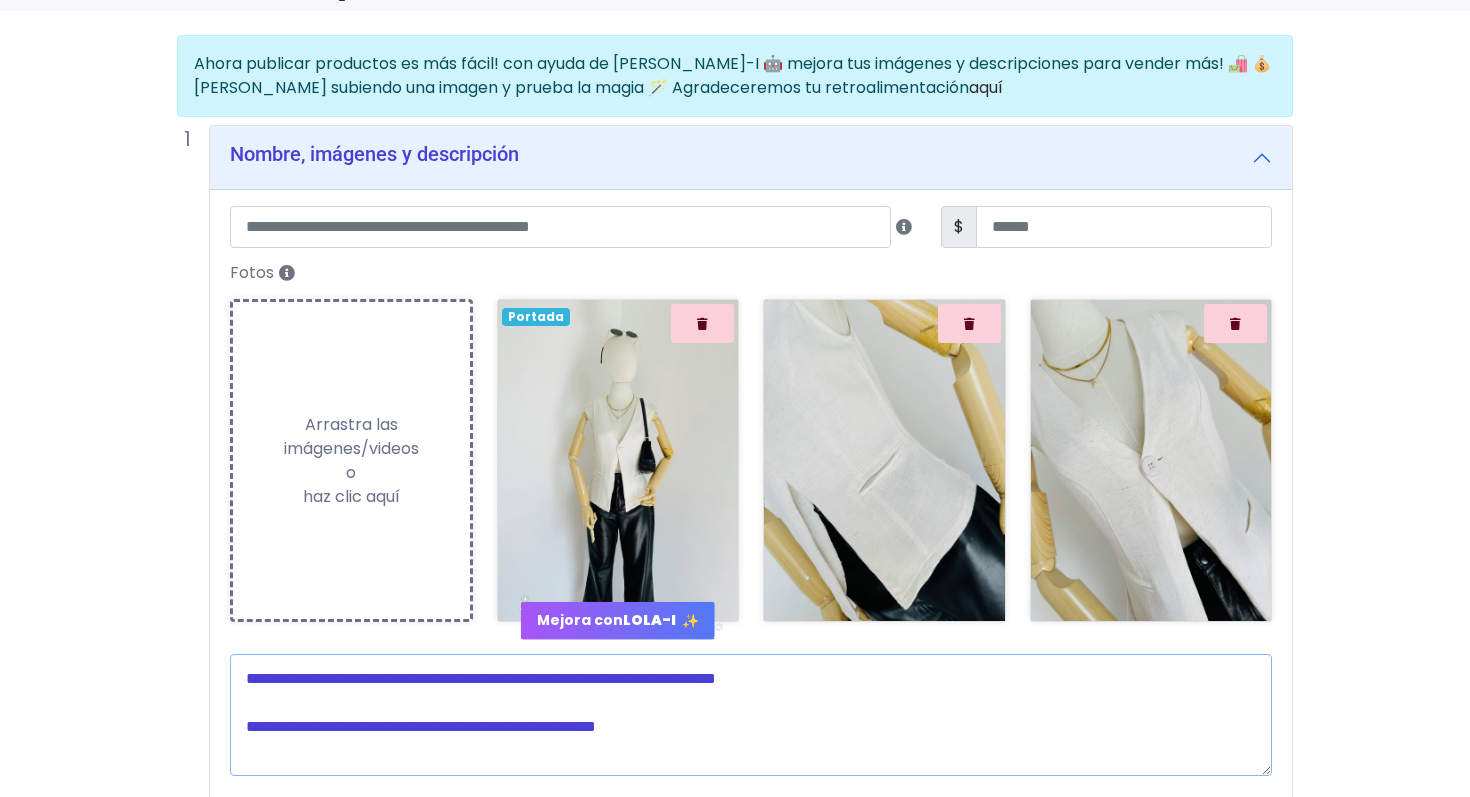 click at bounding box center (751, 715) 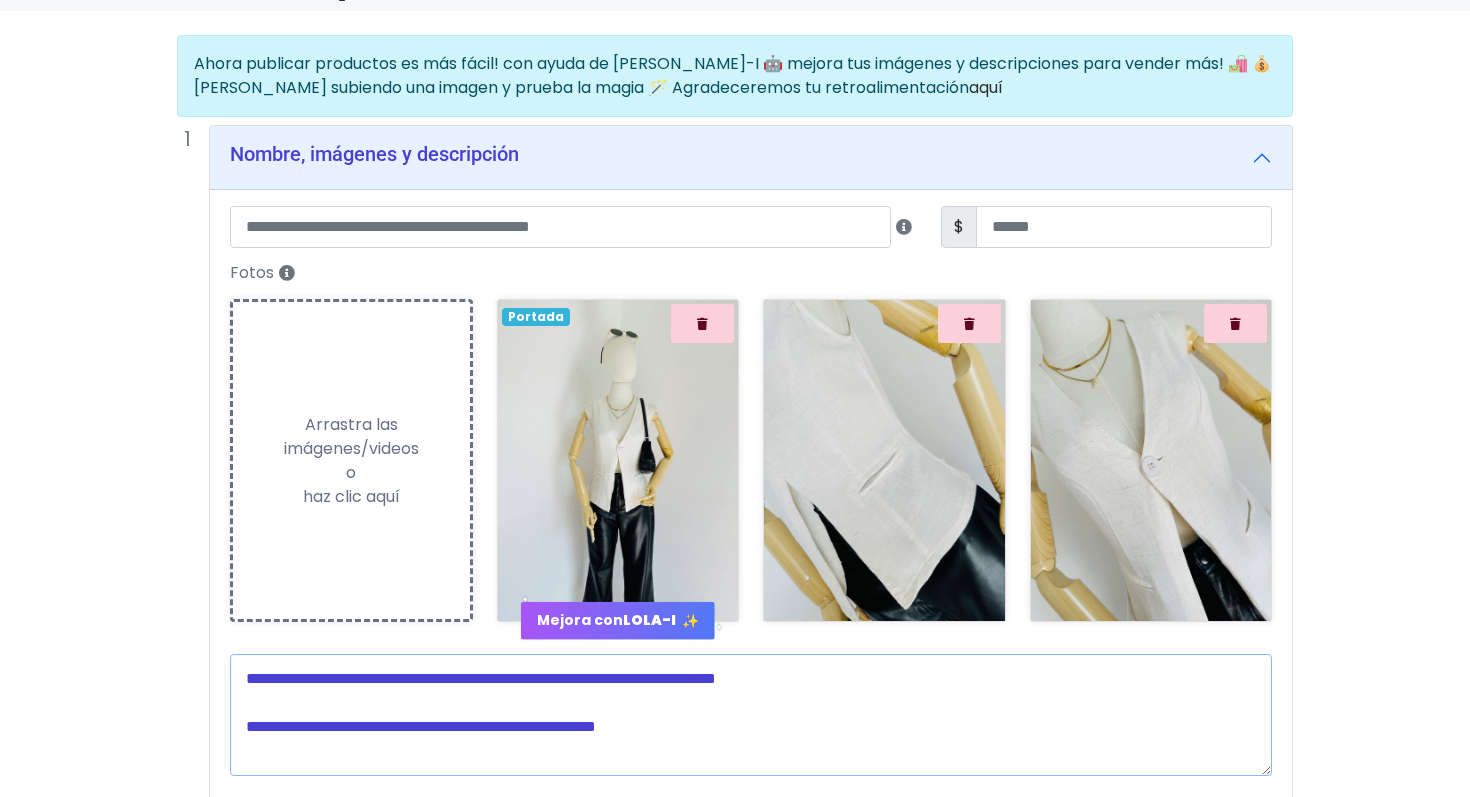 type on "*" 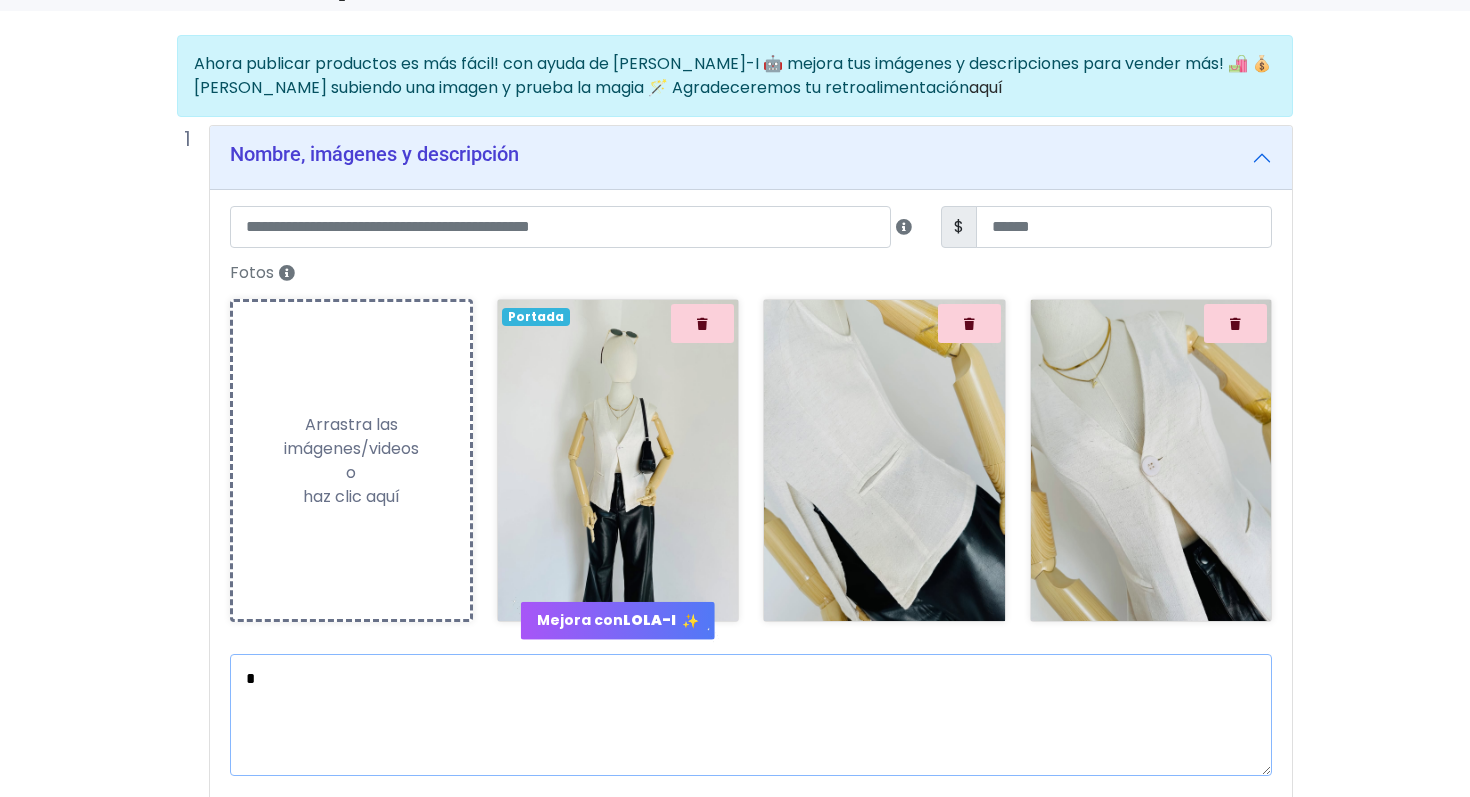 paste on "**********" 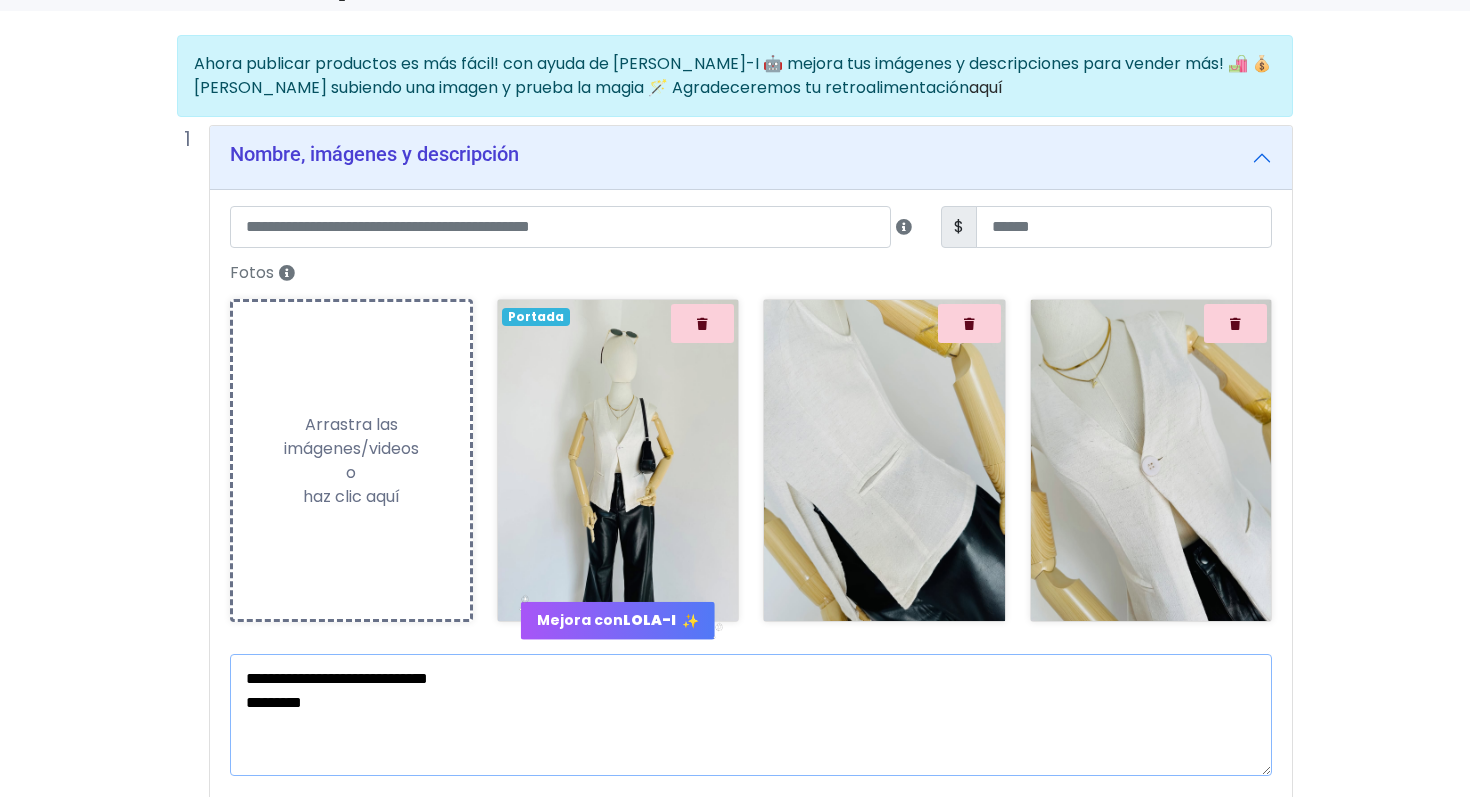 type on "**********" 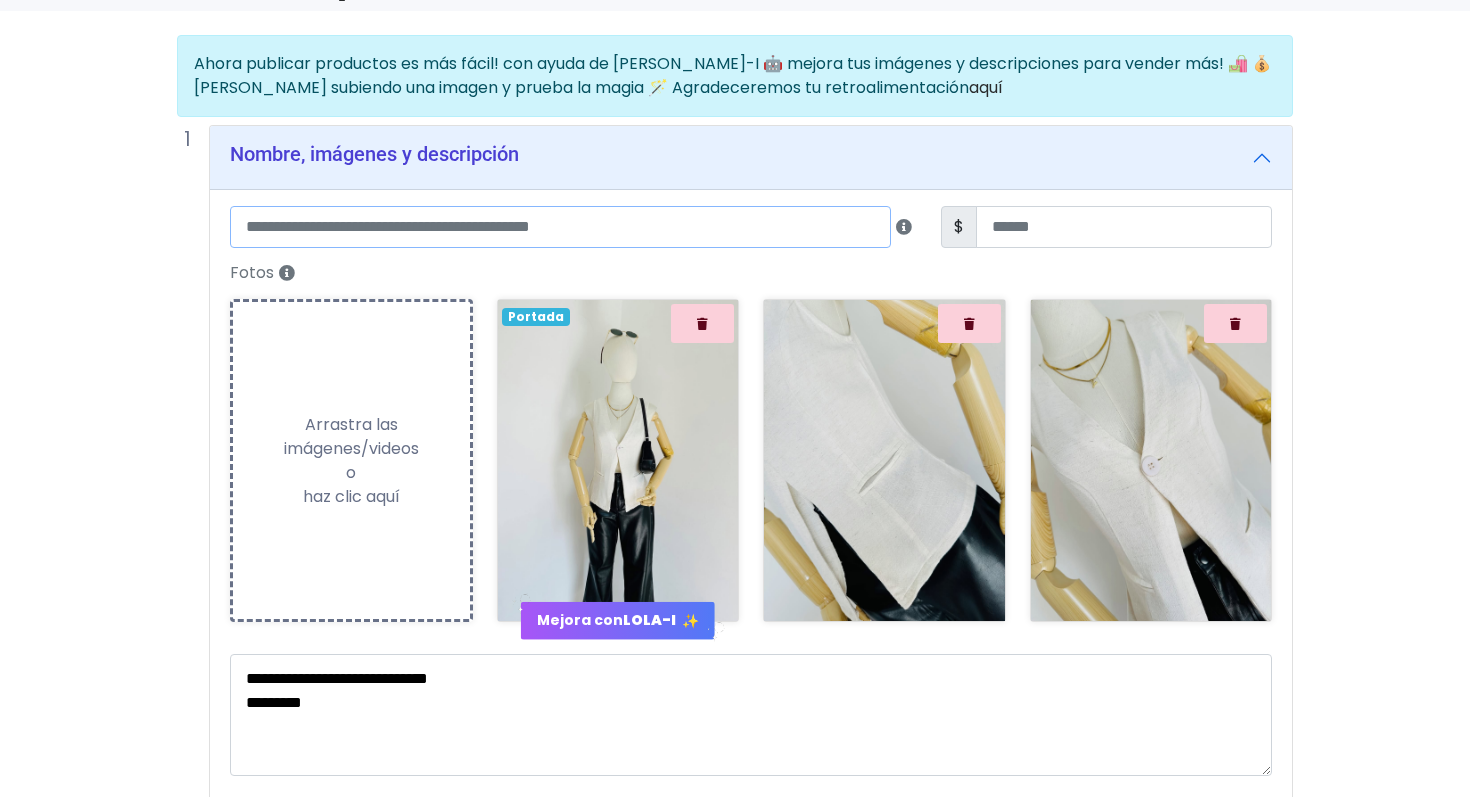 click at bounding box center (560, 227) 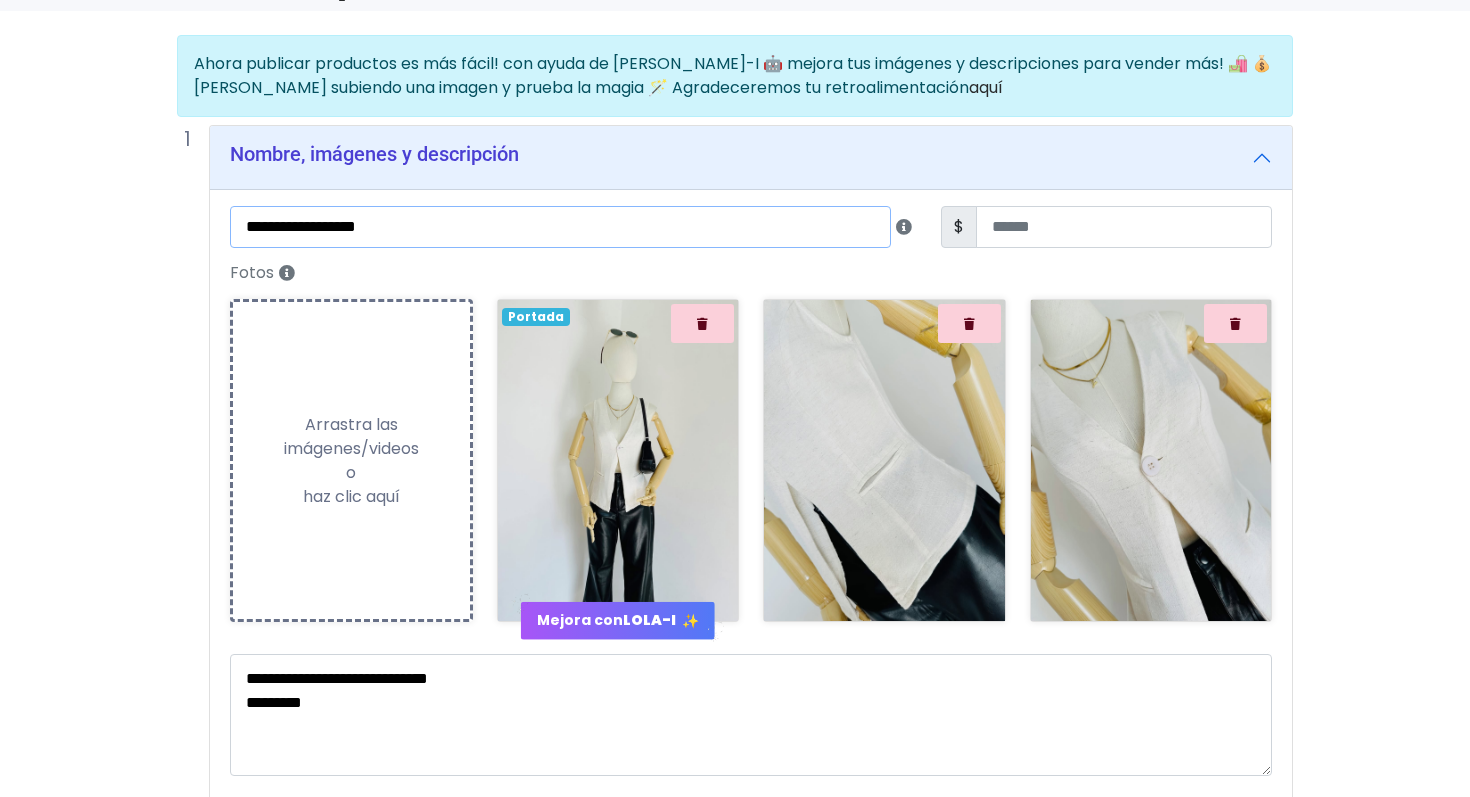 type on "**********" 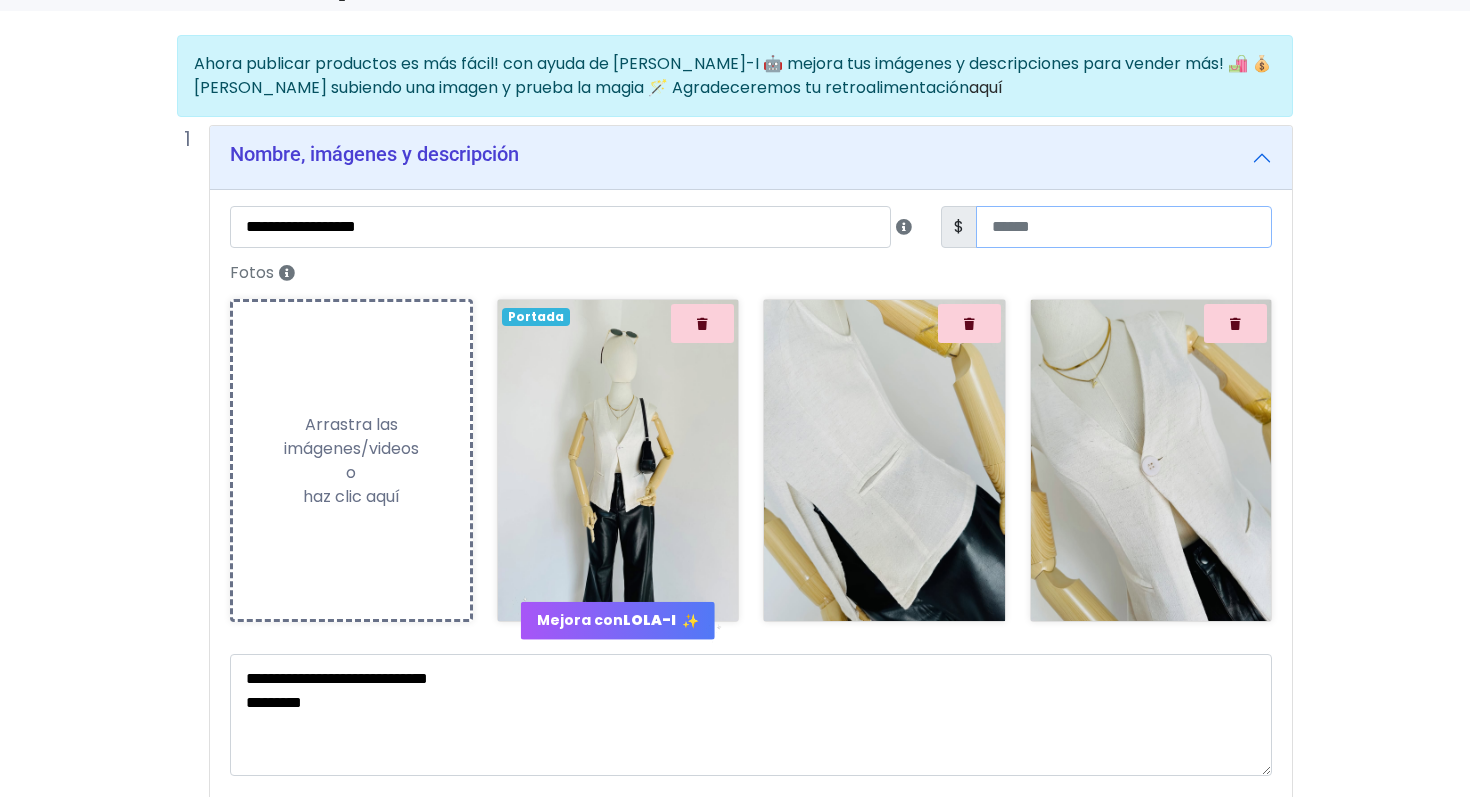 type on "***" 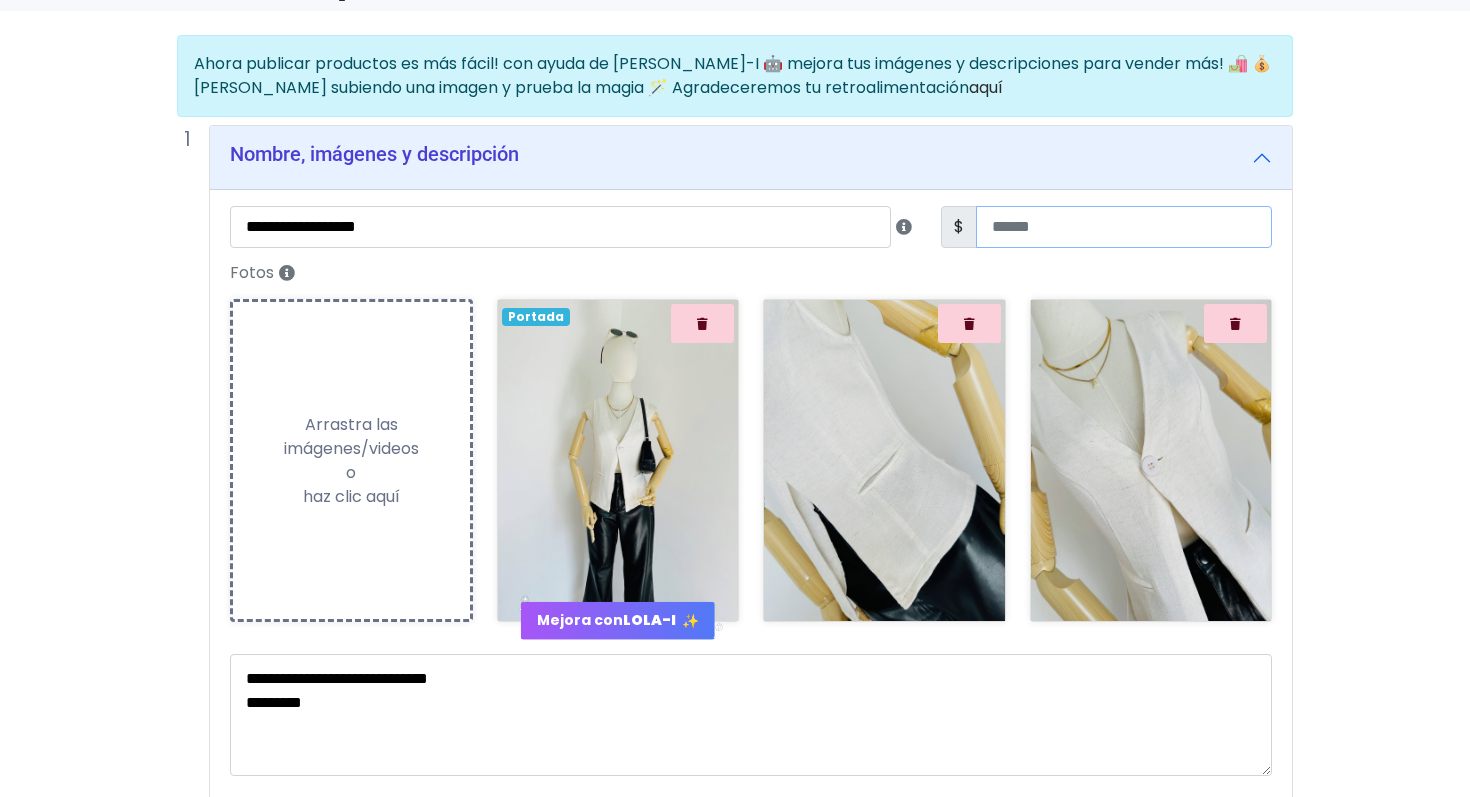 scroll, scrollTop: 406, scrollLeft: 0, axis: vertical 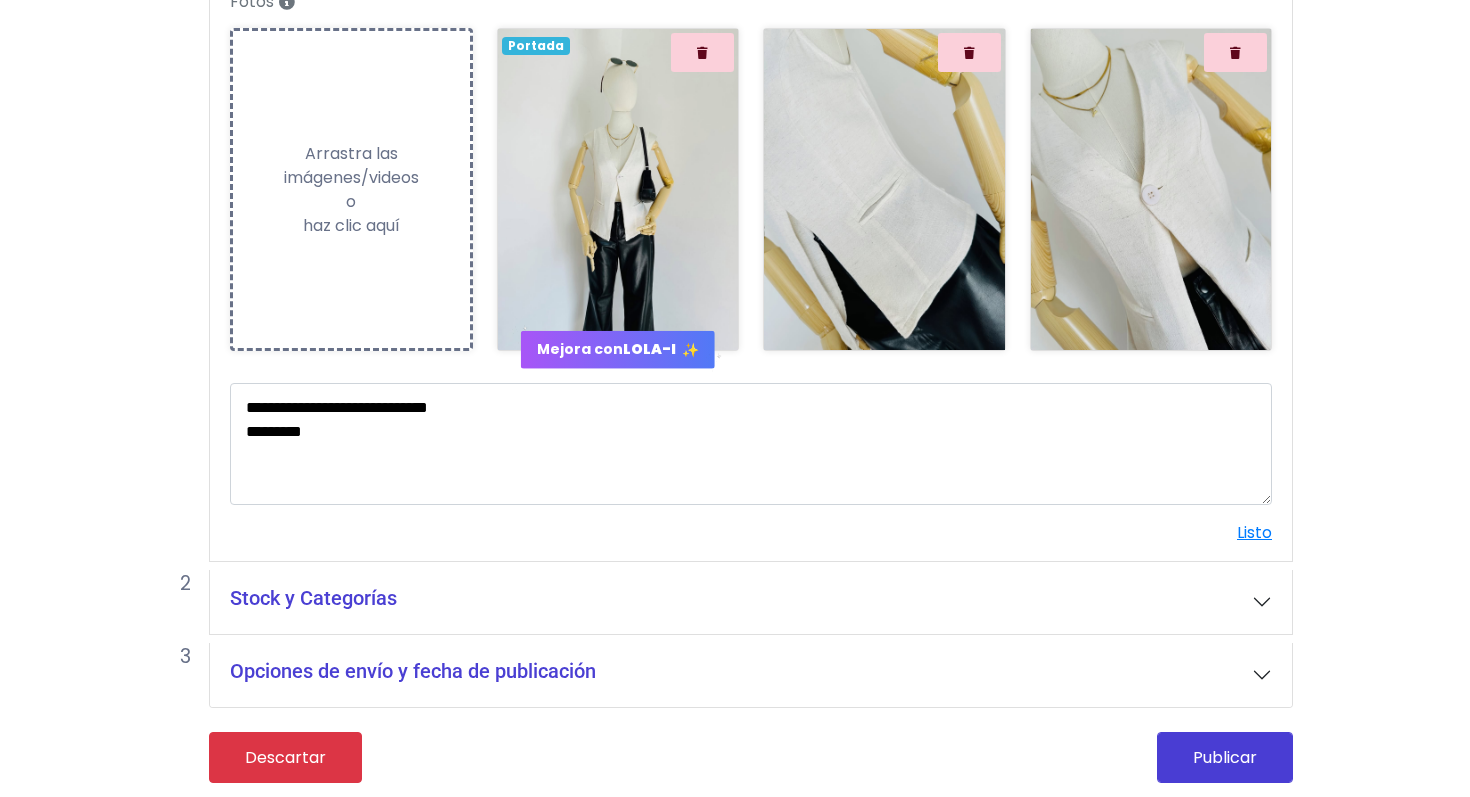 click on "Stock y Categorías" at bounding box center [751, 602] 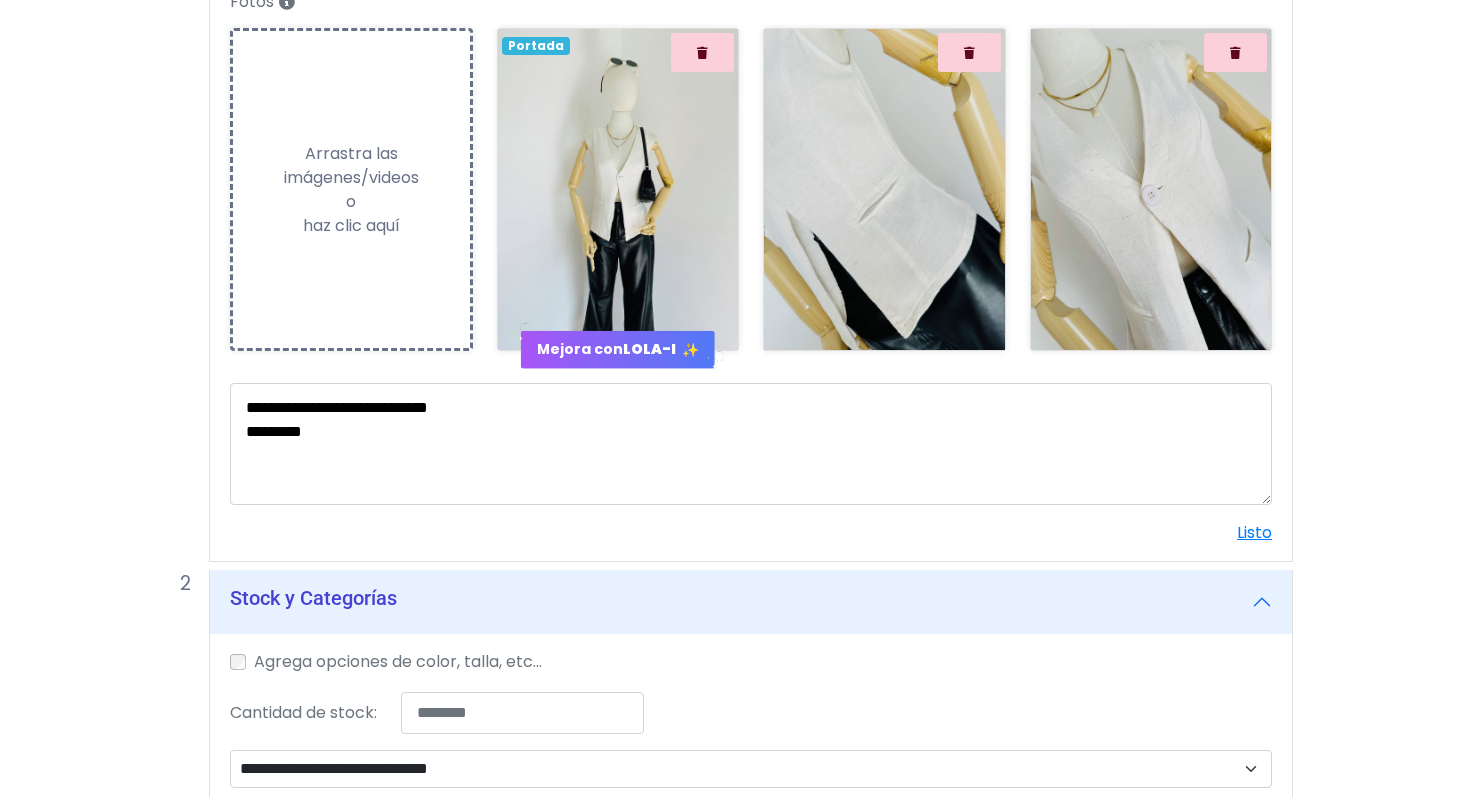 scroll, scrollTop: 519, scrollLeft: 0, axis: vertical 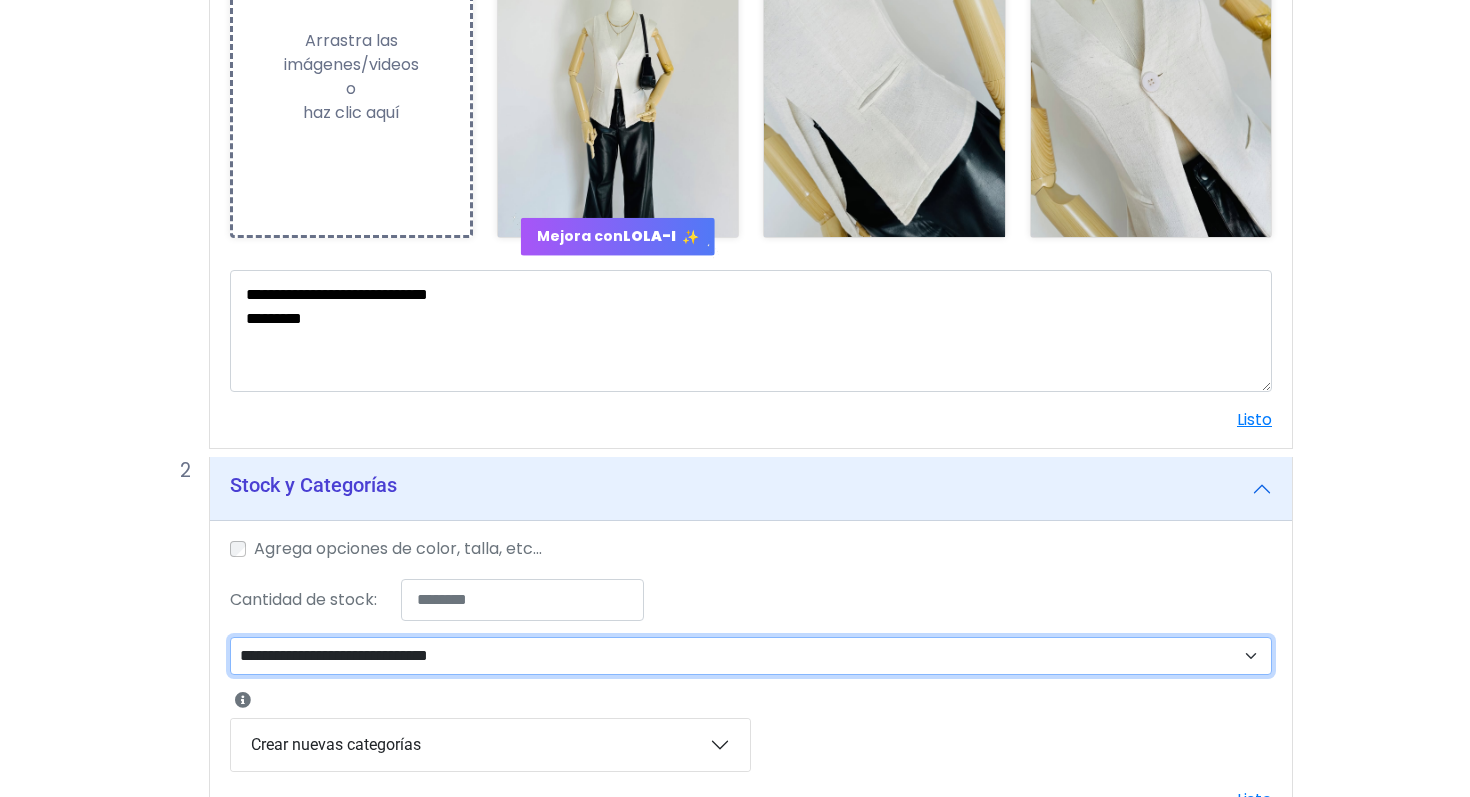 click on "**********" at bounding box center [751, 656] 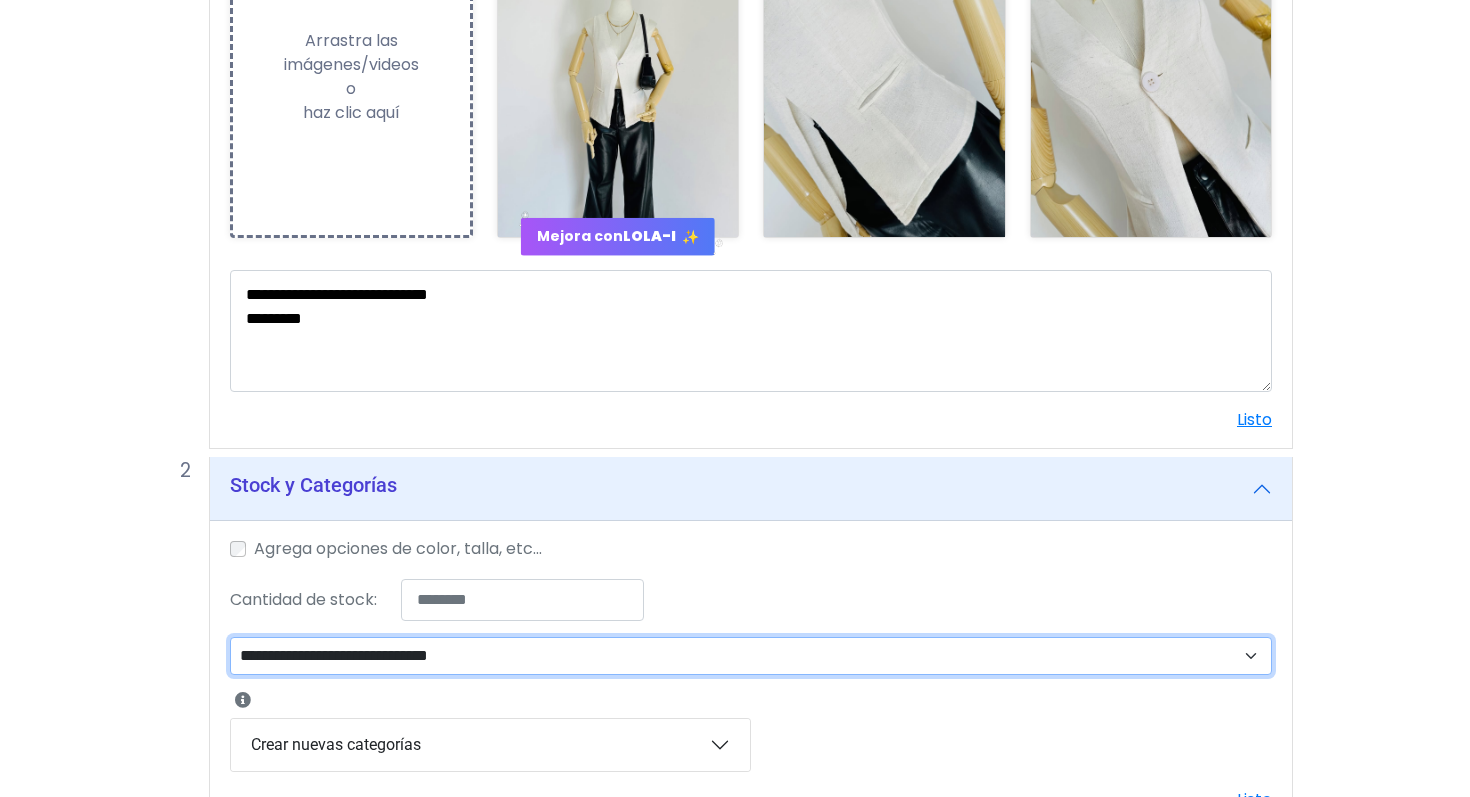 select on "**" 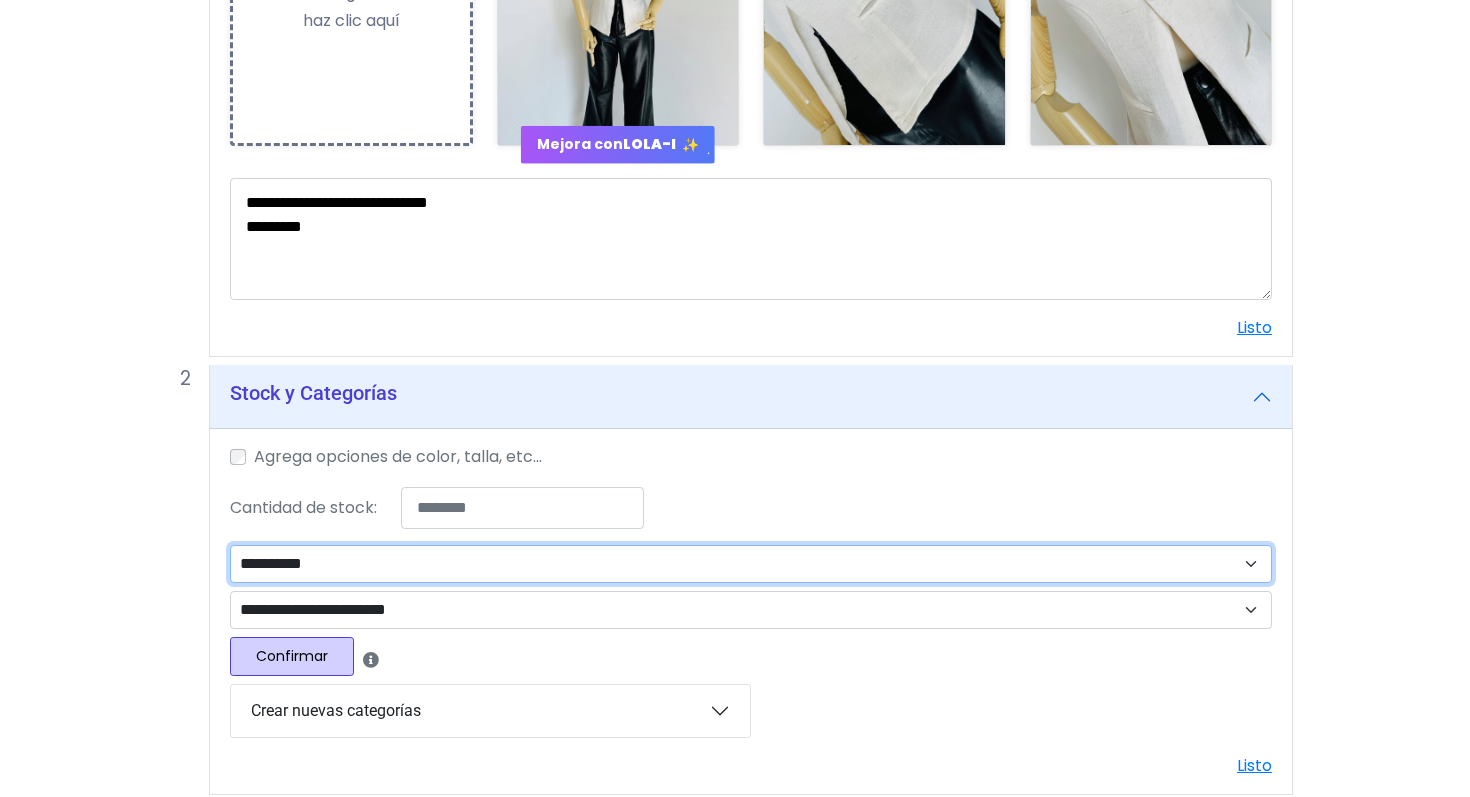 scroll, scrollTop: 620, scrollLeft: 0, axis: vertical 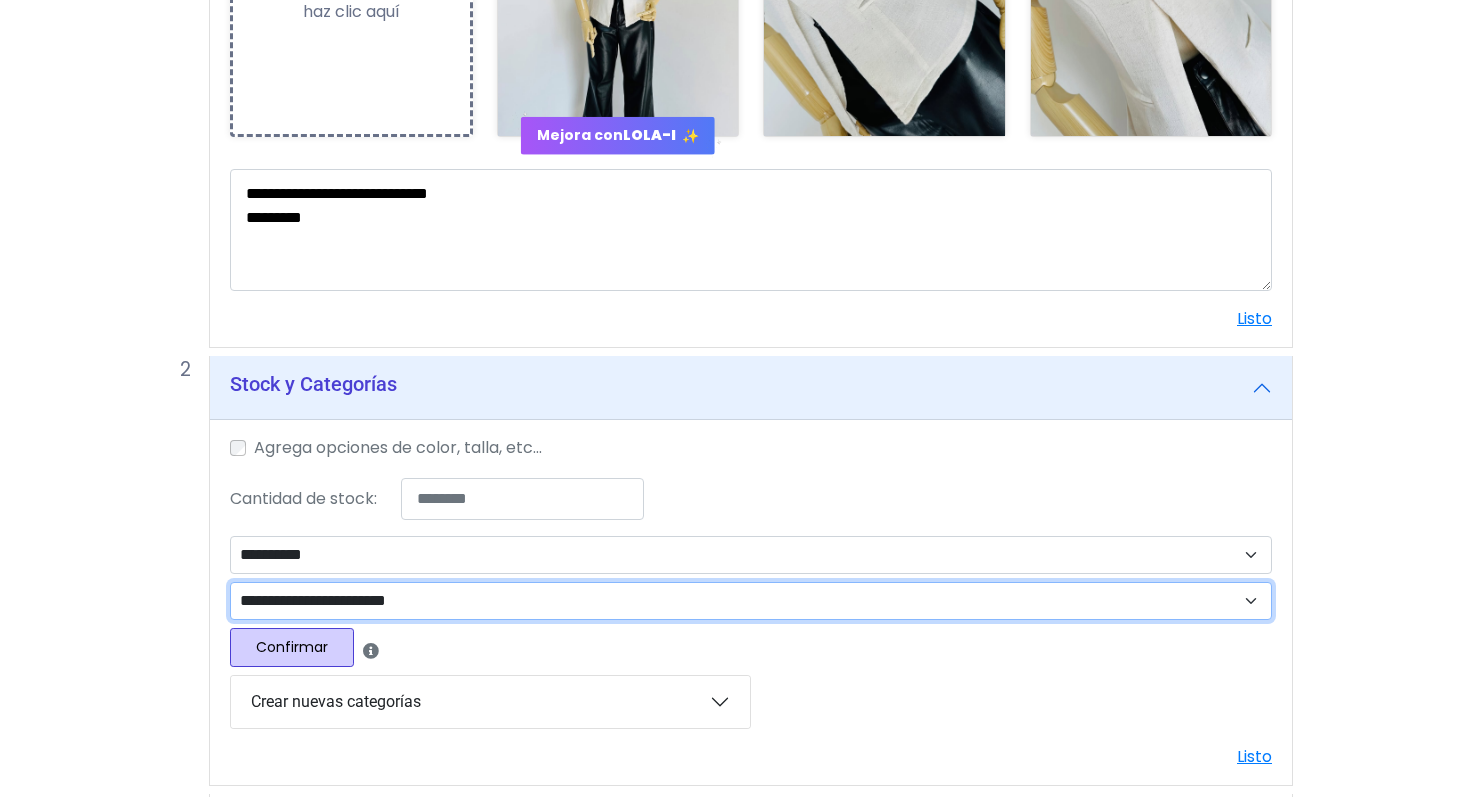 click on "**********" at bounding box center [751, 601] 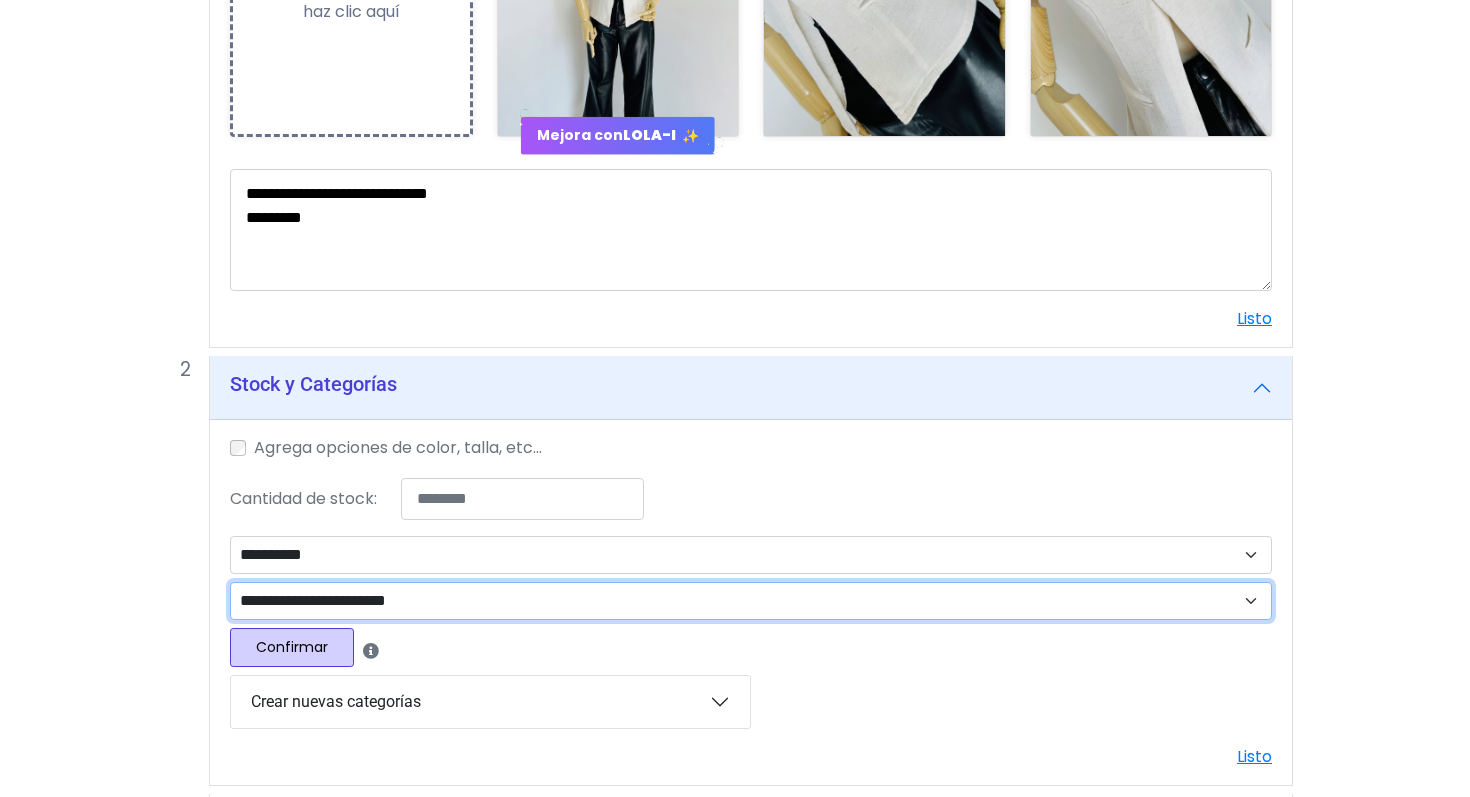 select on "***" 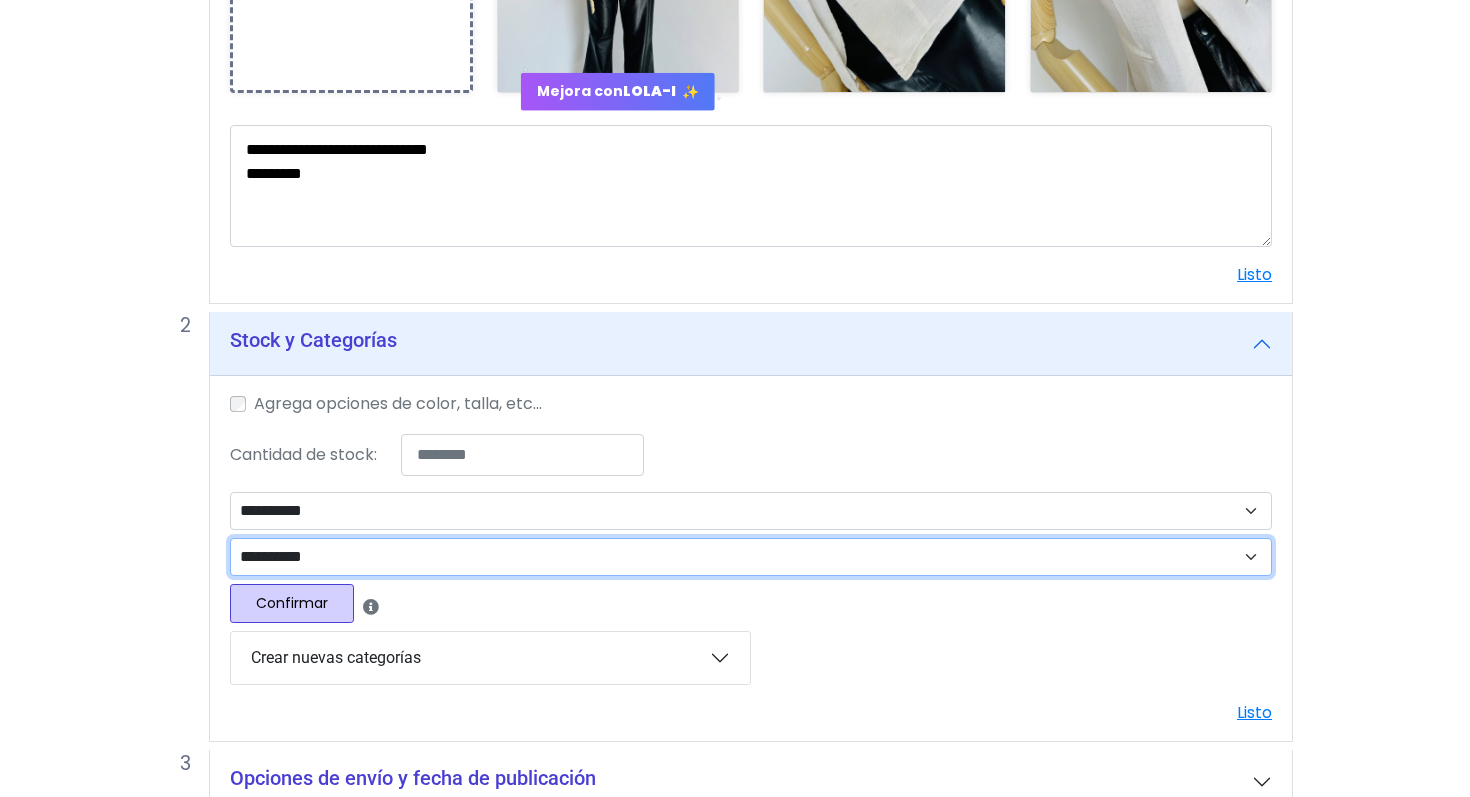 scroll, scrollTop: 708, scrollLeft: 0, axis: vertical 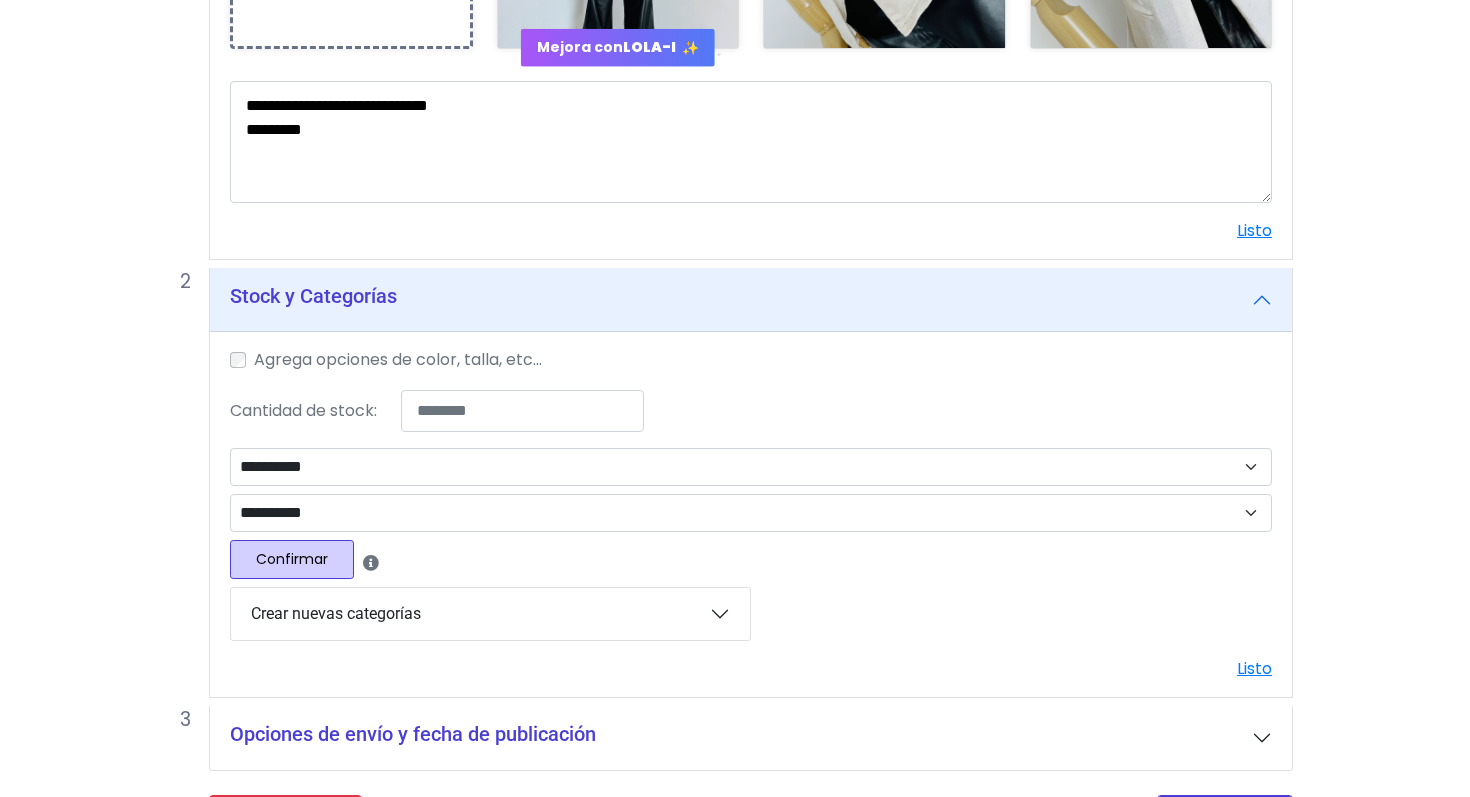 click on "Confirmar" at bounding box center [292, 559] 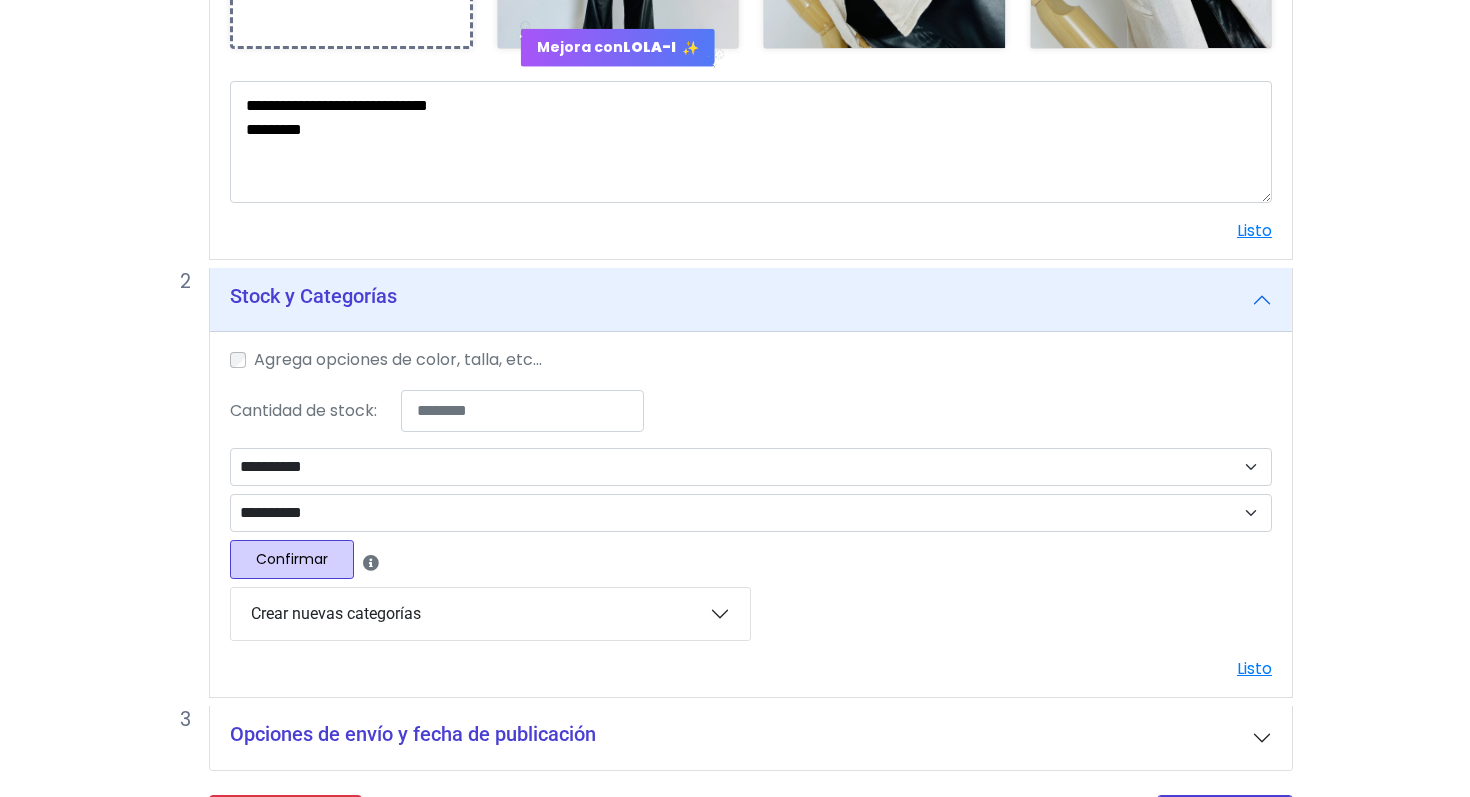 select 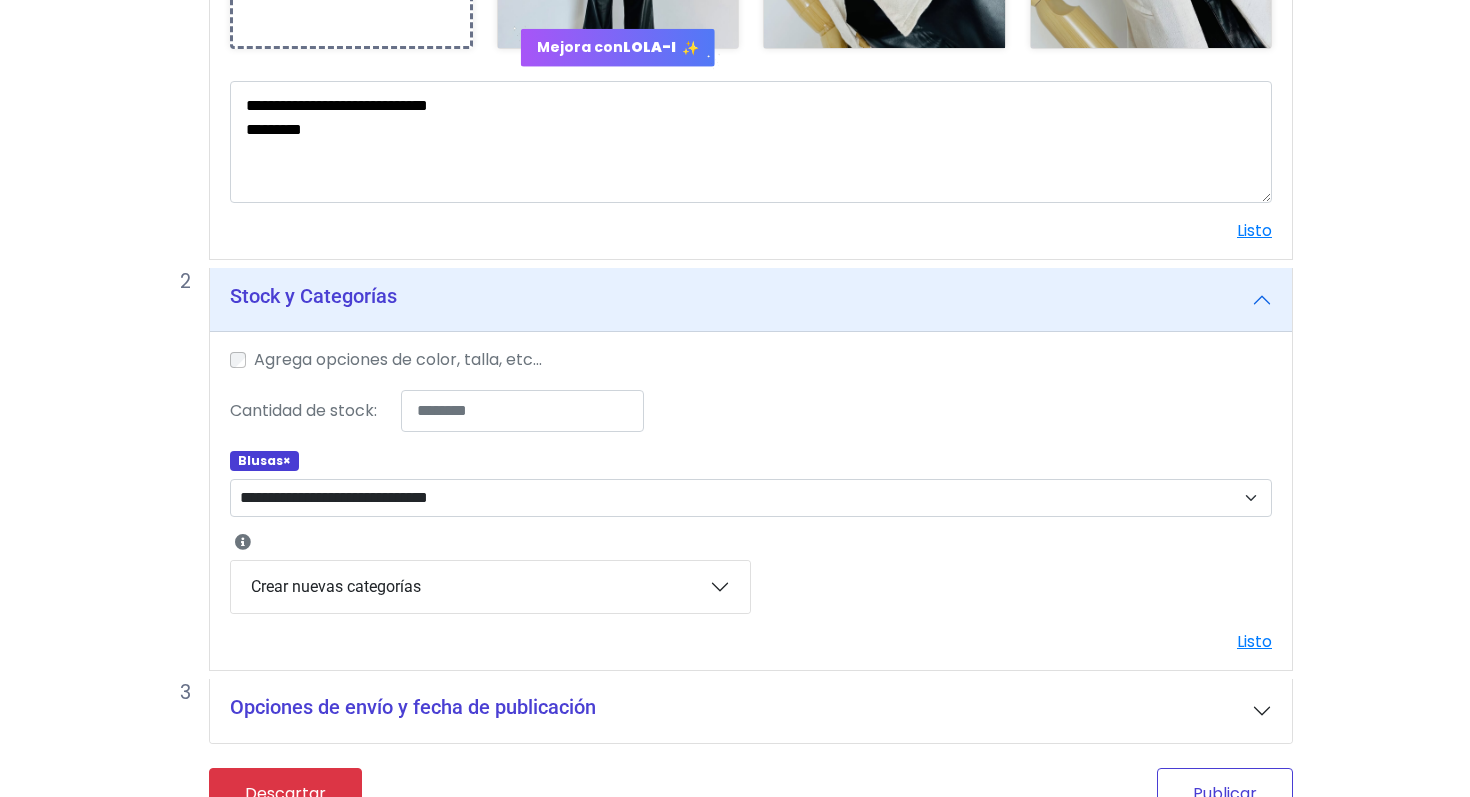 click on "Publicar" at bounding box center (1225, 793) 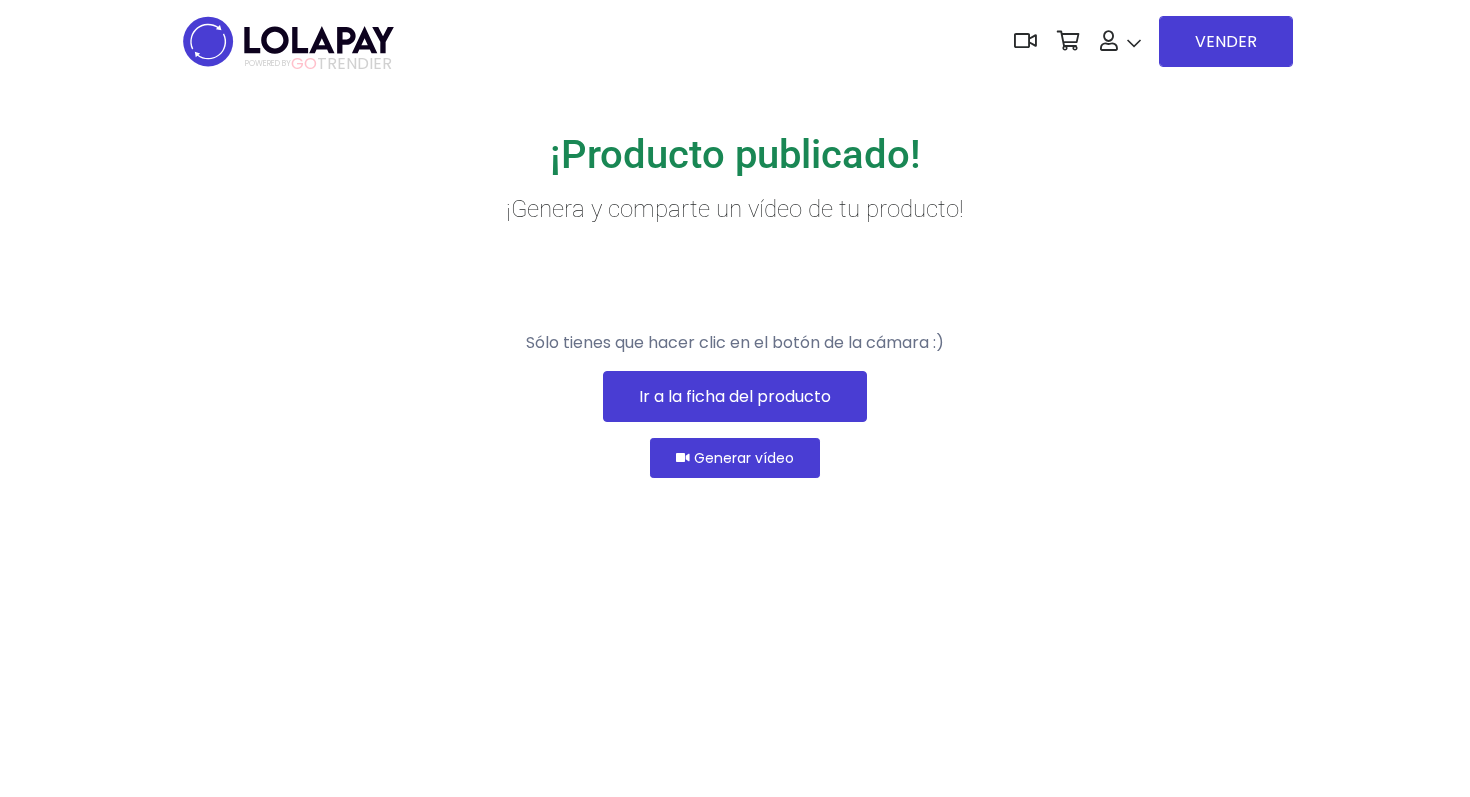scroll, scrollTop: 0, scrollLeft: 0, axis: both 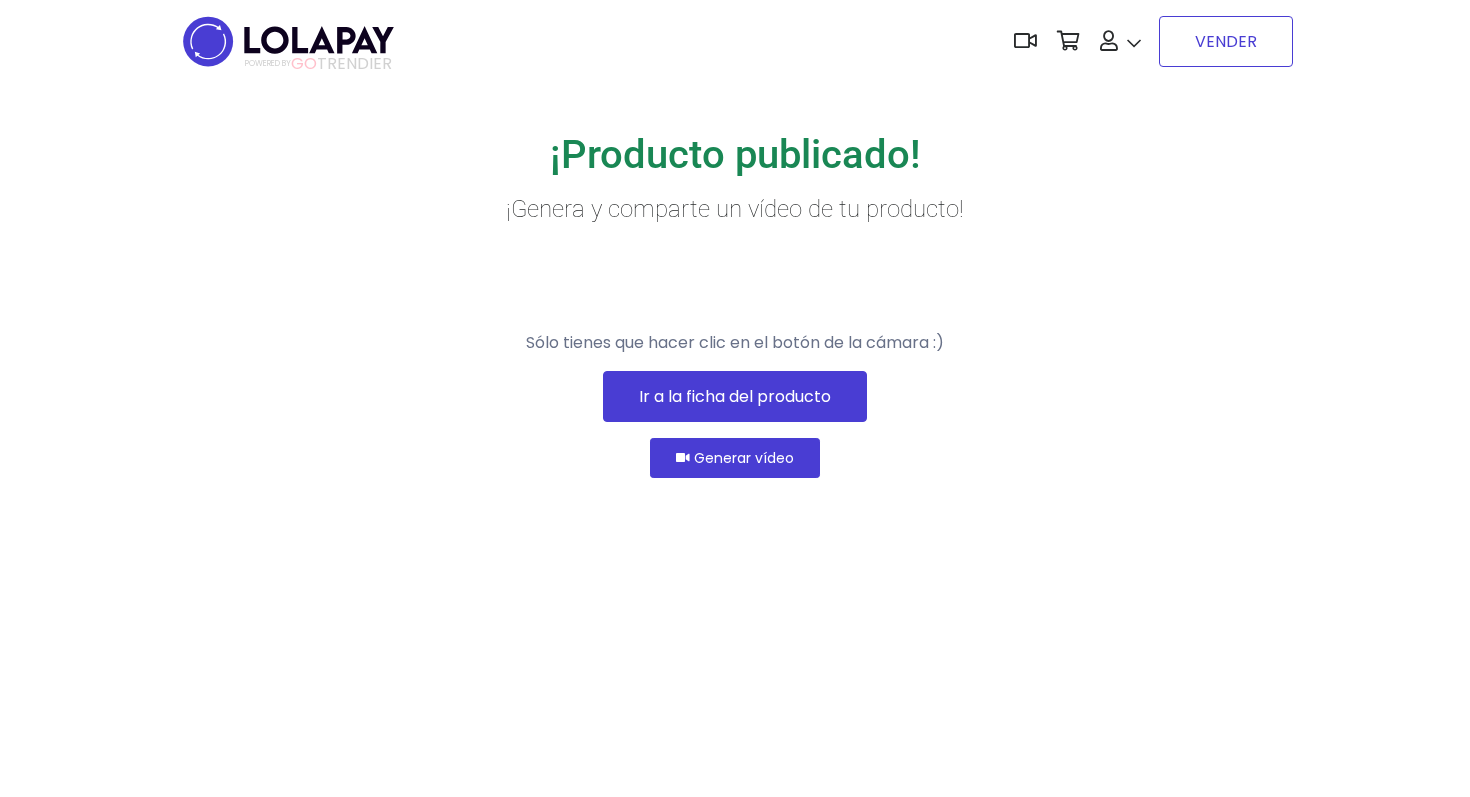 click on "VENDER" at bounding box center (1226, 41) 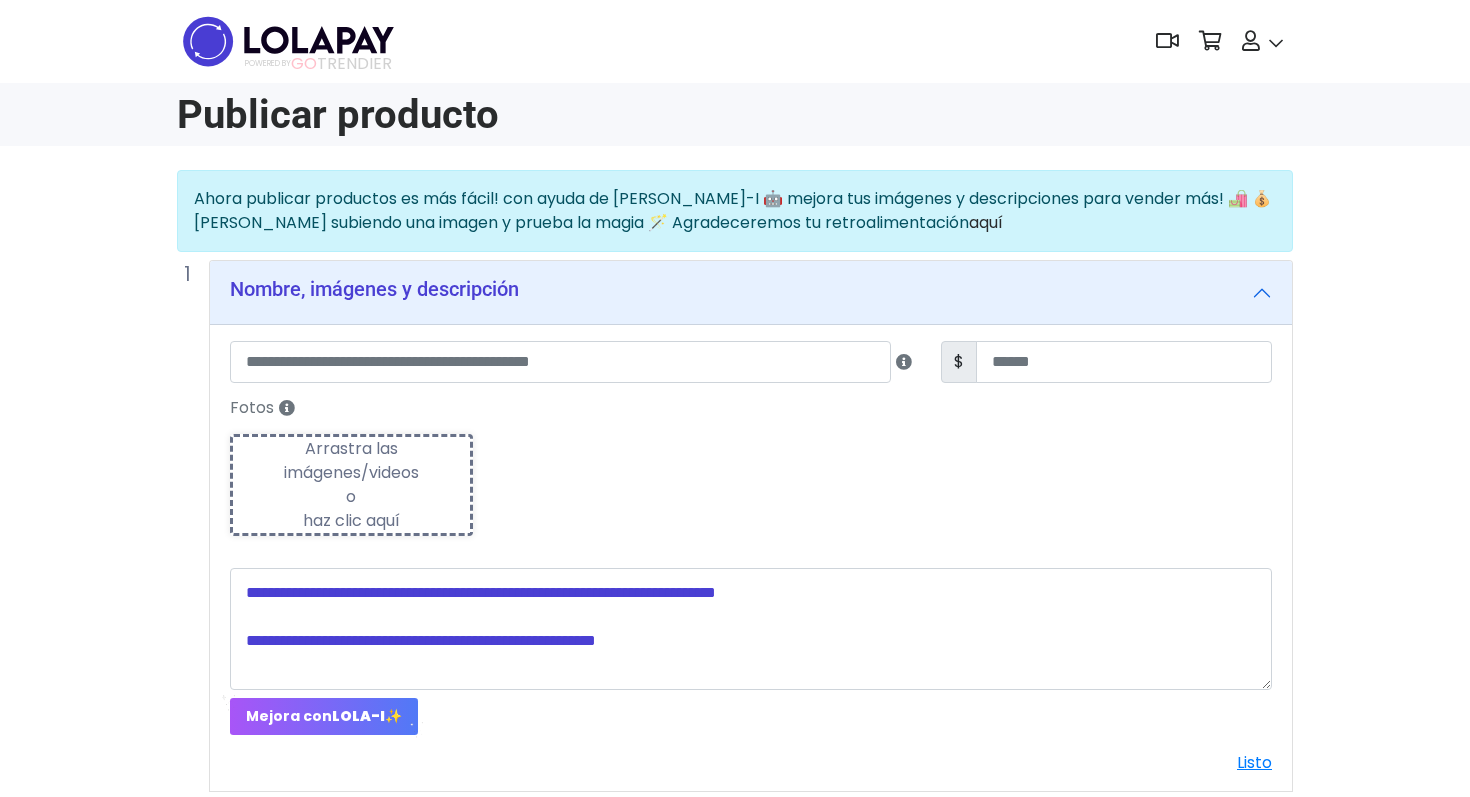 scroll, scrollTop: 0, scrollLeft: 0, axis: both 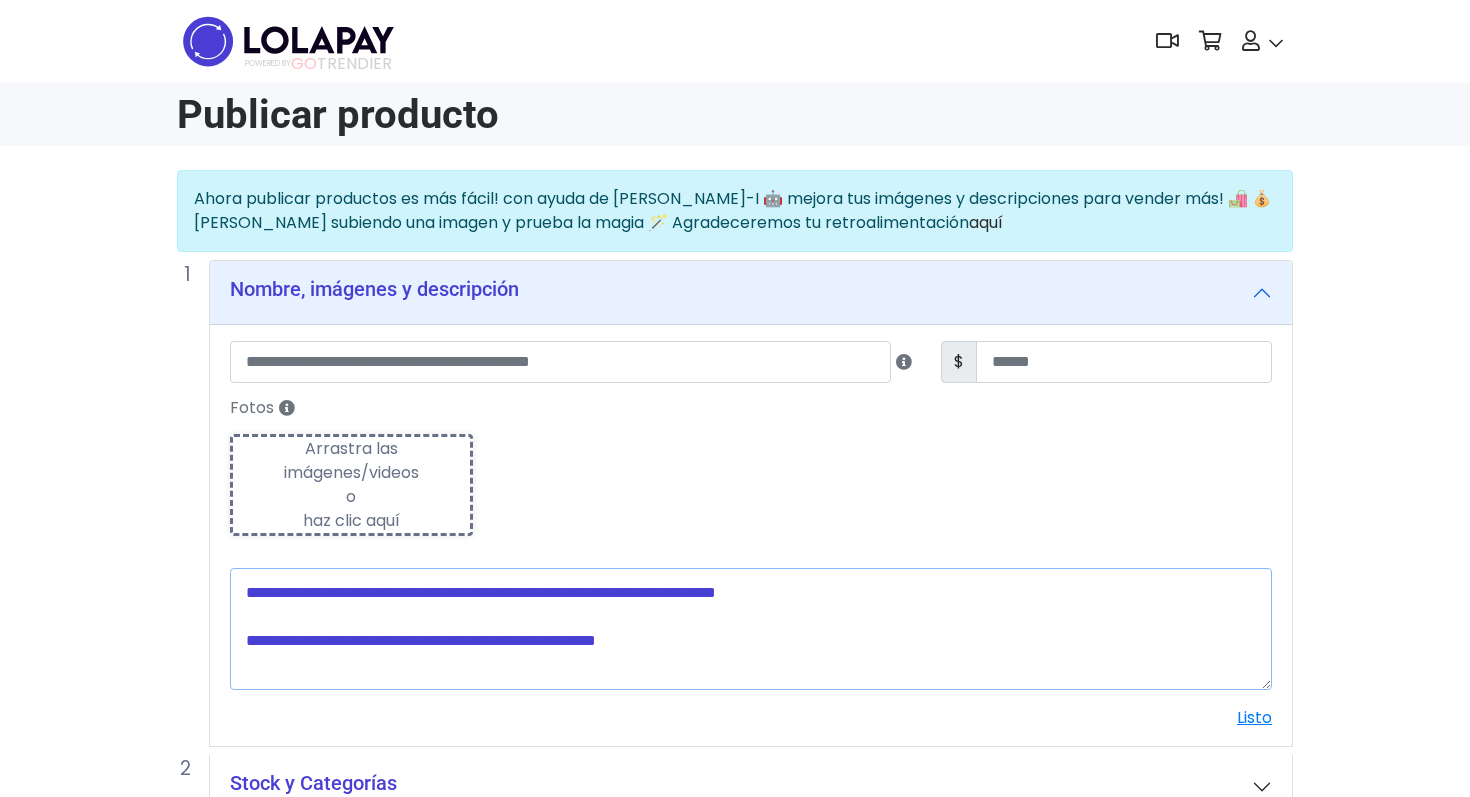 click at bounding box center (751, 629) 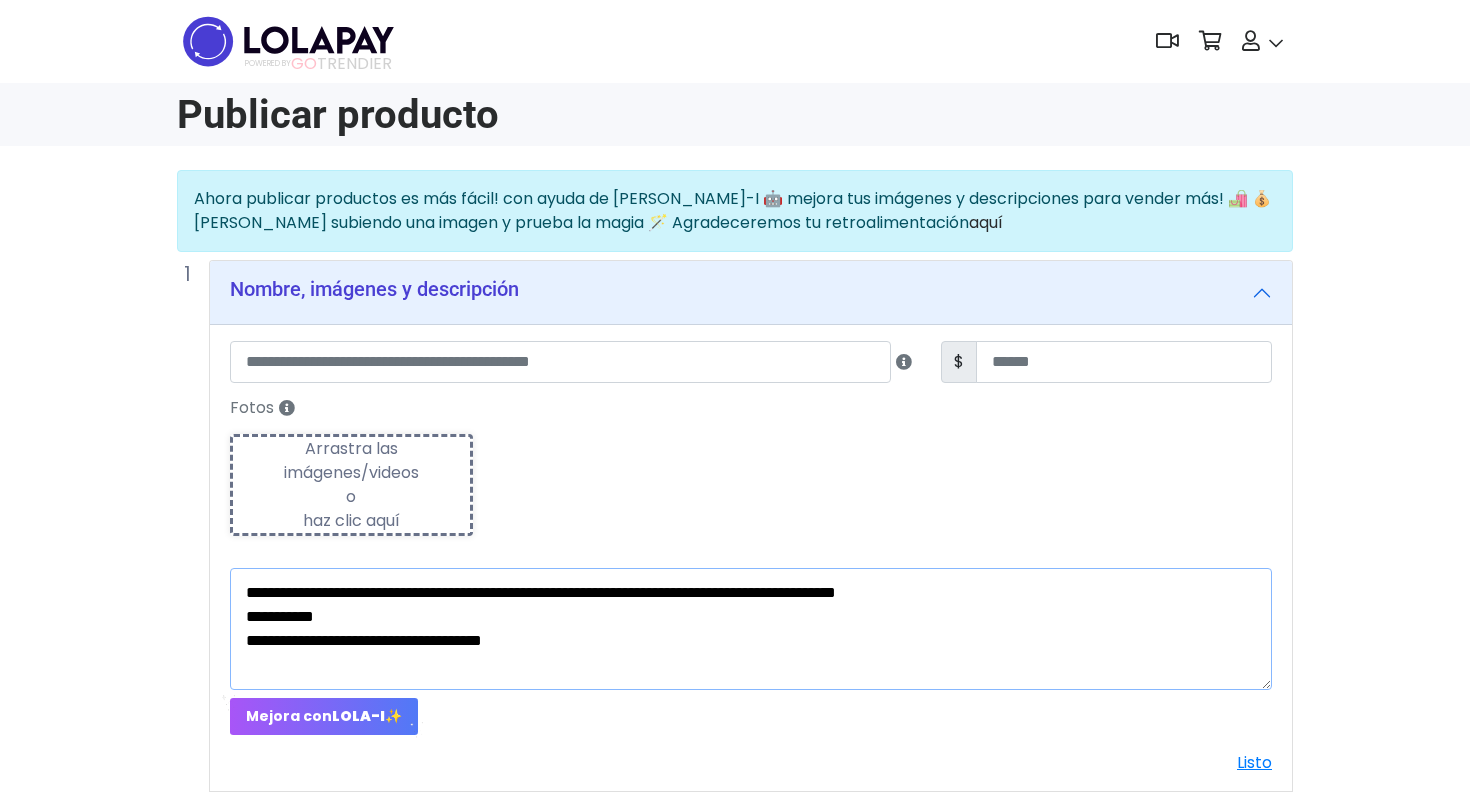 click on "**********" at bounding box center [751, 629] 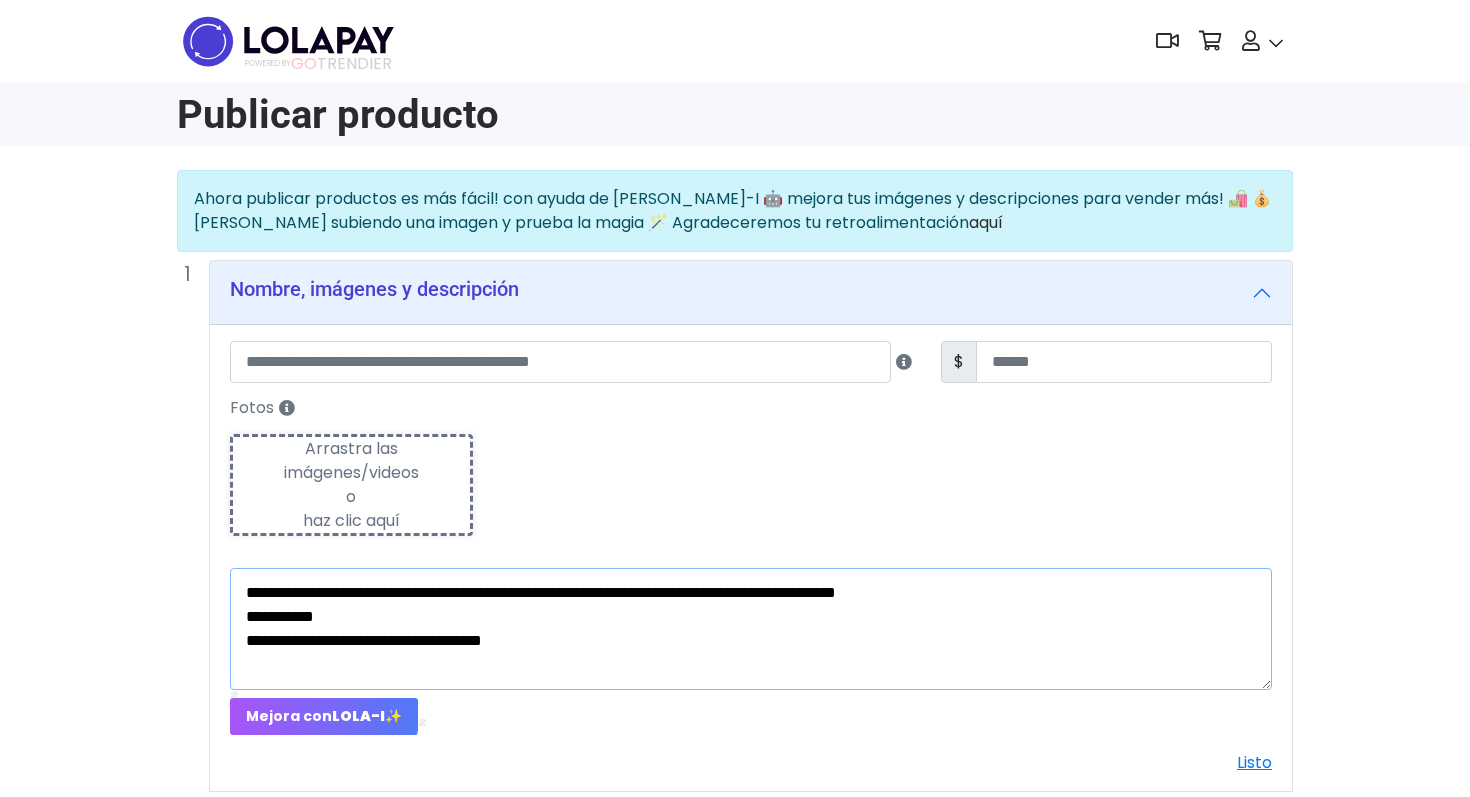click on "**********" at bounding box center (751, 629) 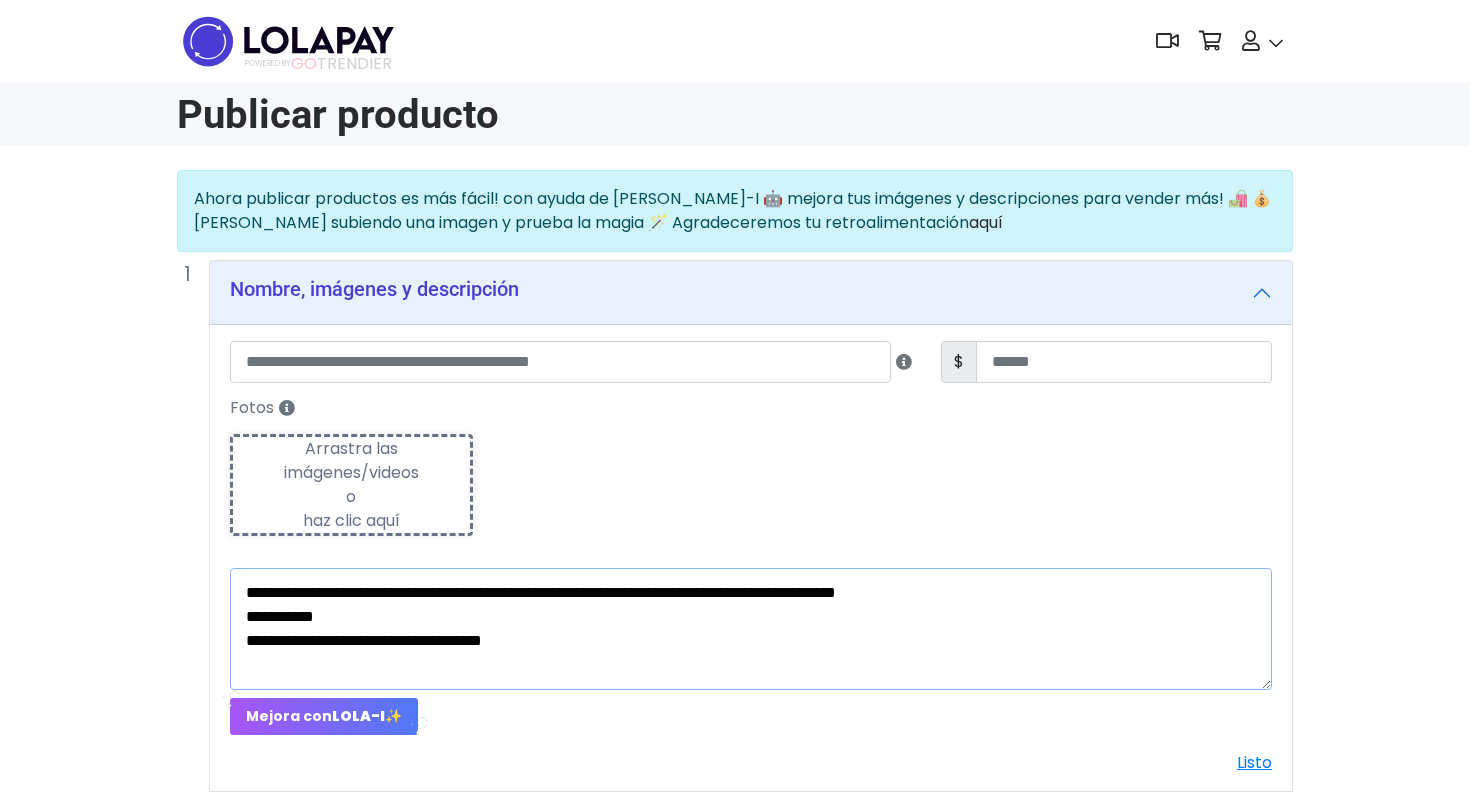 type on "**********" 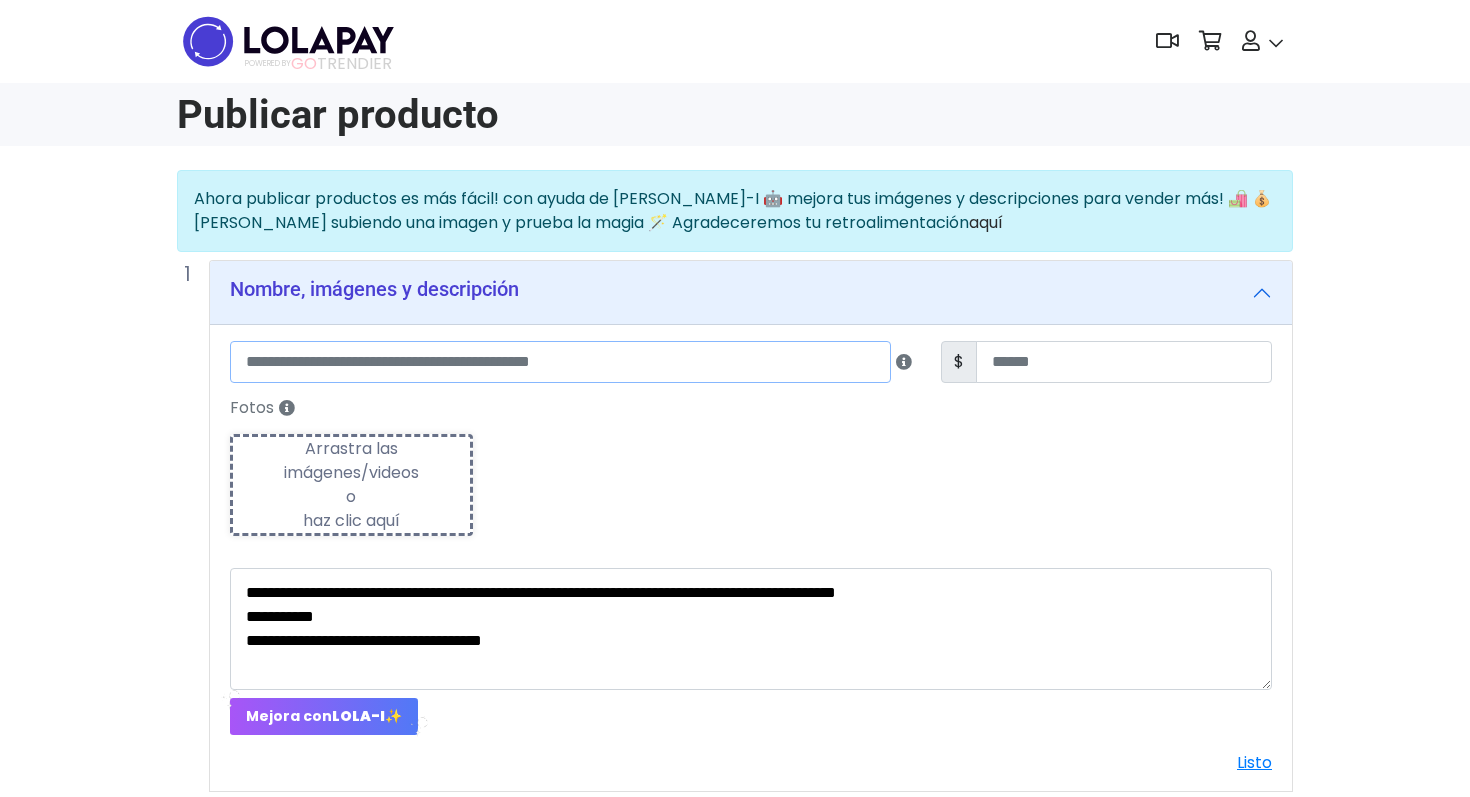 click at bounding box center [560, 362] 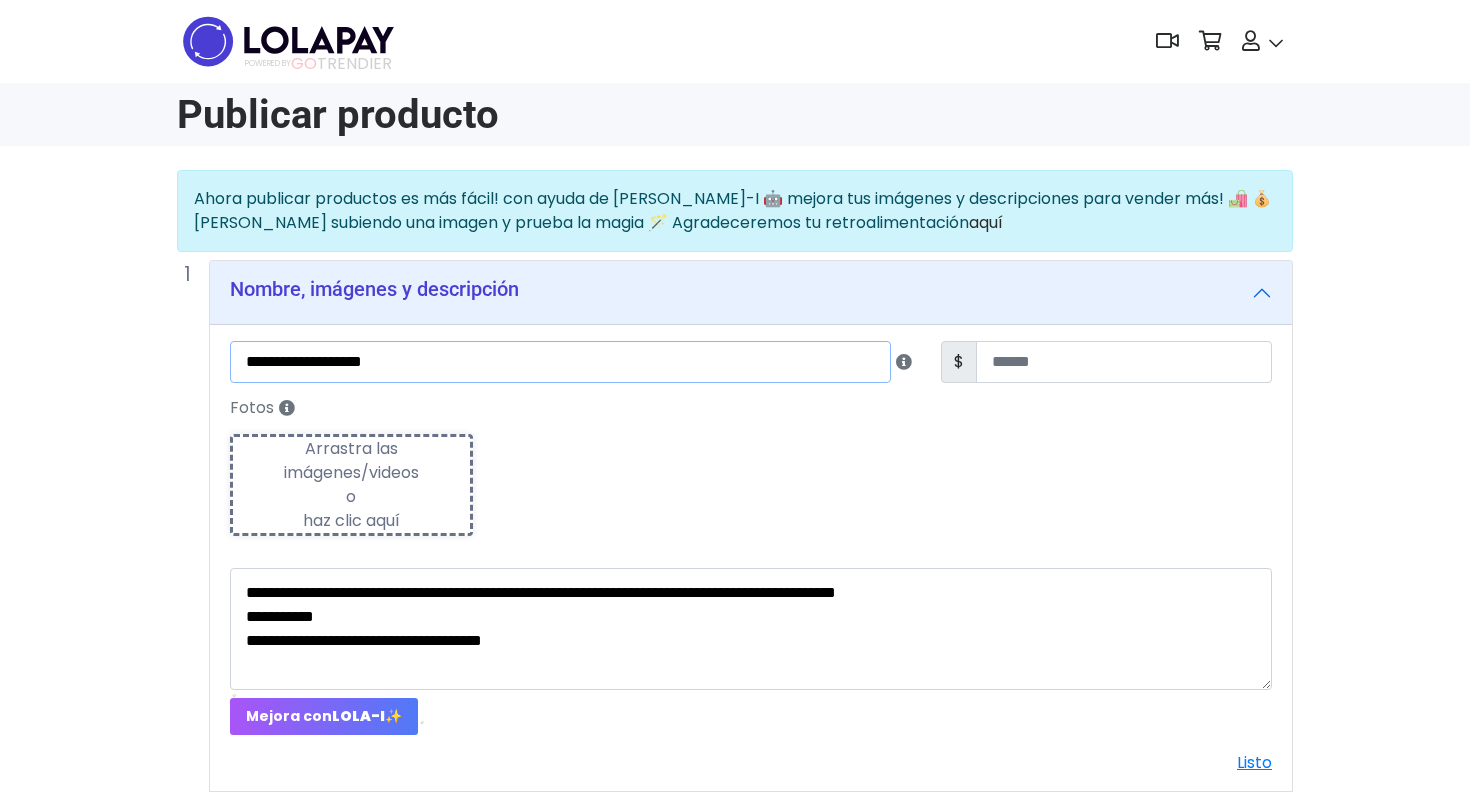 type on "**********" 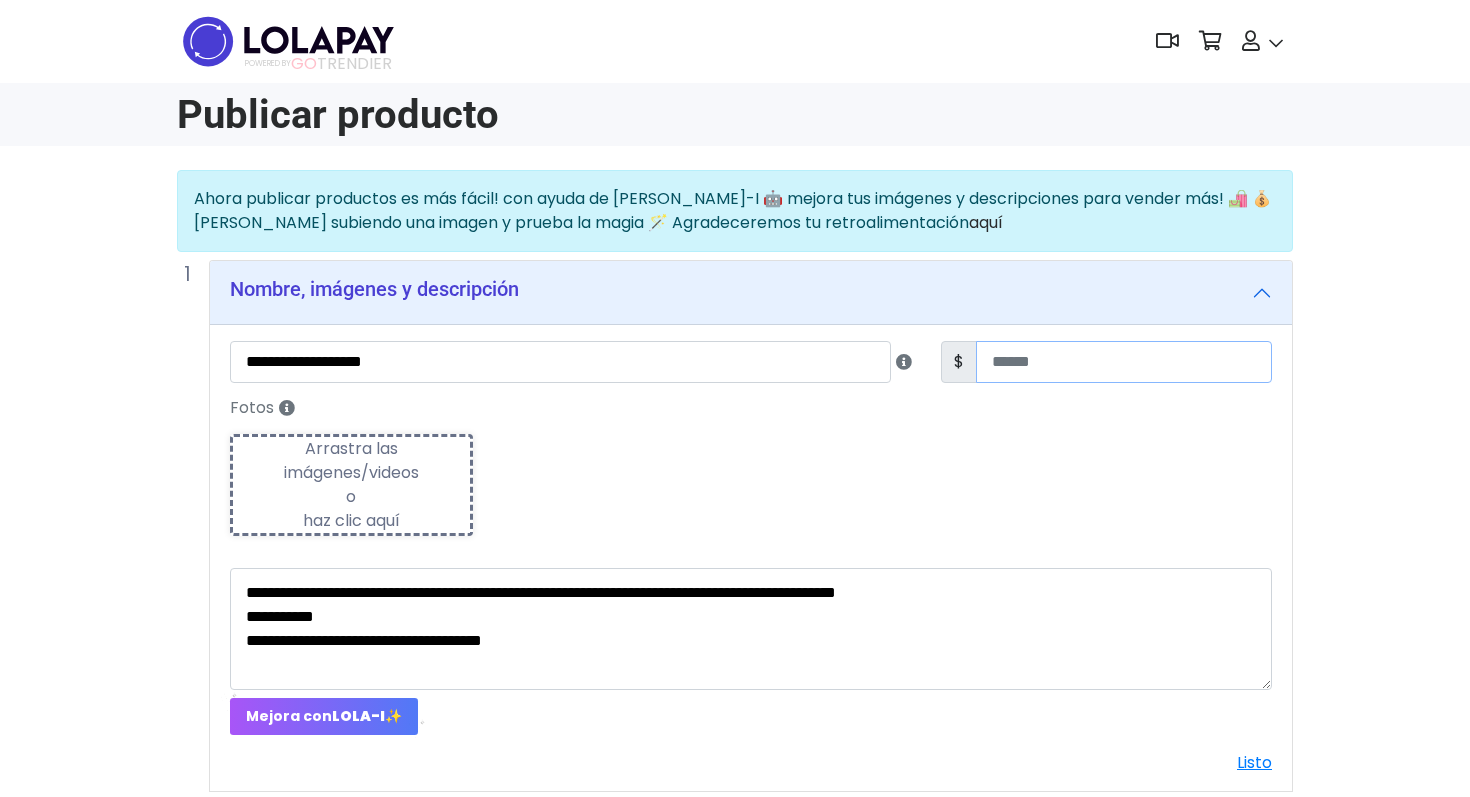 type on "***" 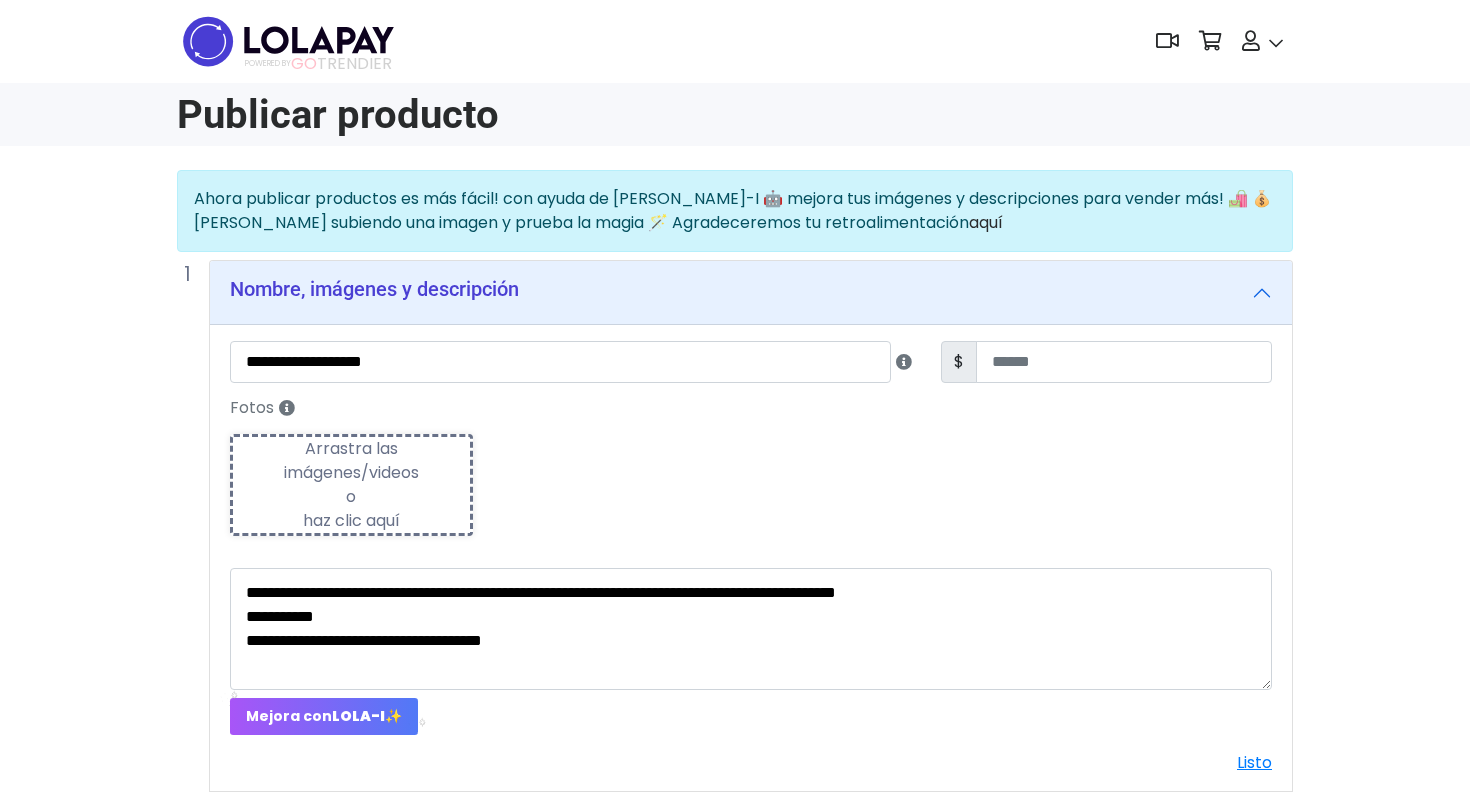 click on "Arrastra las
imágenes/videos
o
haz clic aquí" at bounding box center [351, 485] 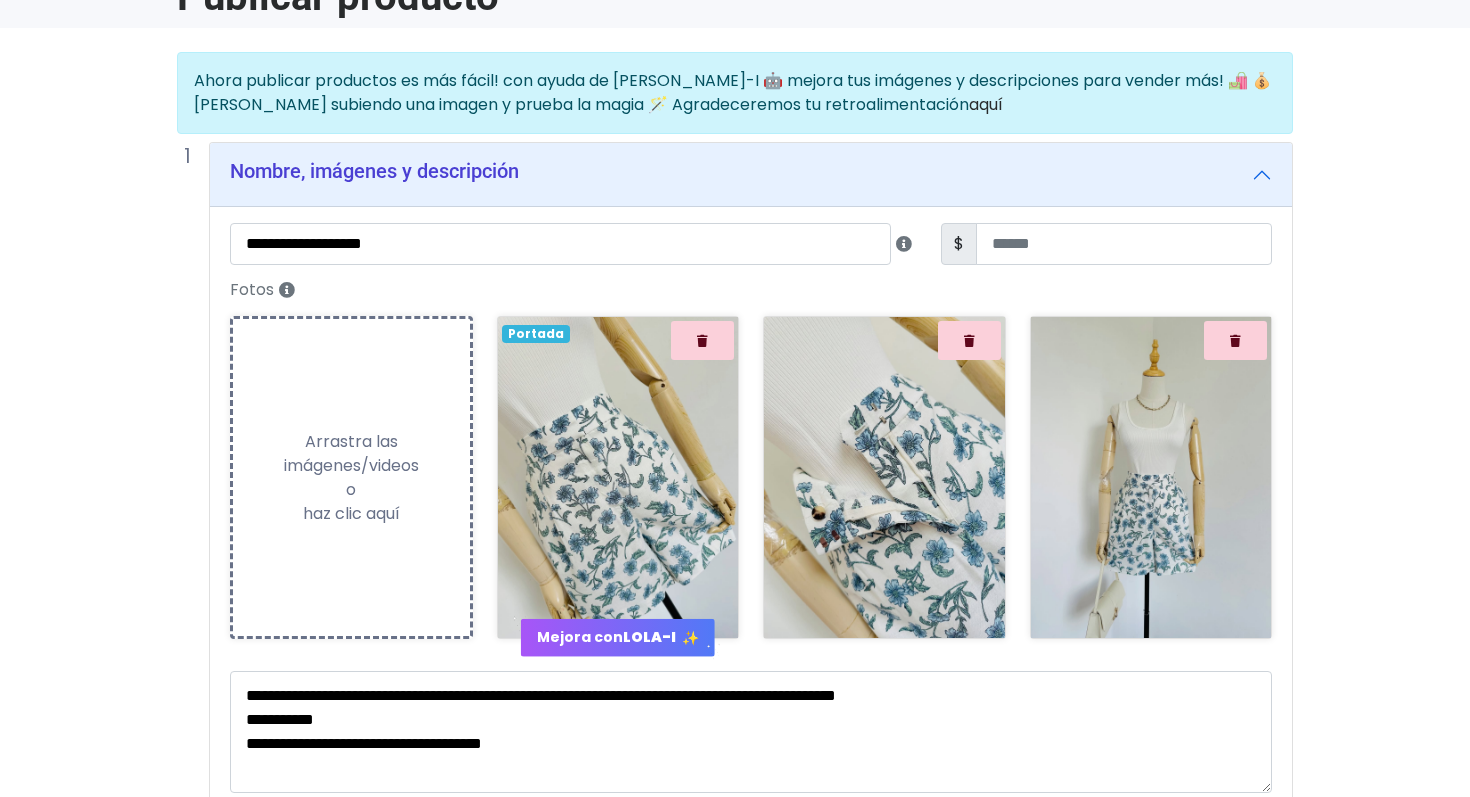 scroll, scrollTop: 139, scrollLeft: 0, axis: vertical 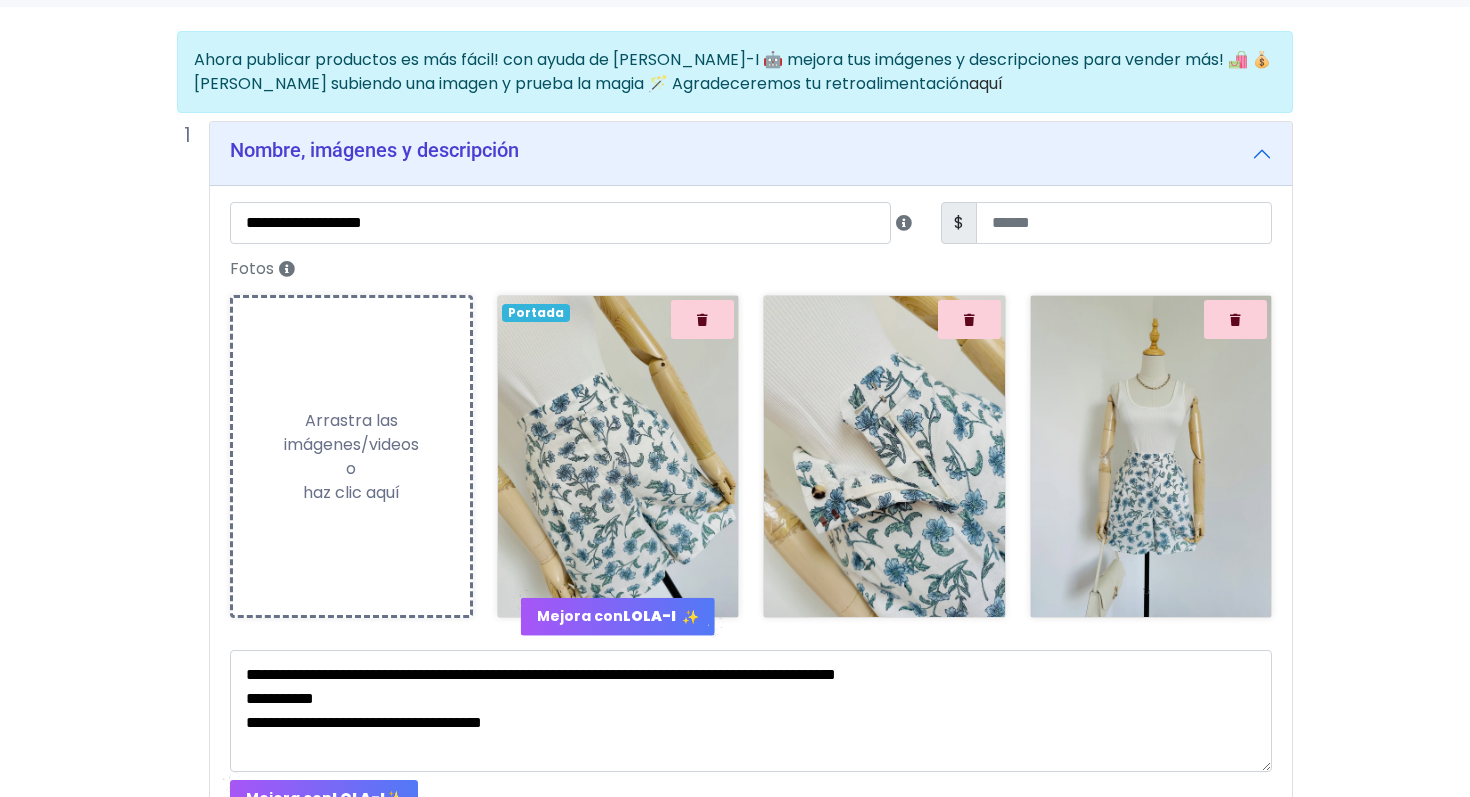 drag, startPoint x: 1147, startPoint y: 505, endPoint x: 1121, endPoint y: 506, distance: 26.019224 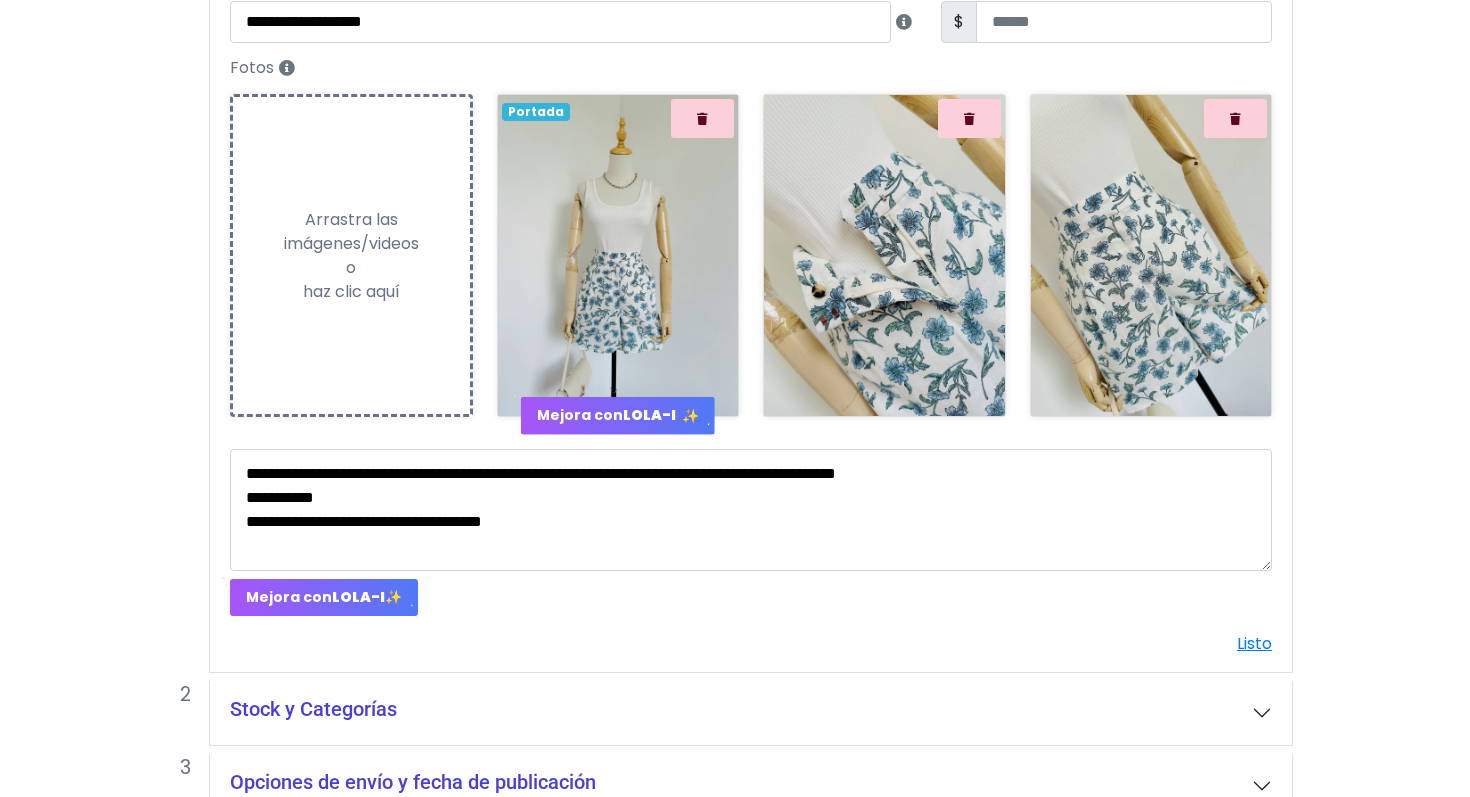 scroll, scrollTop: 451, scrollLeft: 0, axis: vertical 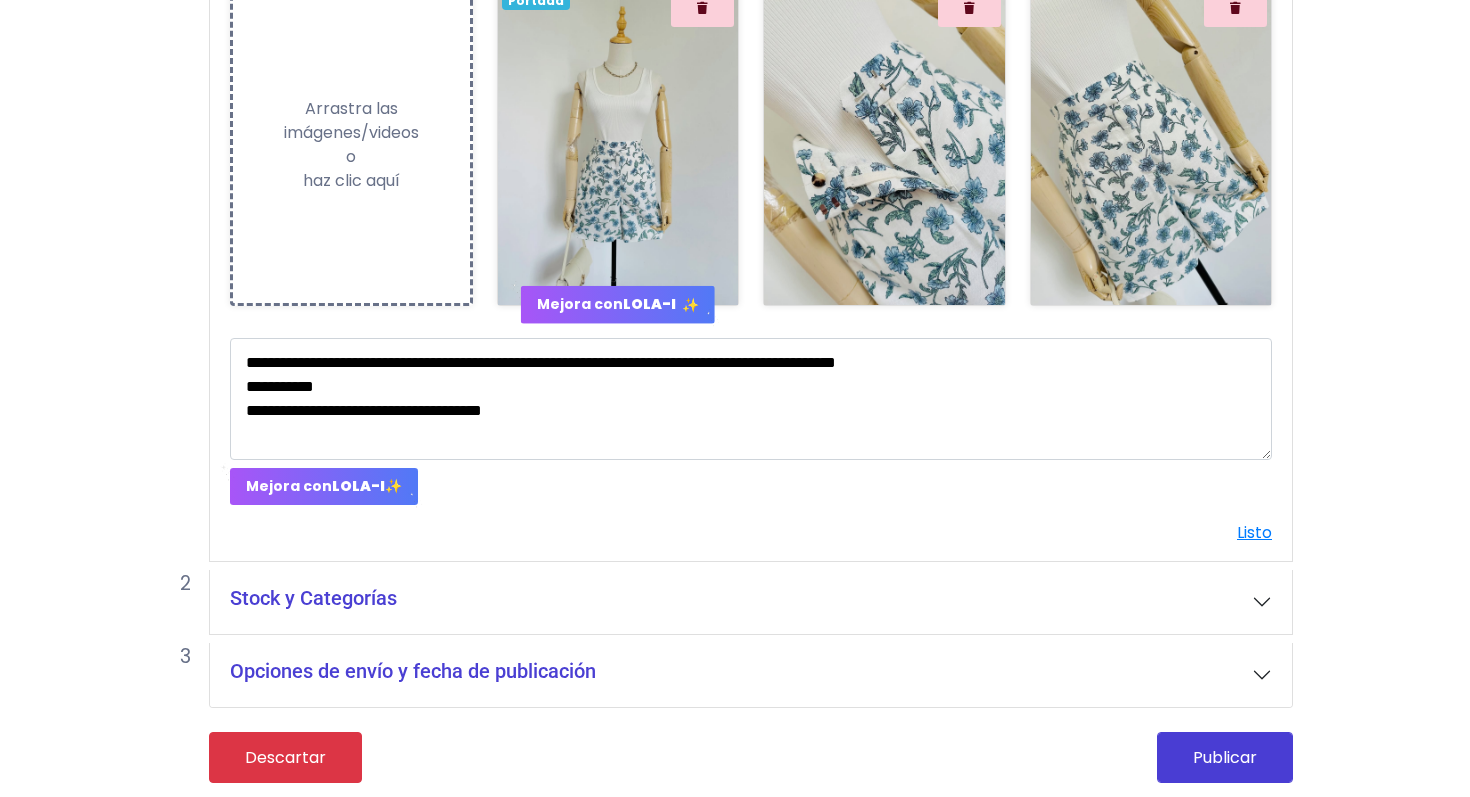 click on "Stock y Categorías" at bounding box center [751, 602] 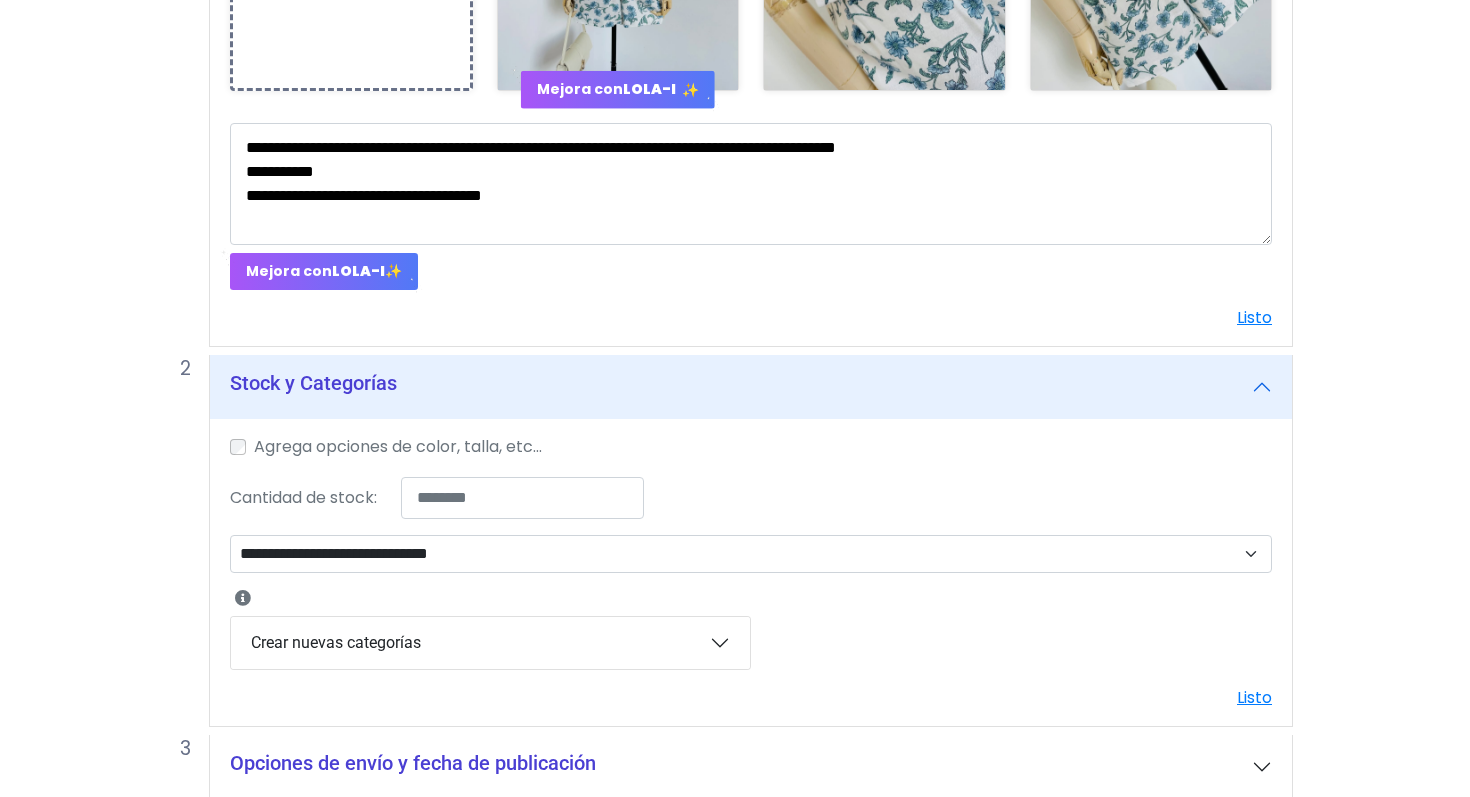 scroll, scrollTop: 695, scrollLeft: 0, axis: vertical 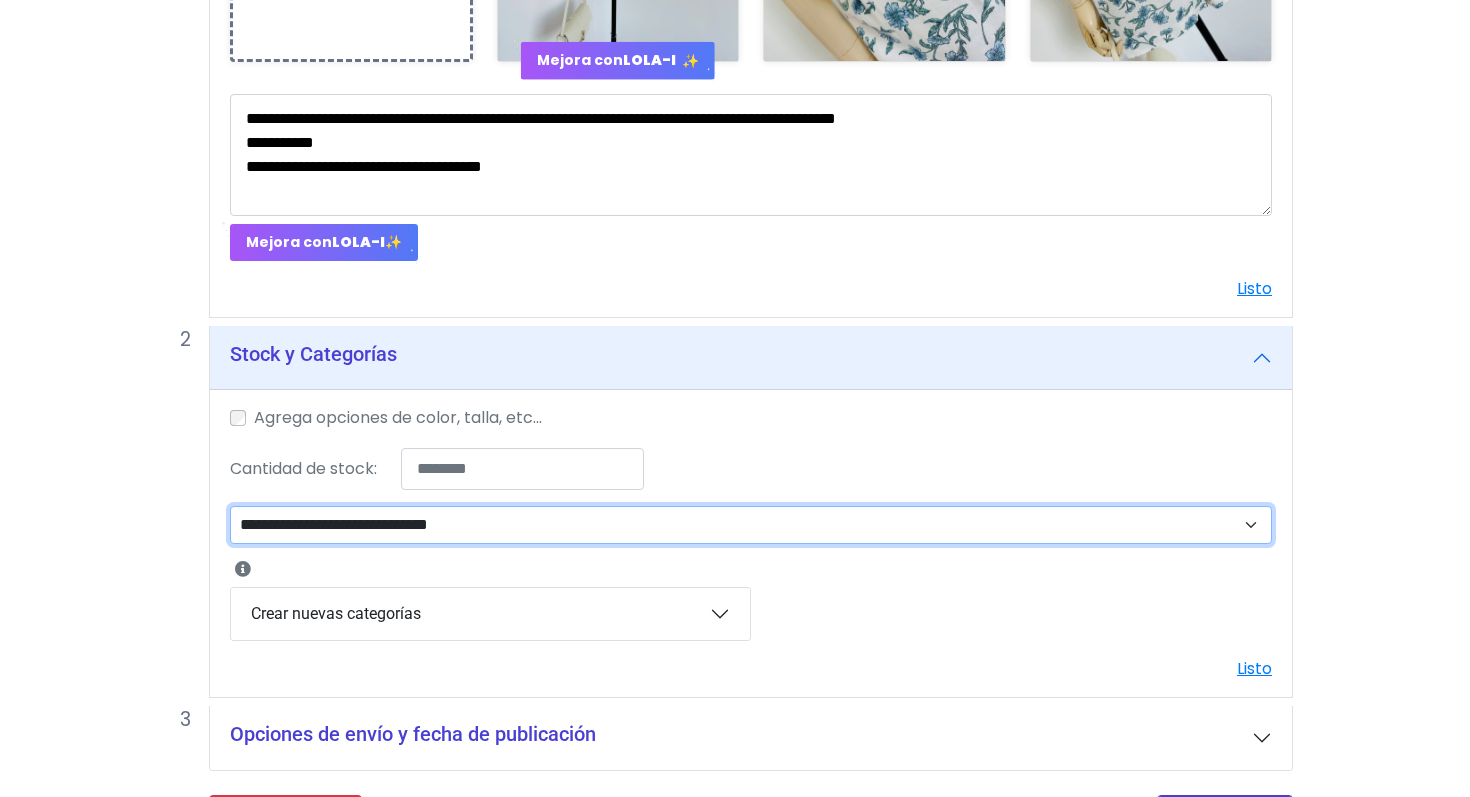 click on "**********" at bounding box center [751, 525] 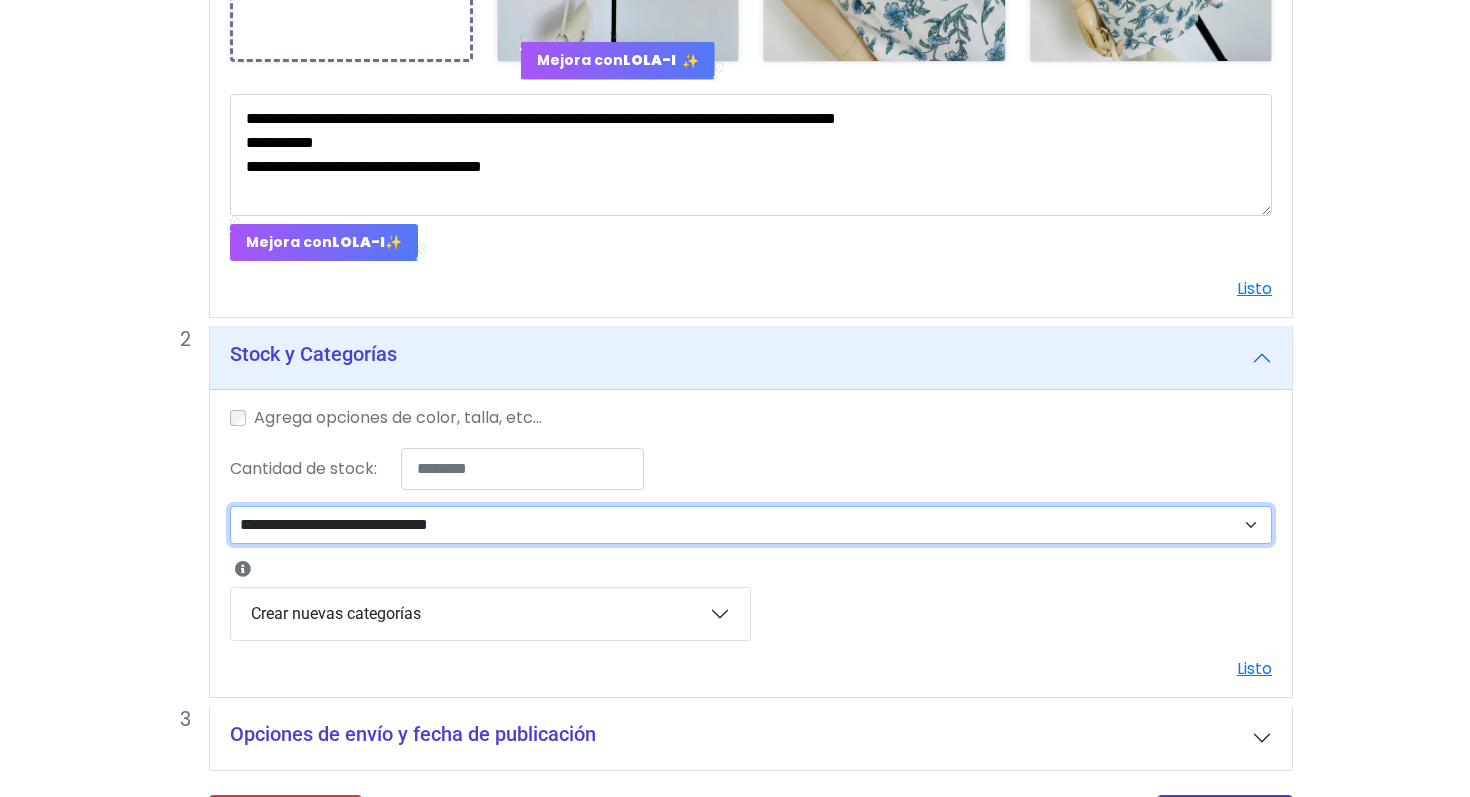 select on "**" 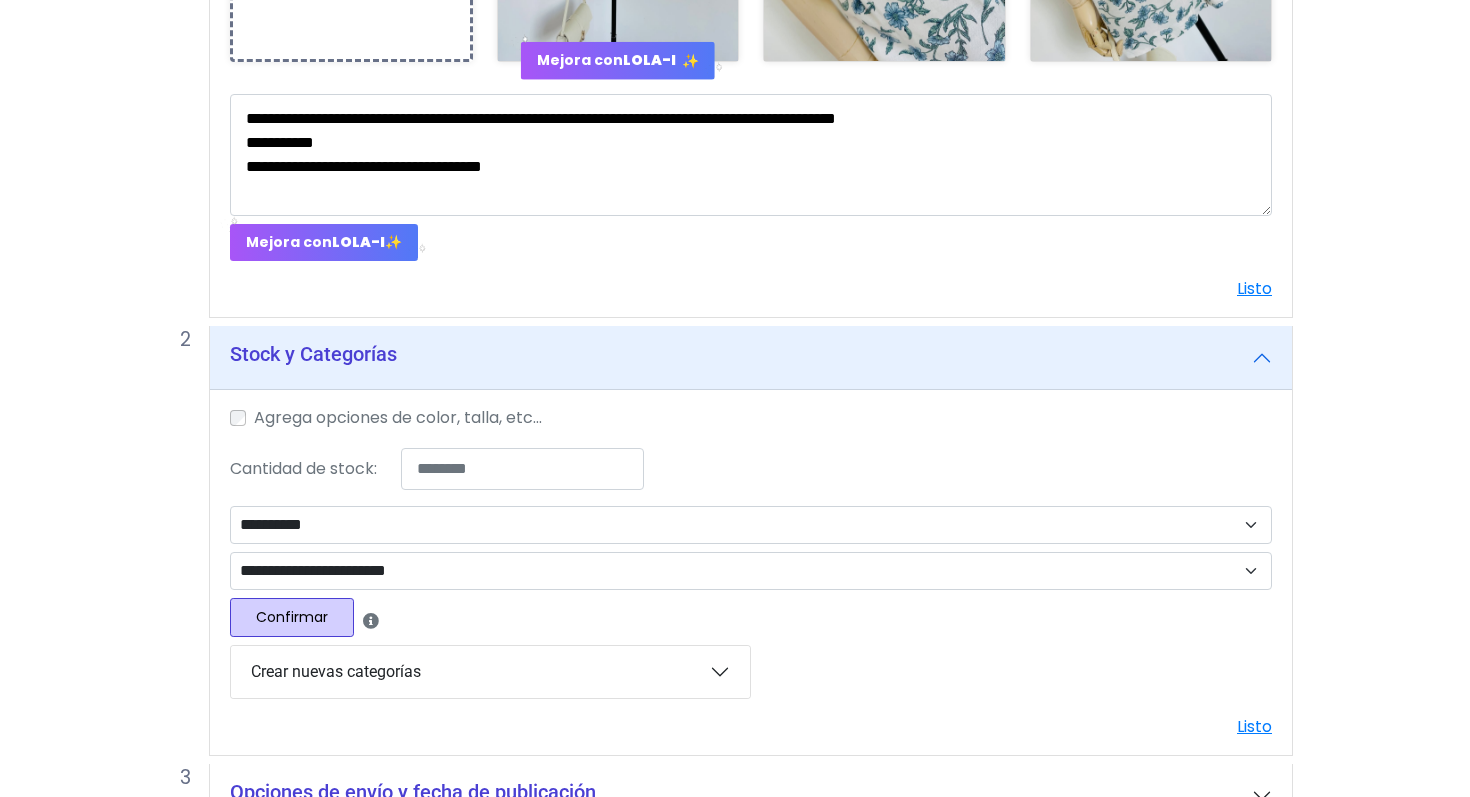 click on "**********" at bounding box center [751, 575] 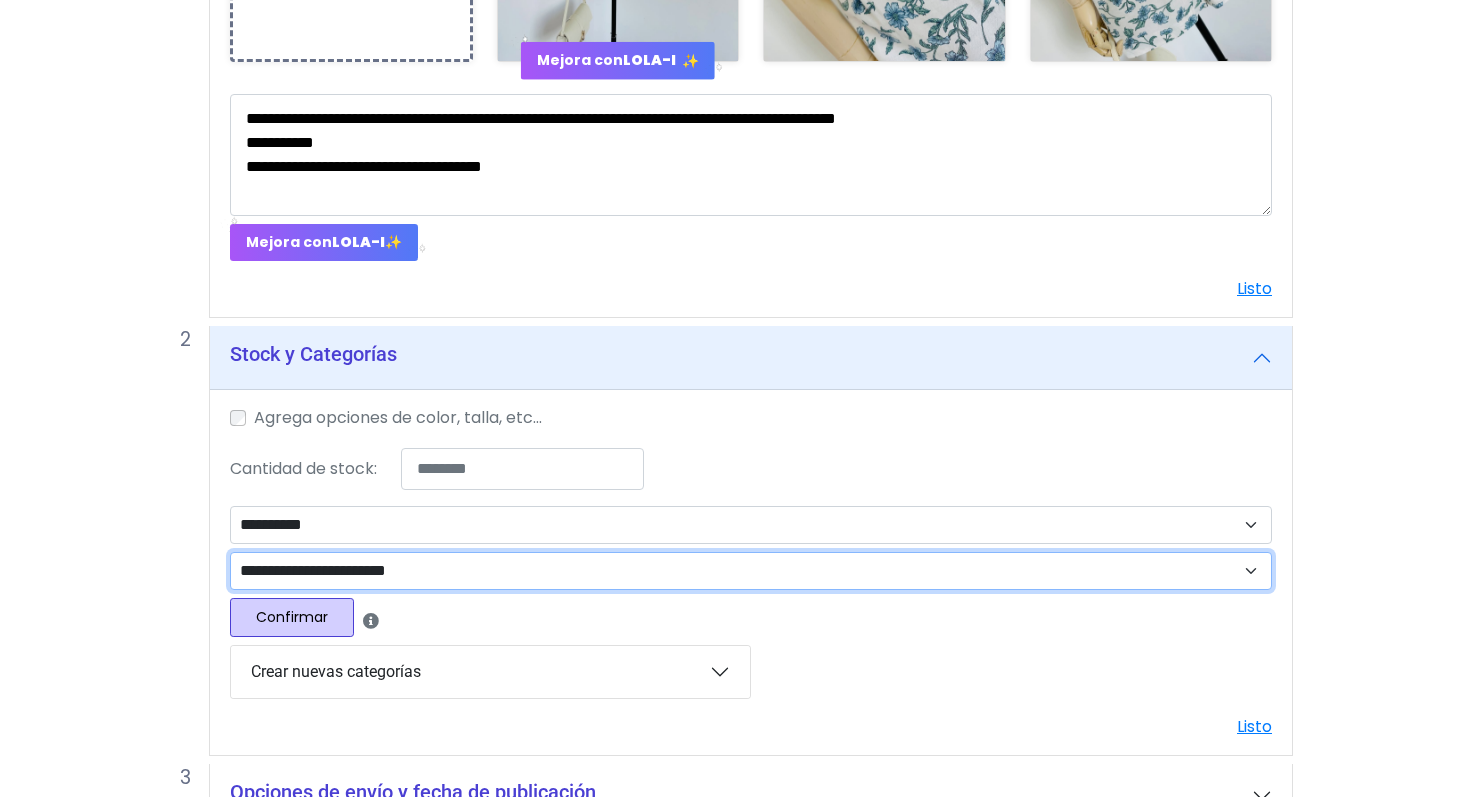 click on "**********" at bounding box center [751, 571] 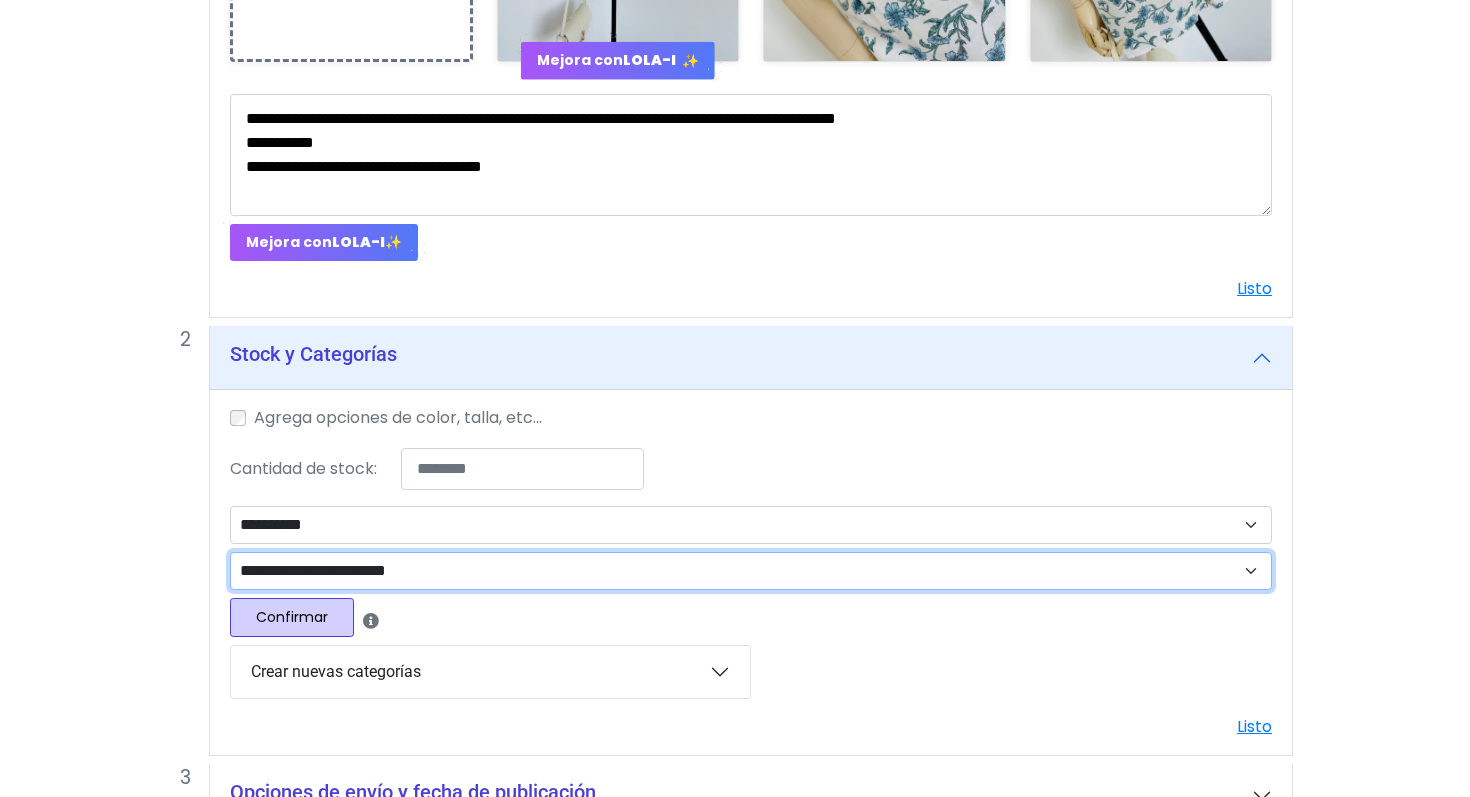 select on "***" 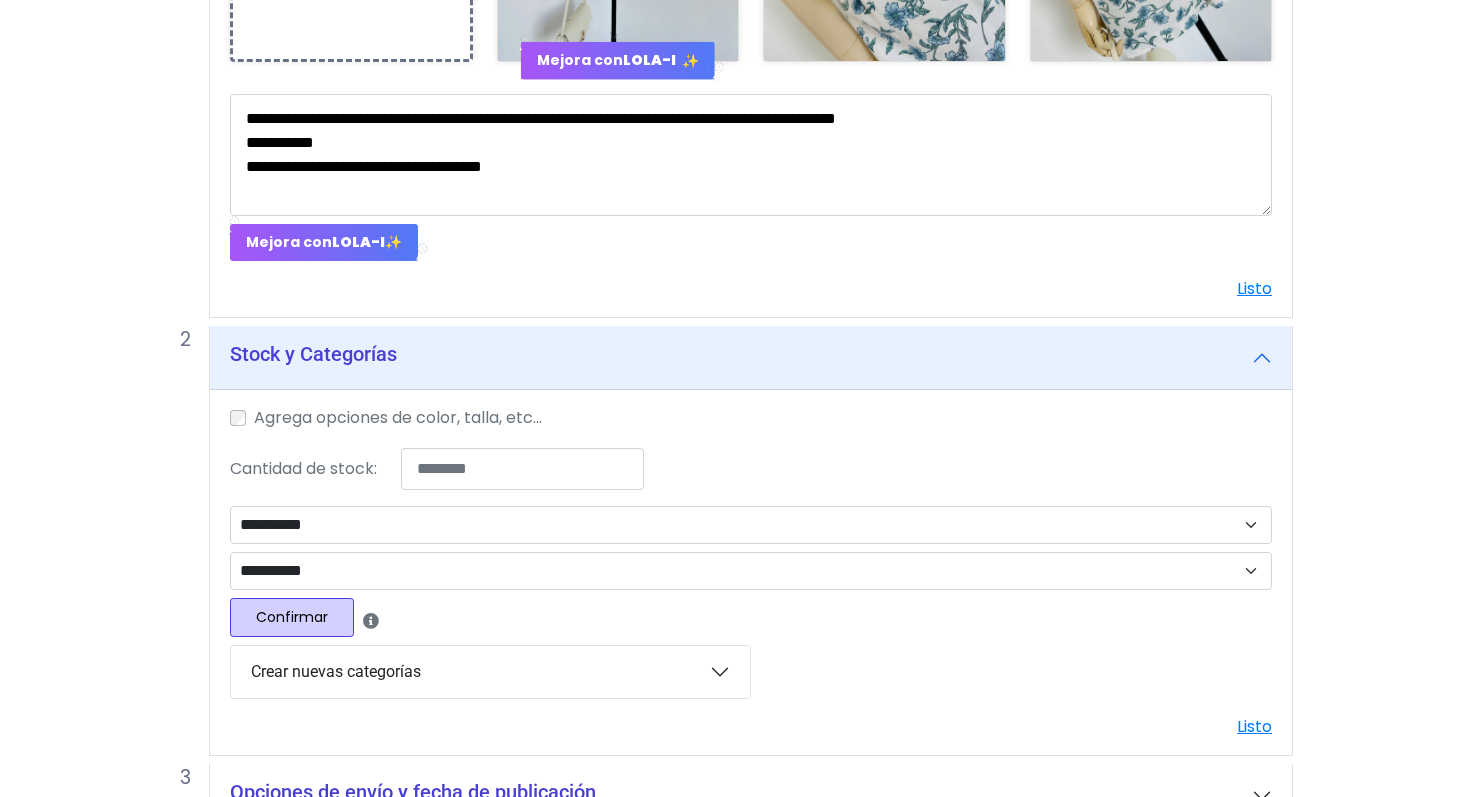click on "Confirmar" at bounding box center [292, 617] 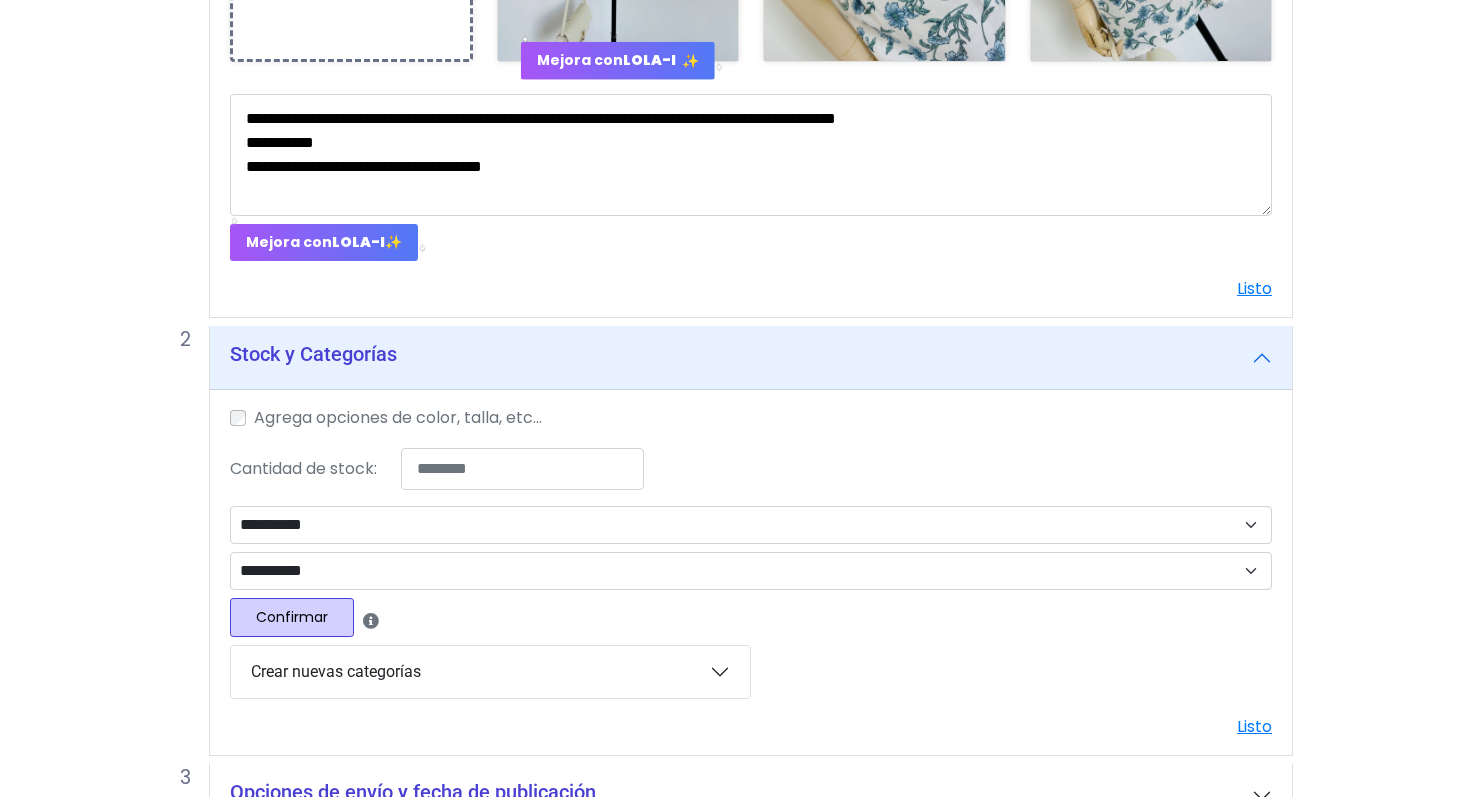 select 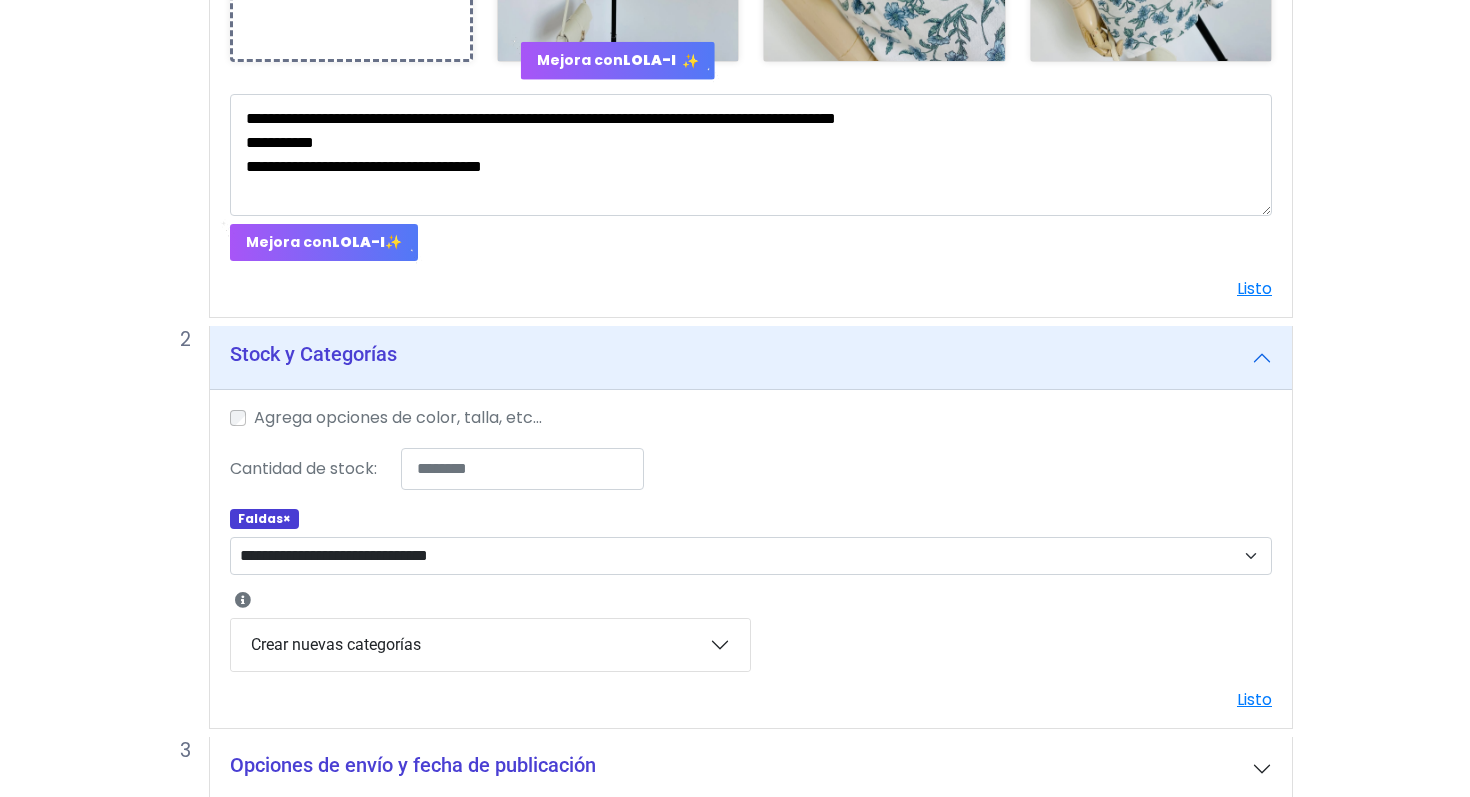 scroll, scrollTop: 788, scrollLeft: 0, axis: vertical 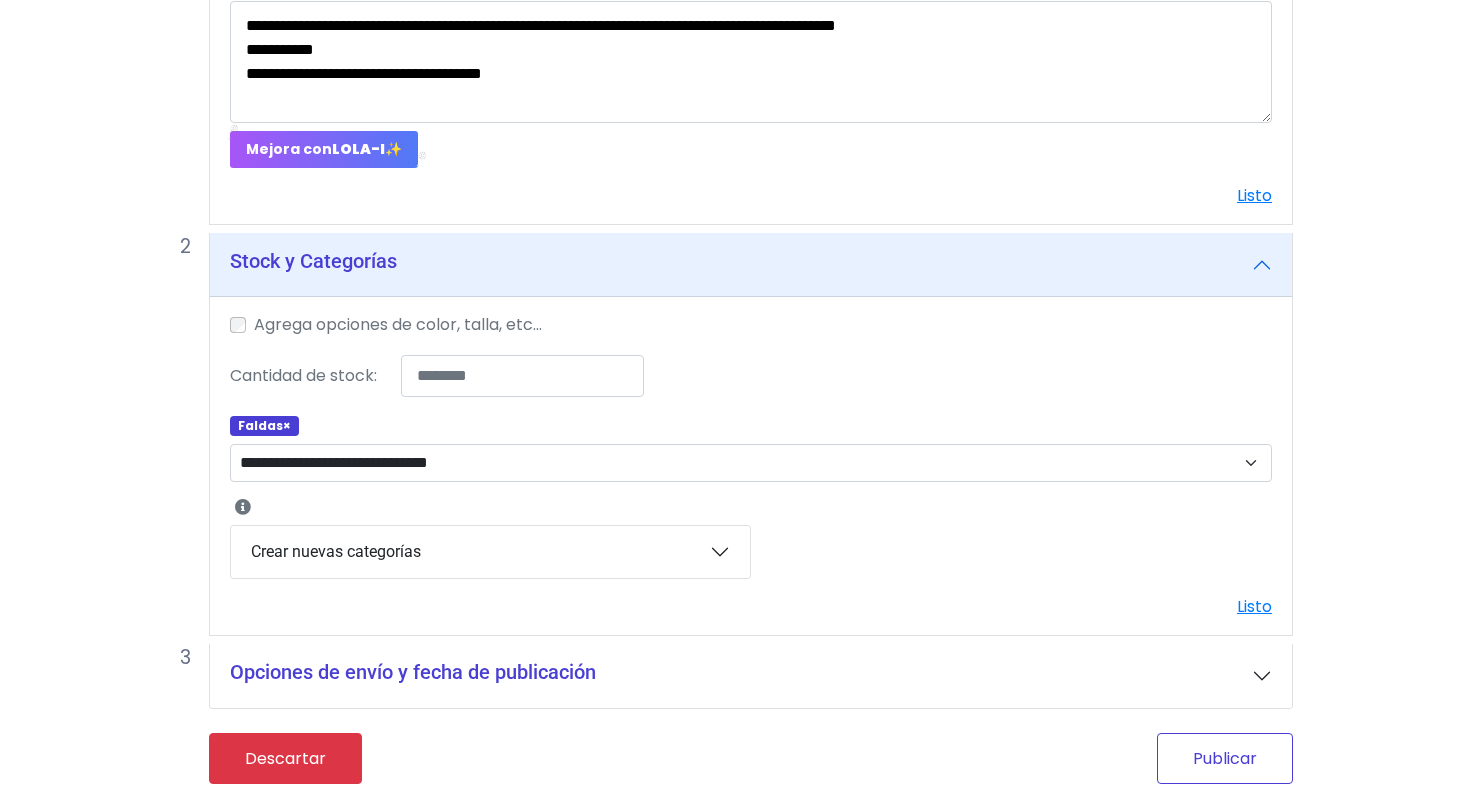 click on "Publicar" at bounding box center (1225, 758) 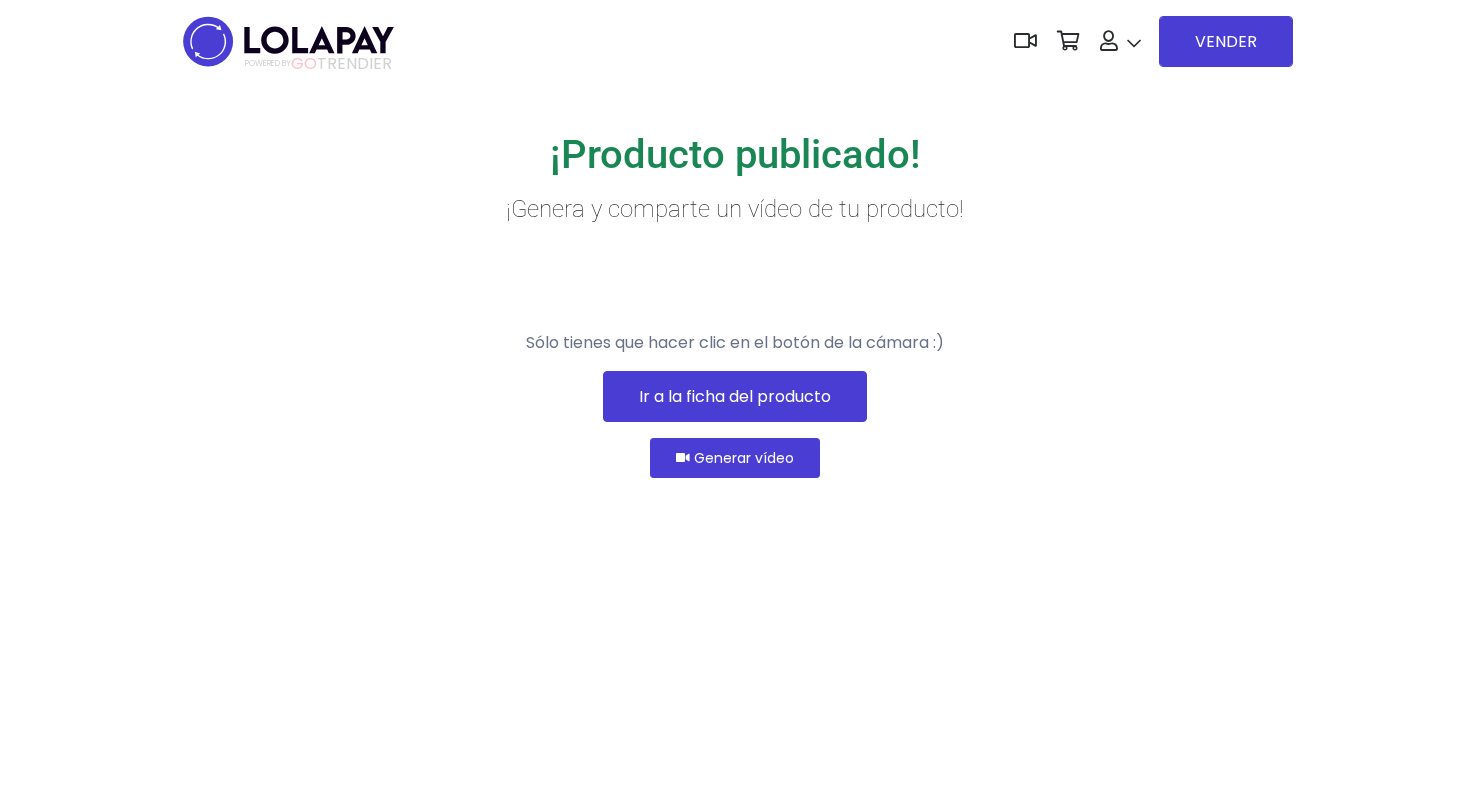 scroll, scrollTop: 0, scrollLeft: 0, axis: both 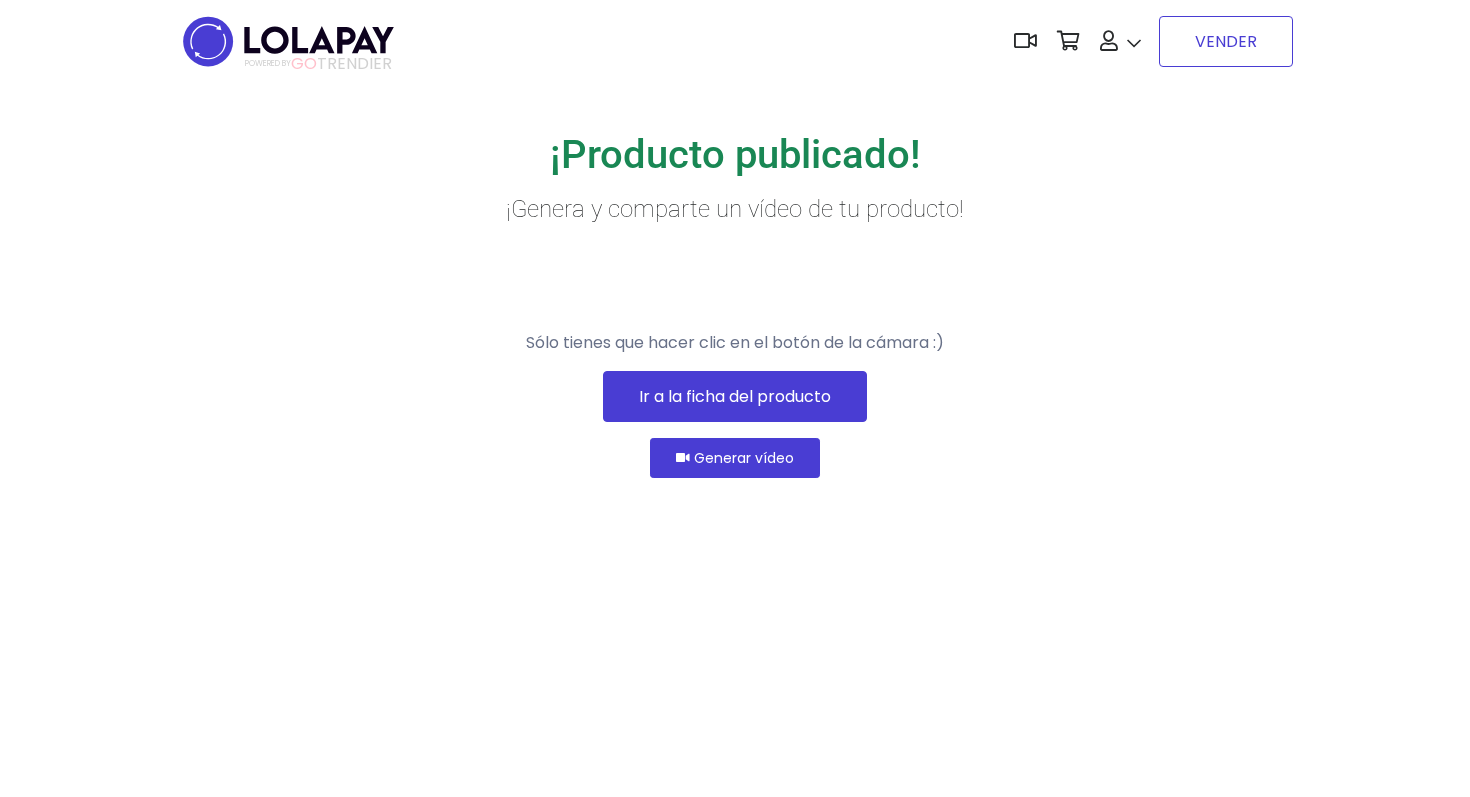 click on "VENDER" at bounding box center (1226, 41) 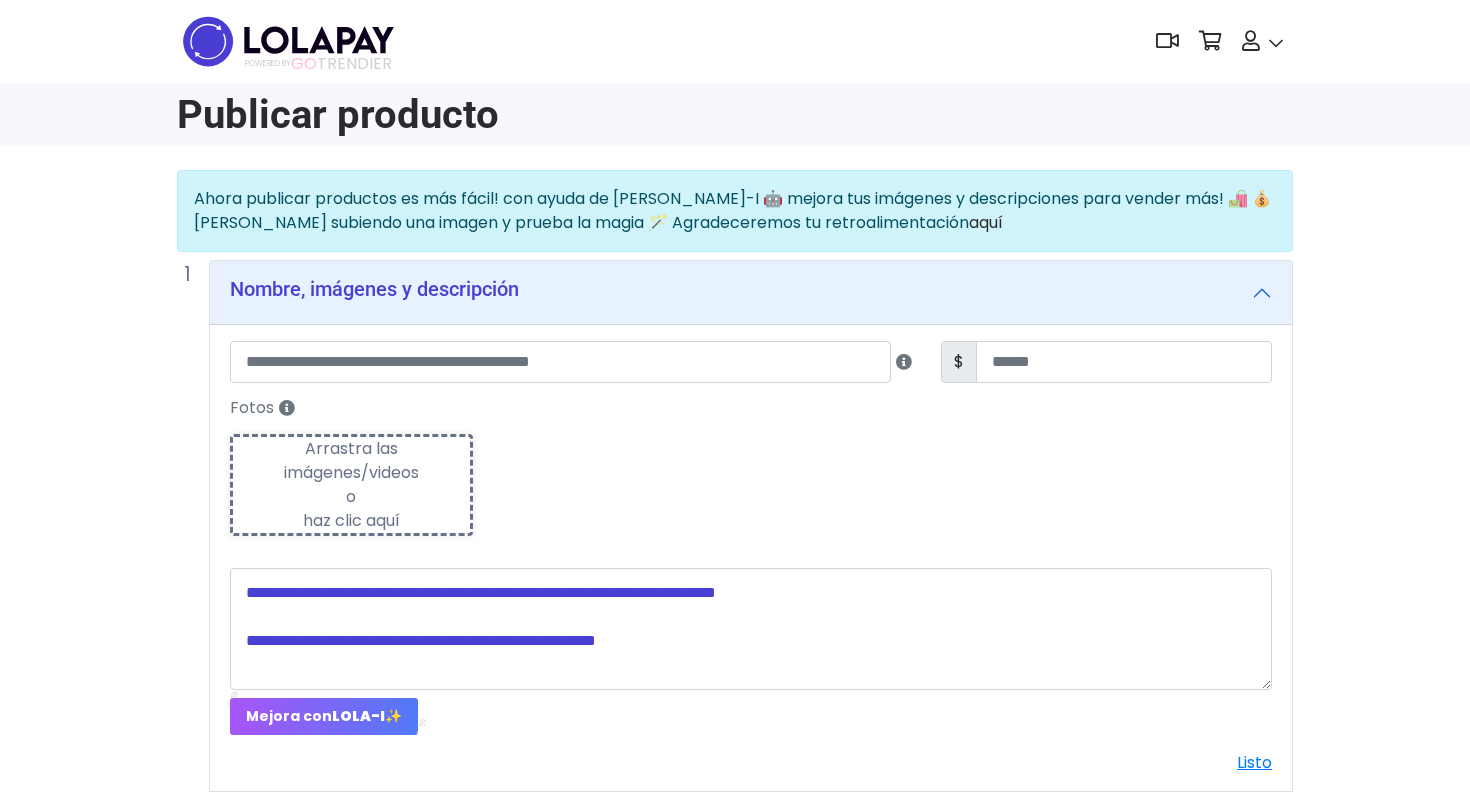 scroll, scrollTop: 0, scrollLeft: 0, axis: both 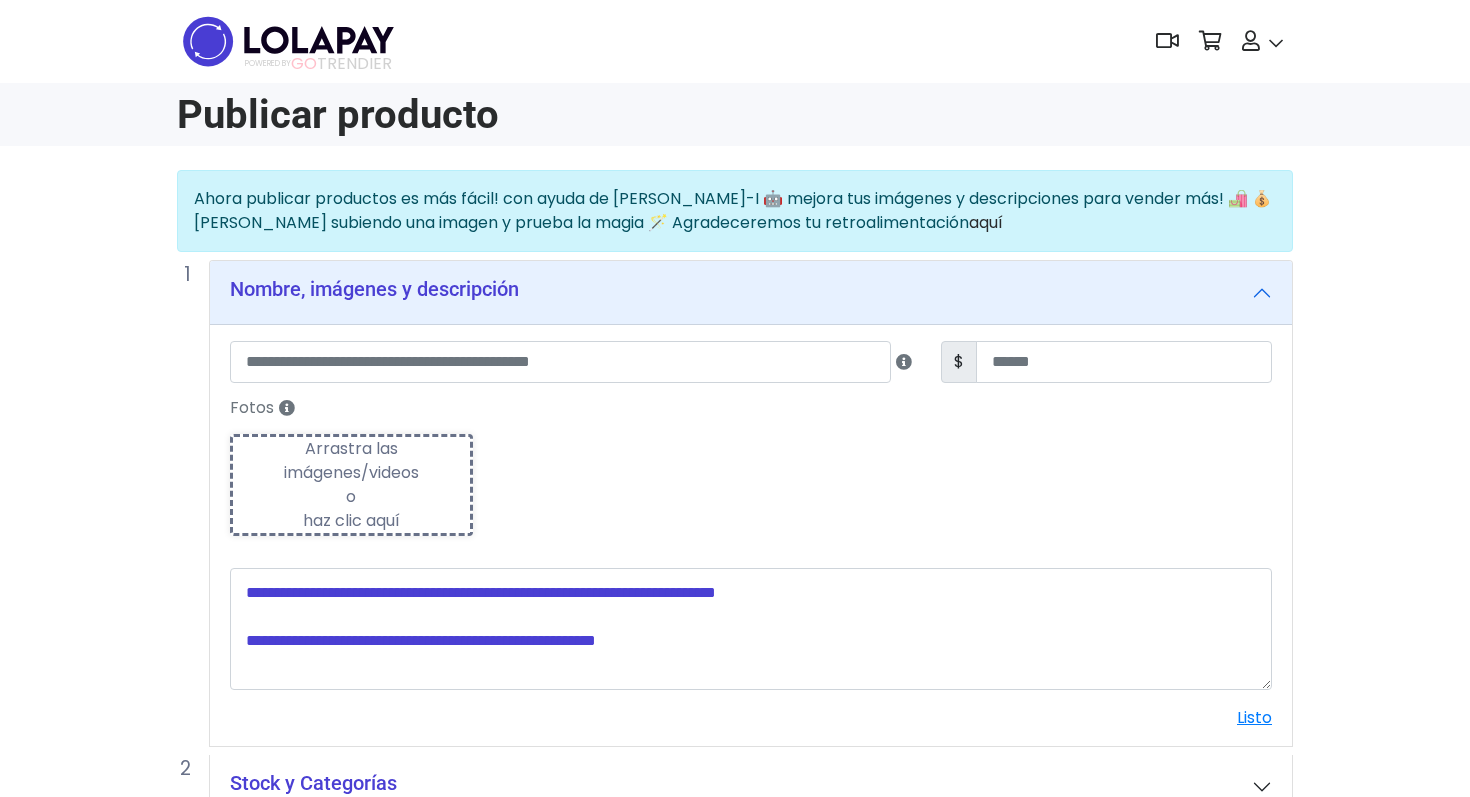 click on "Fotos
Subiendo
Arrastra las
imágenes/videos
o
haz clic aquí" at bounding box center [751, 471] 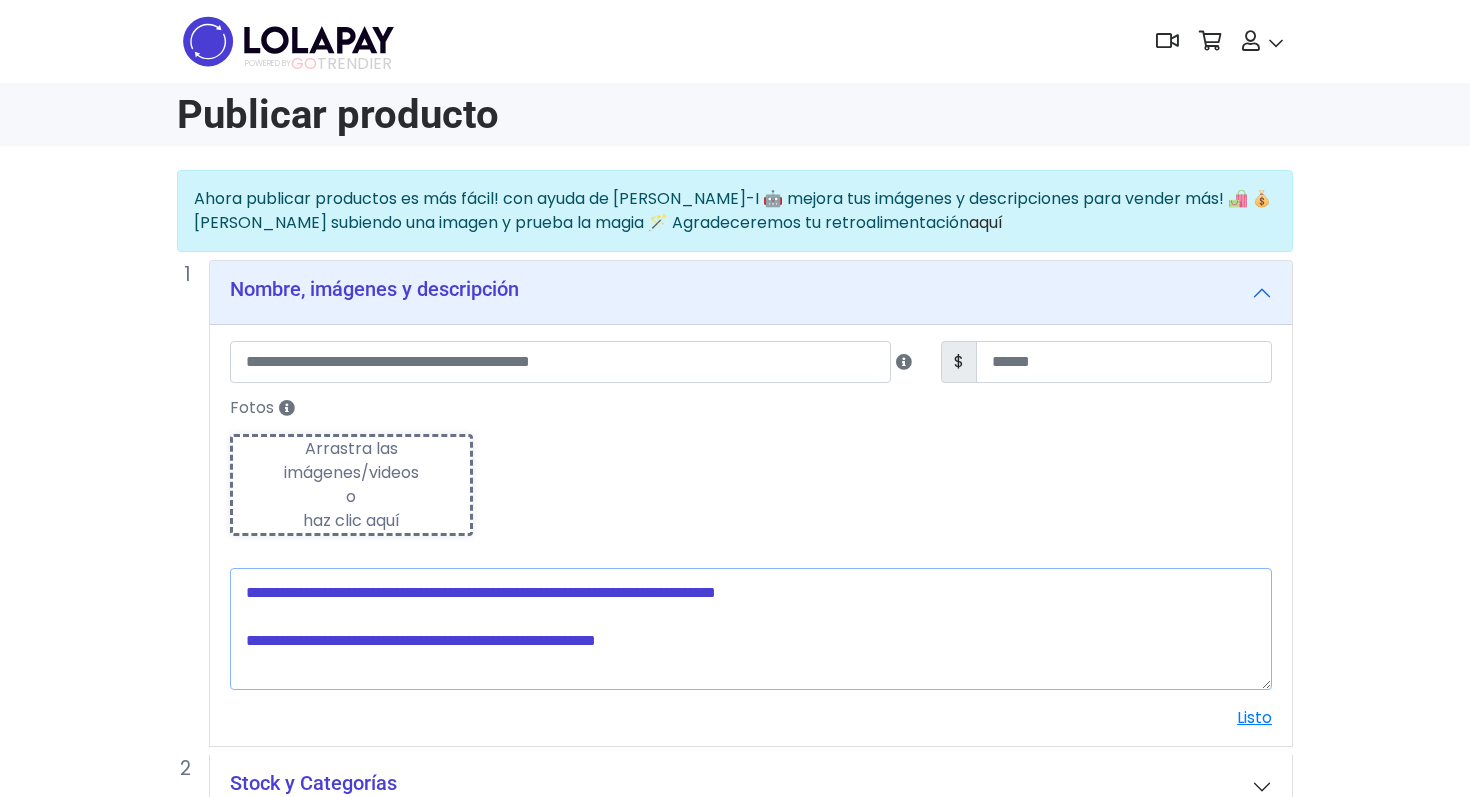 click at bounding box center [751, 629] 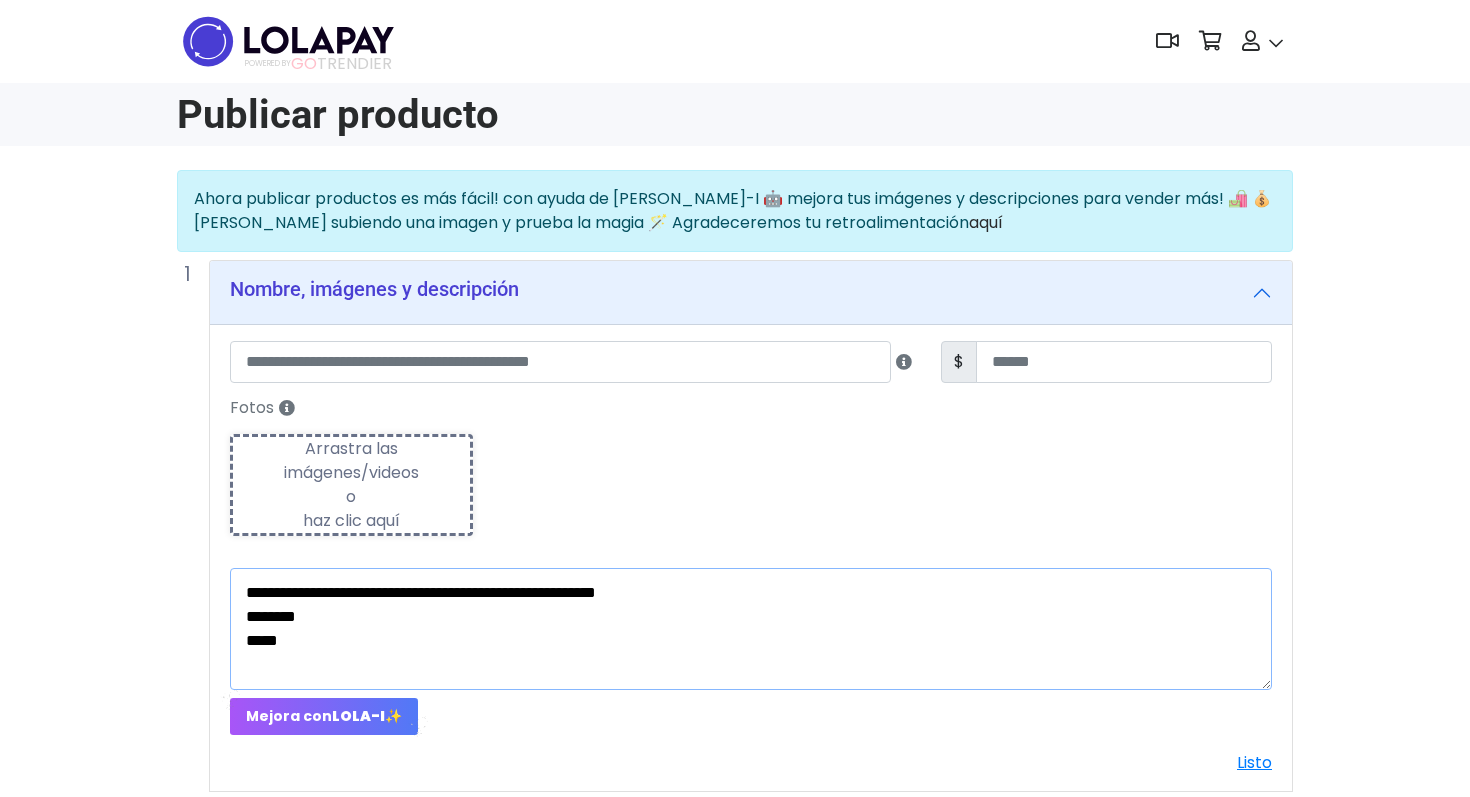 click on "**********" at bounding box center [751, 629] 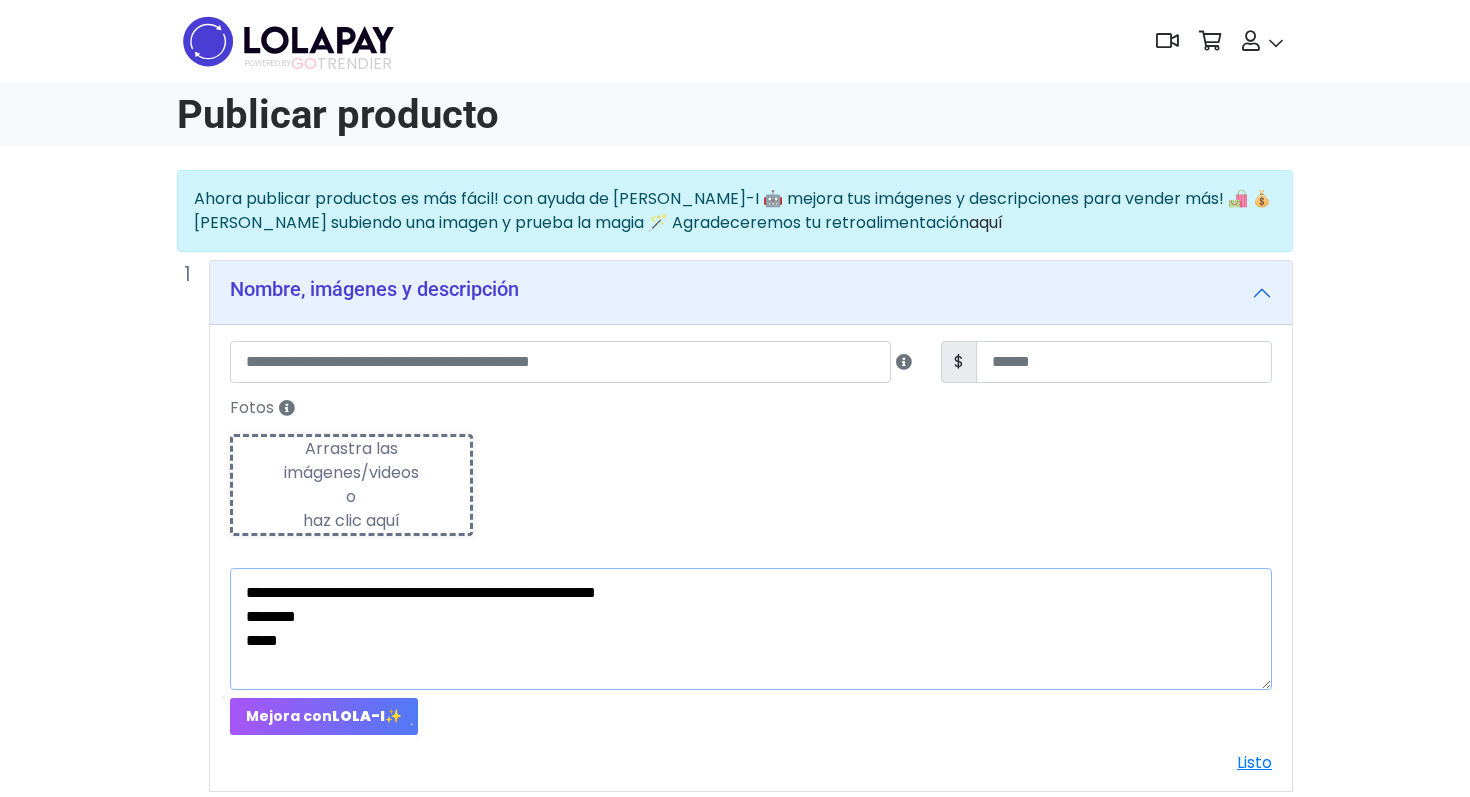 click on "**********" at bounding box center [751, 629] 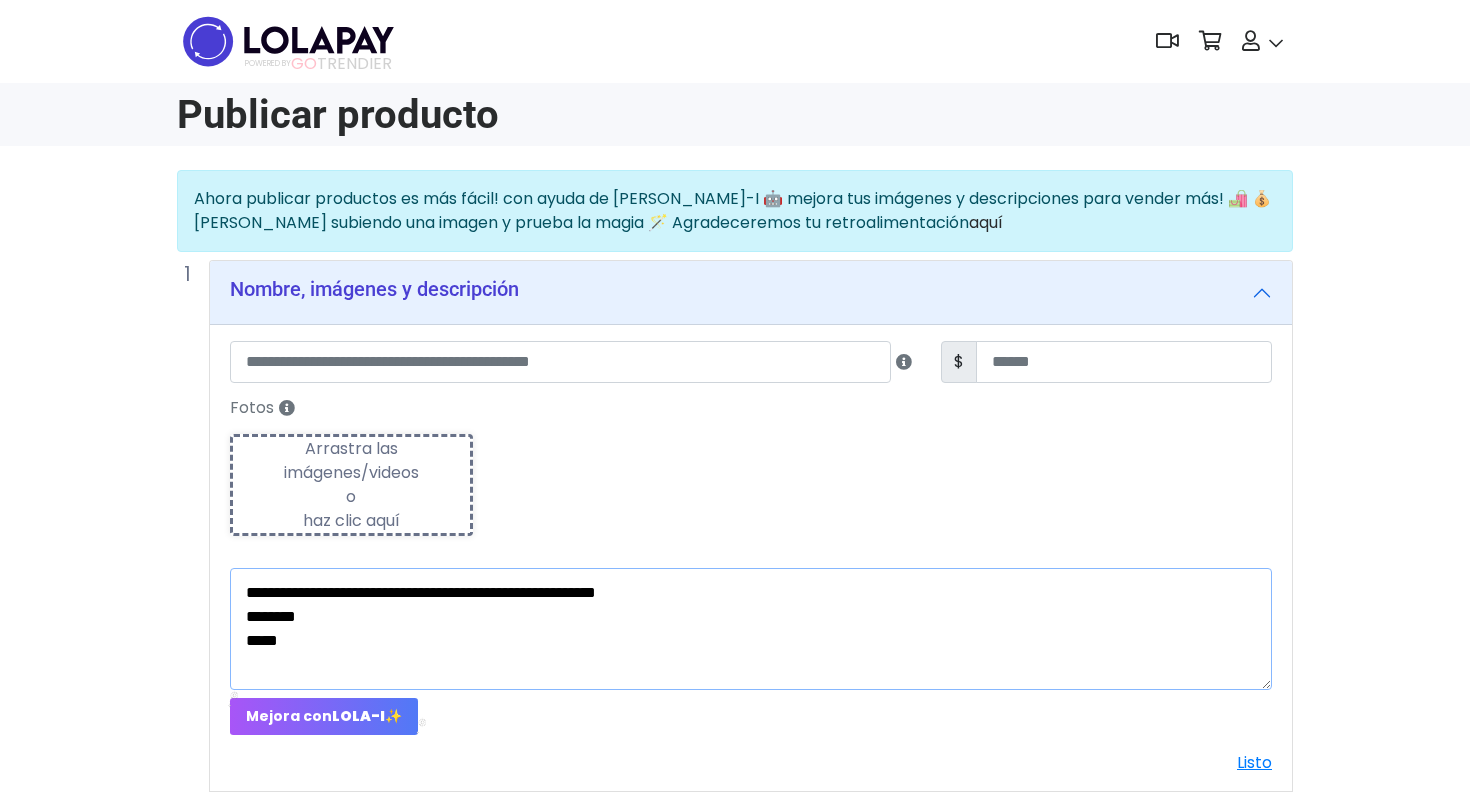 drag, startPoint x: 371, startPoint y: 587, endPoint x: 280, endPoint y: 580, distance: 91.26884 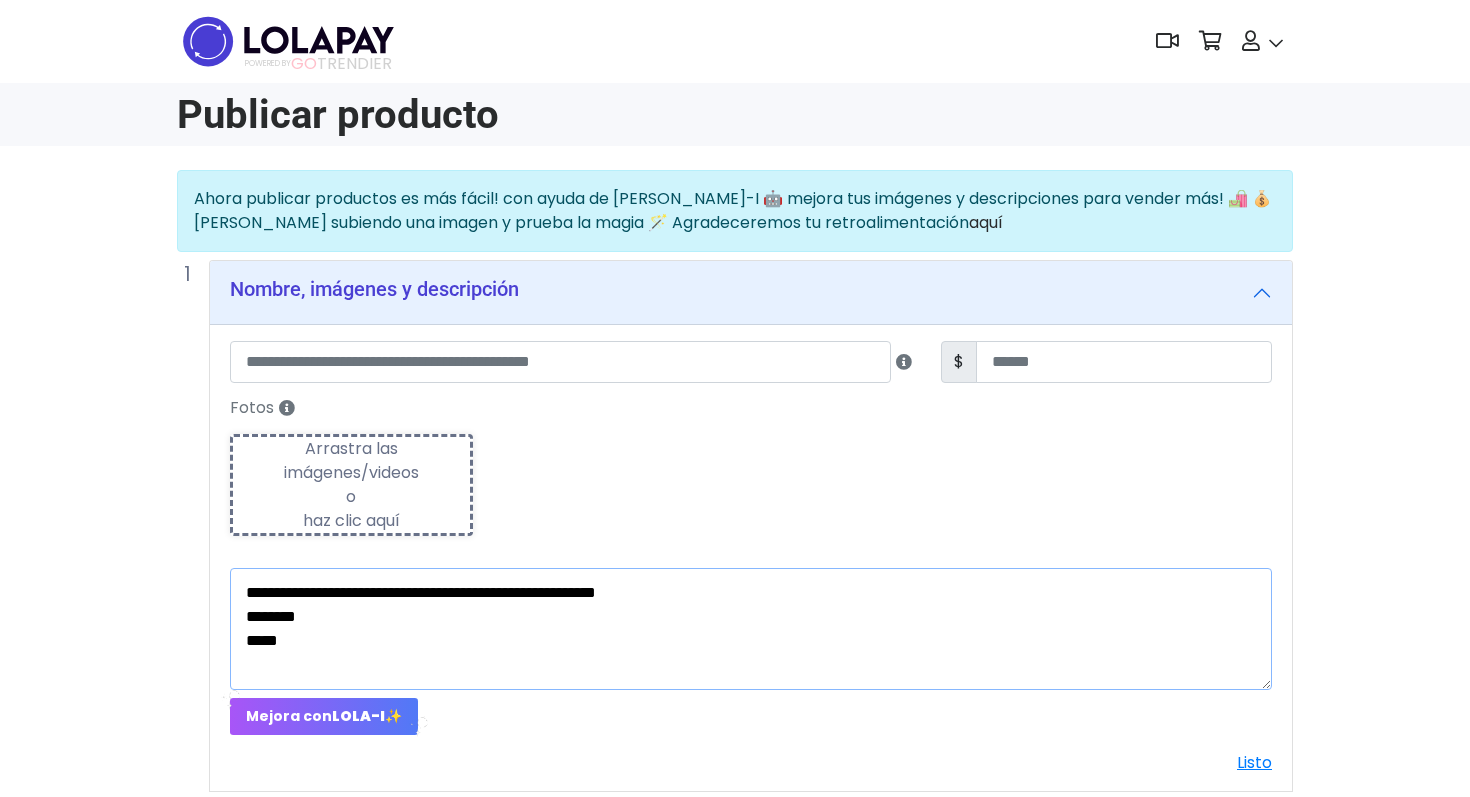 click on "**********" at bounding box center (751, 629) 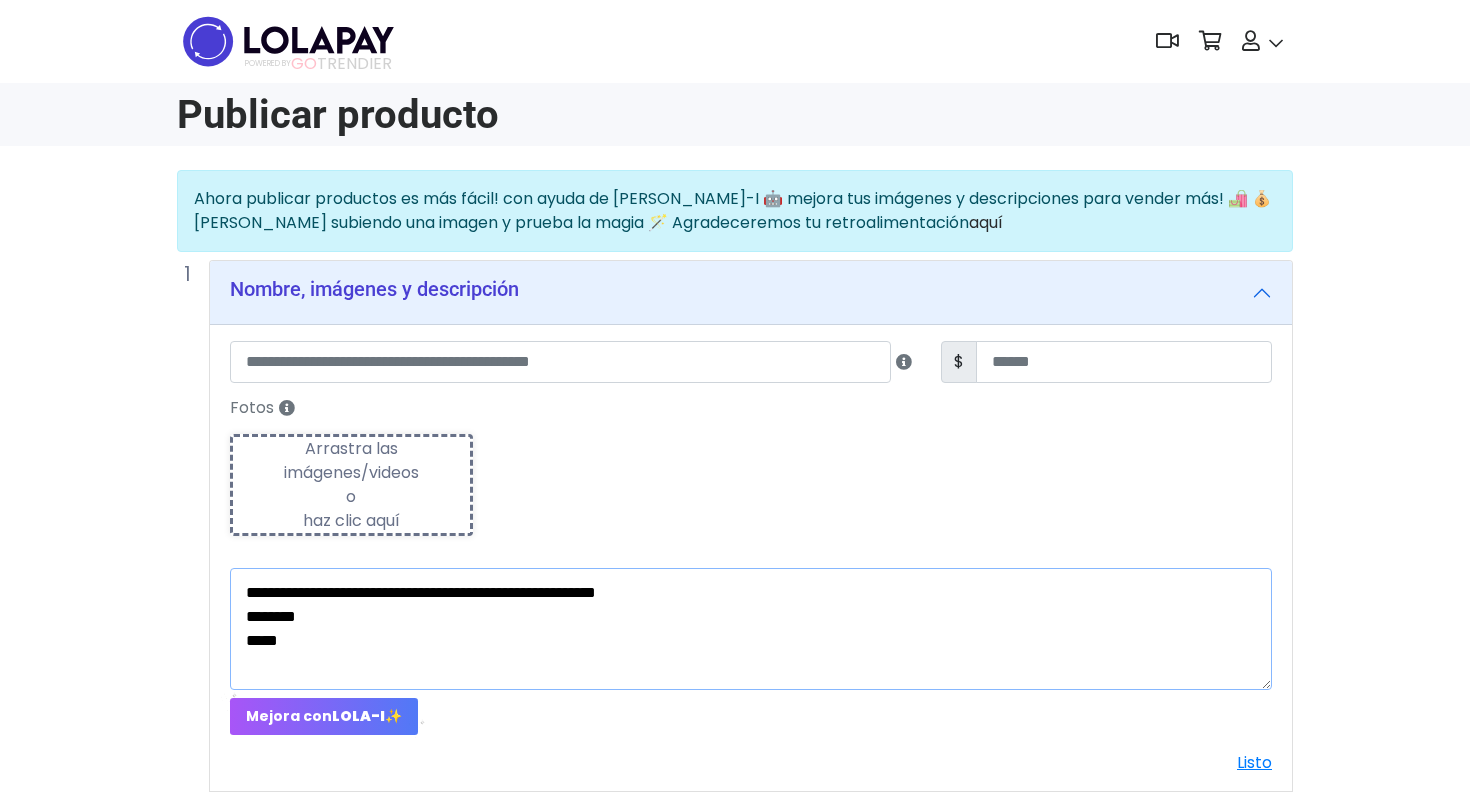 type on "**********" 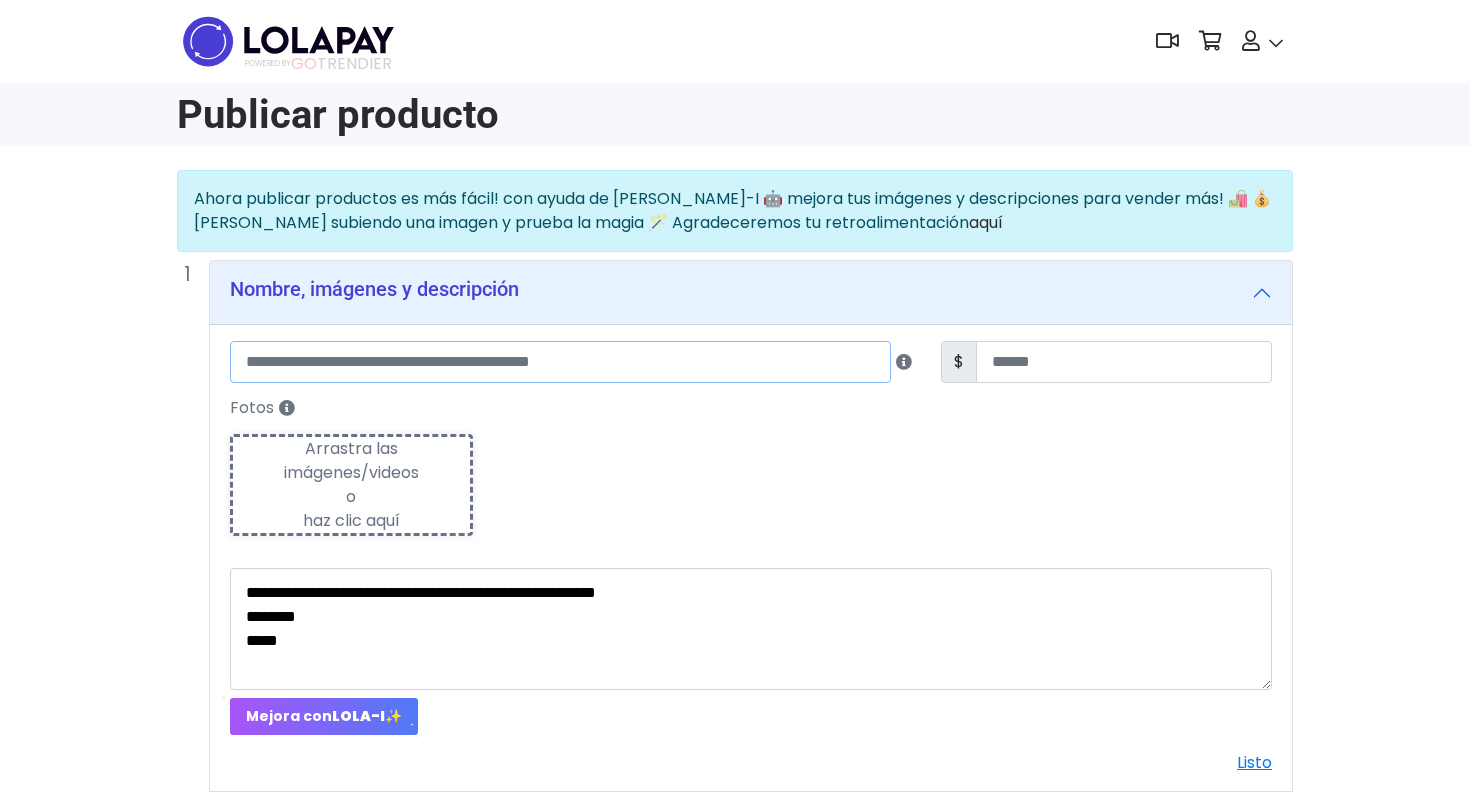 click at bounding box center (560, 362) 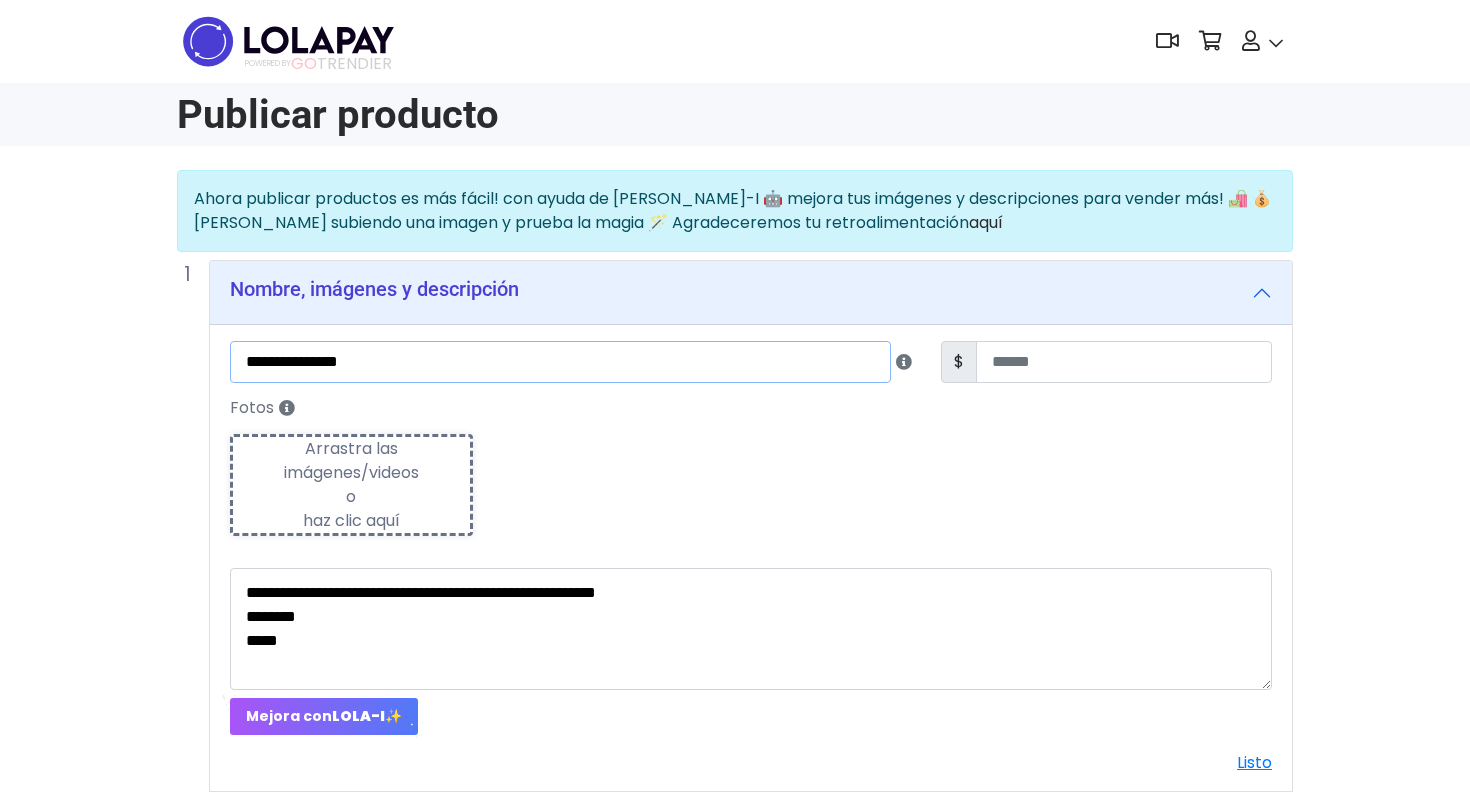 type on "**********" 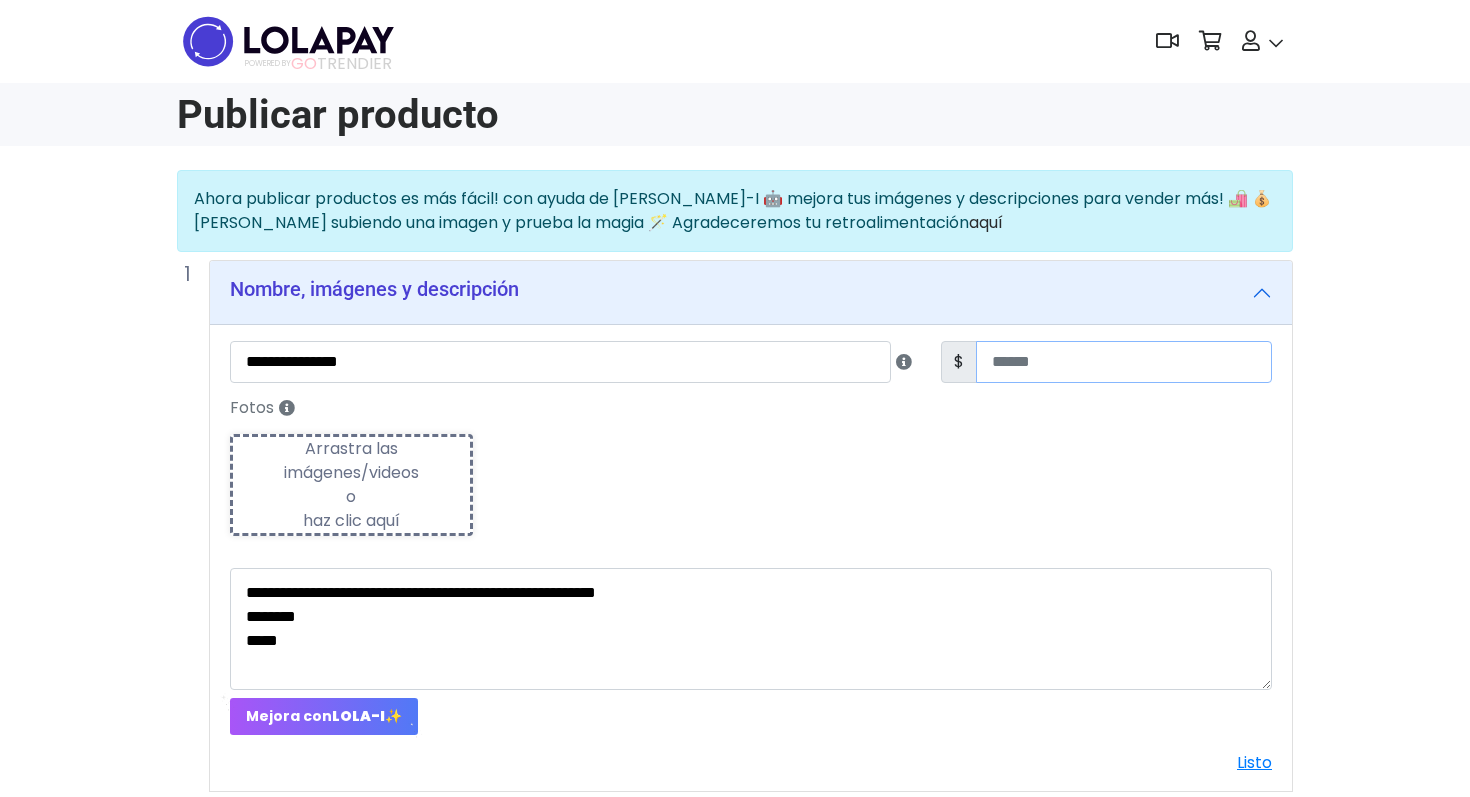 type on "***" 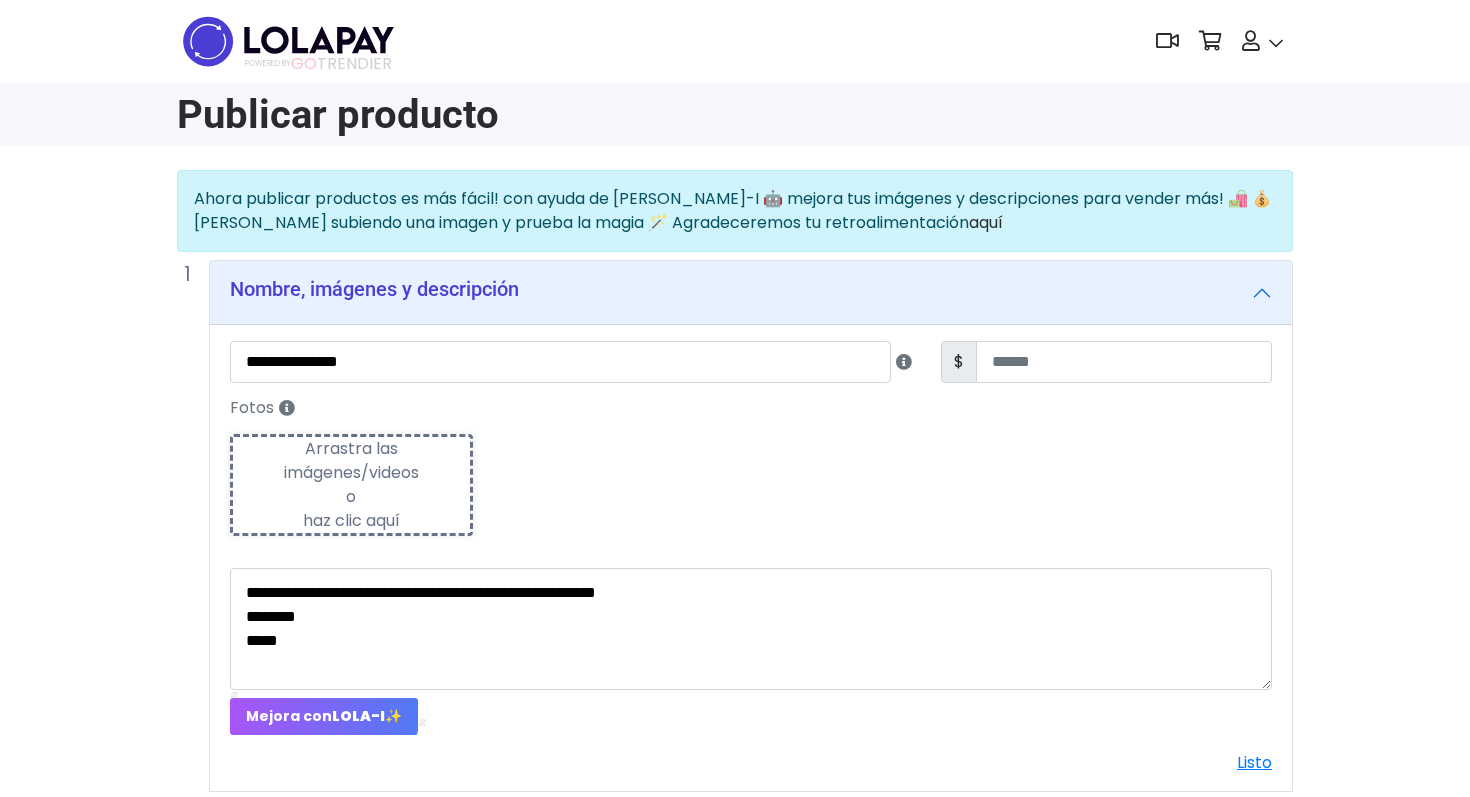 click on "Arrastra las
imágenes/videos
o
haz clic aquí" at bounding box center (351, 485) 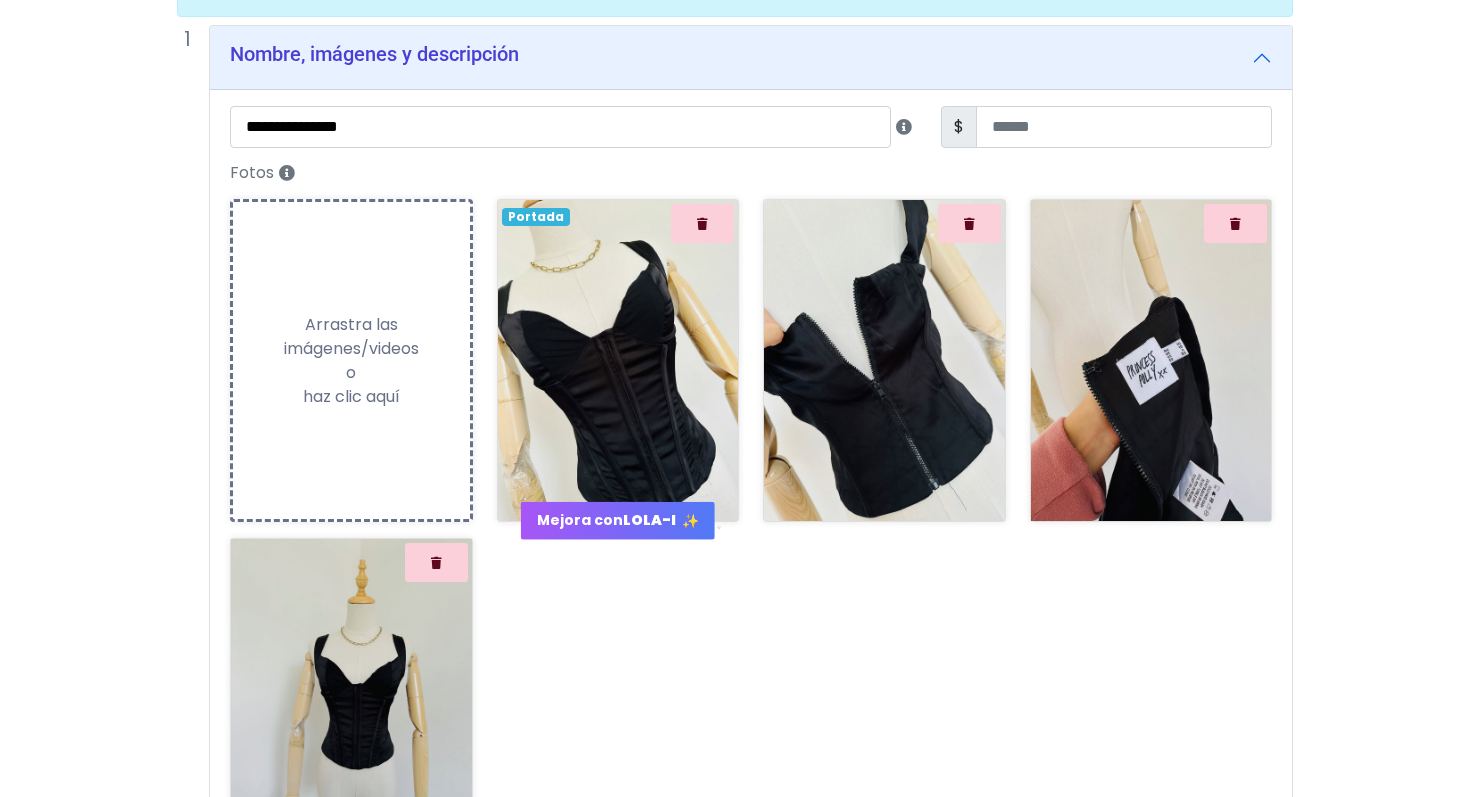 scroll, scrollTop: 249, scrollLeft: 0, axis: vertical 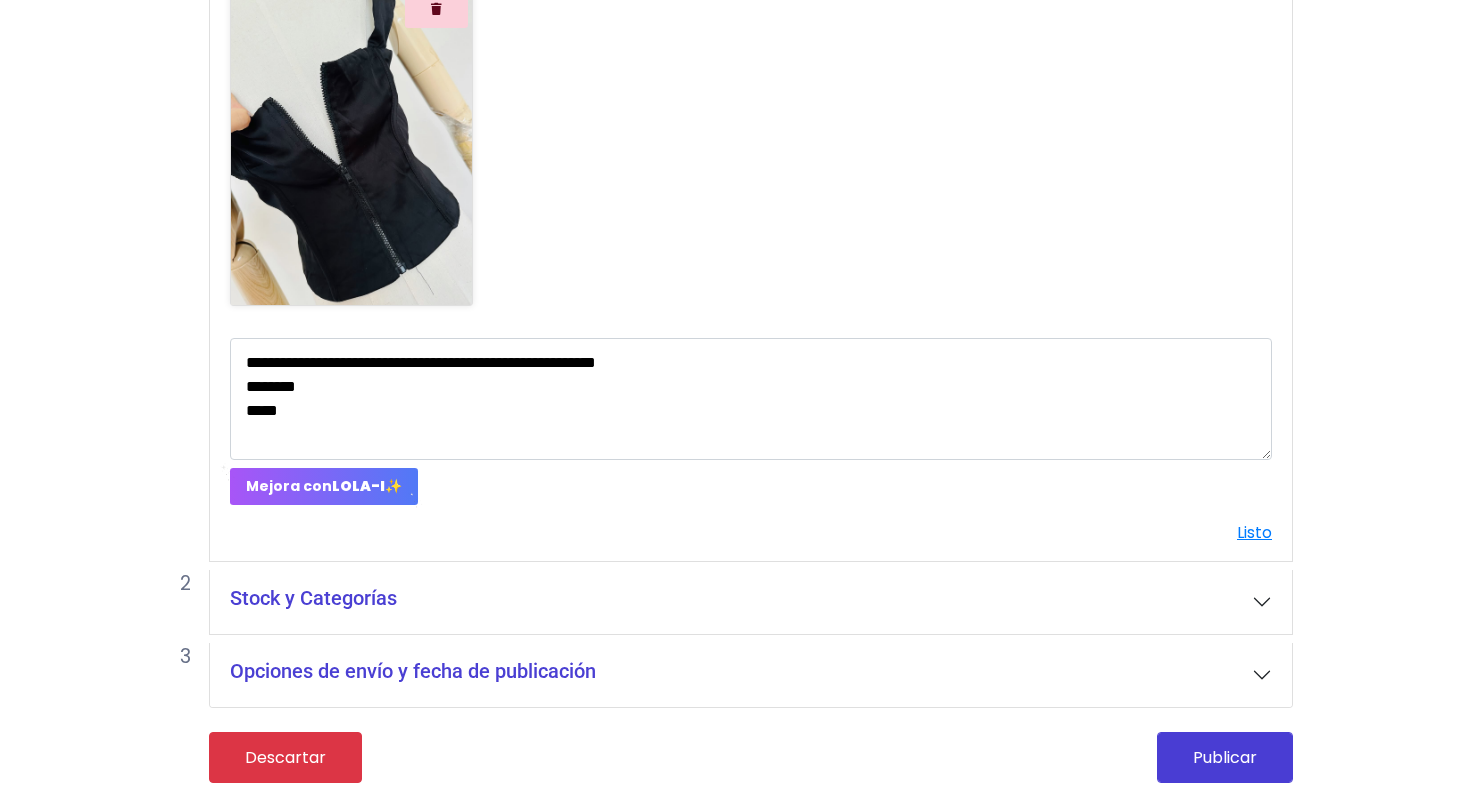 click on "Stock y Categorías" at bounding box center [751, 602] 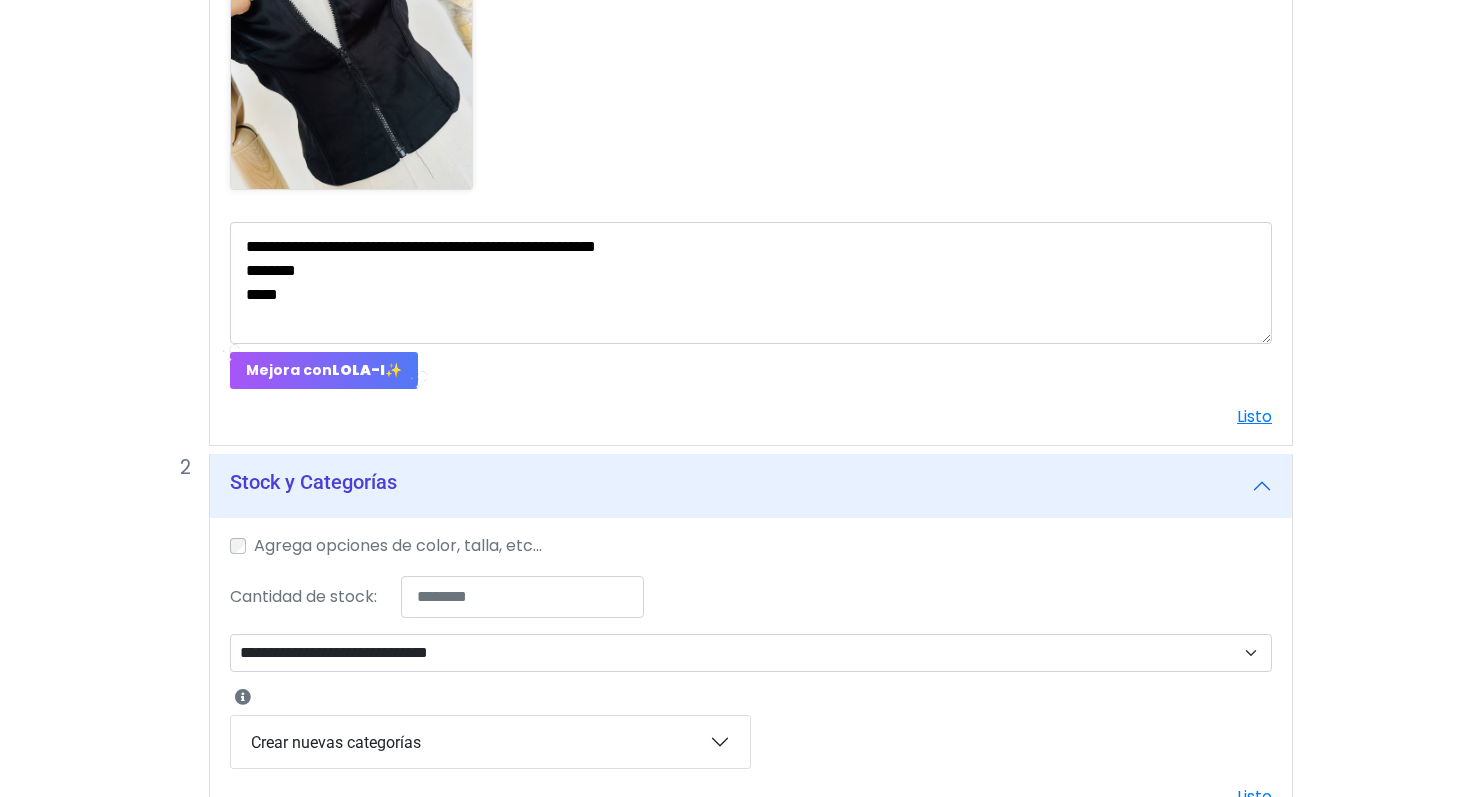 scroll, scrollTop: 944, scrollLeft: 0, axis: vertical 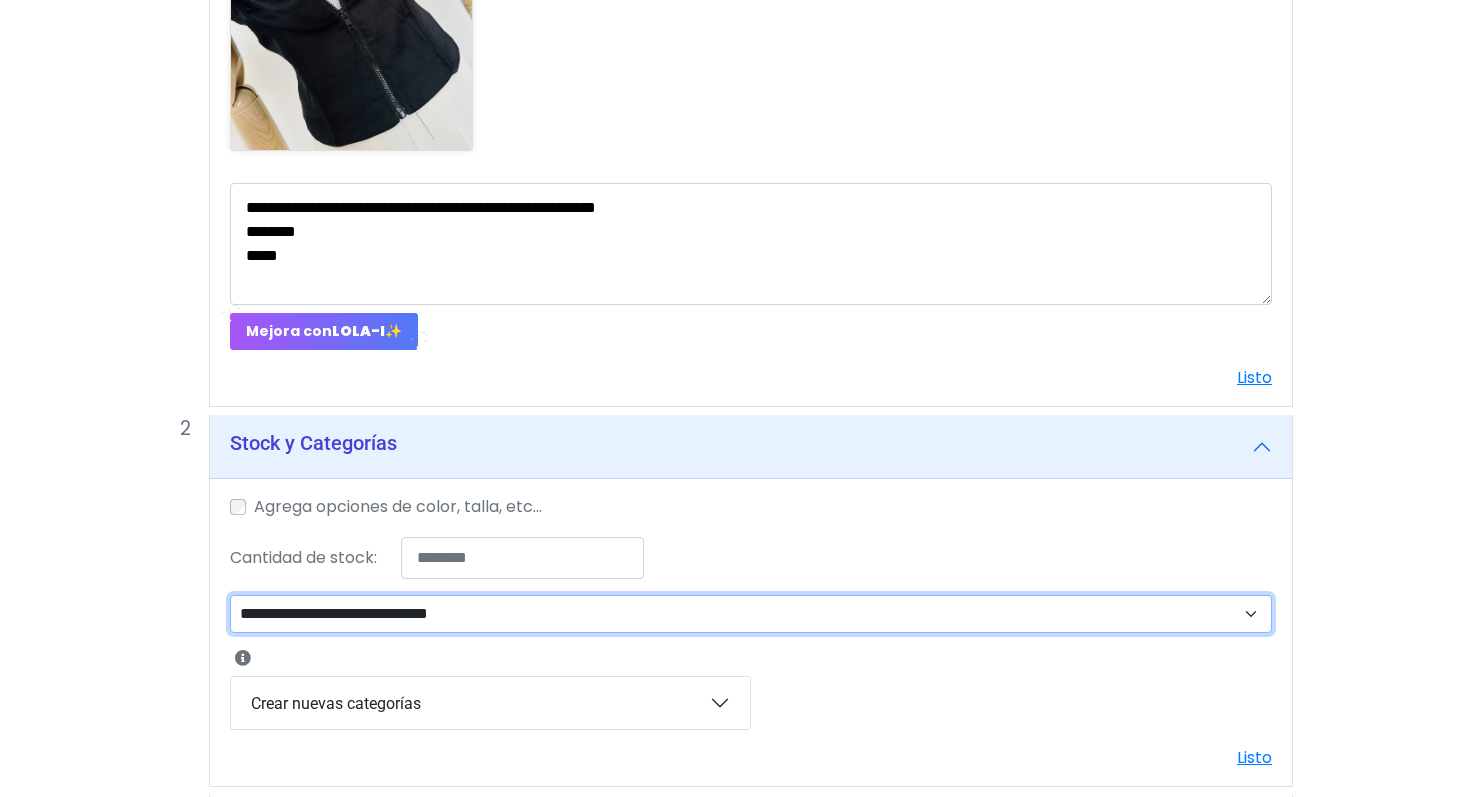 click on "**********" at bounding box center (751, 614) 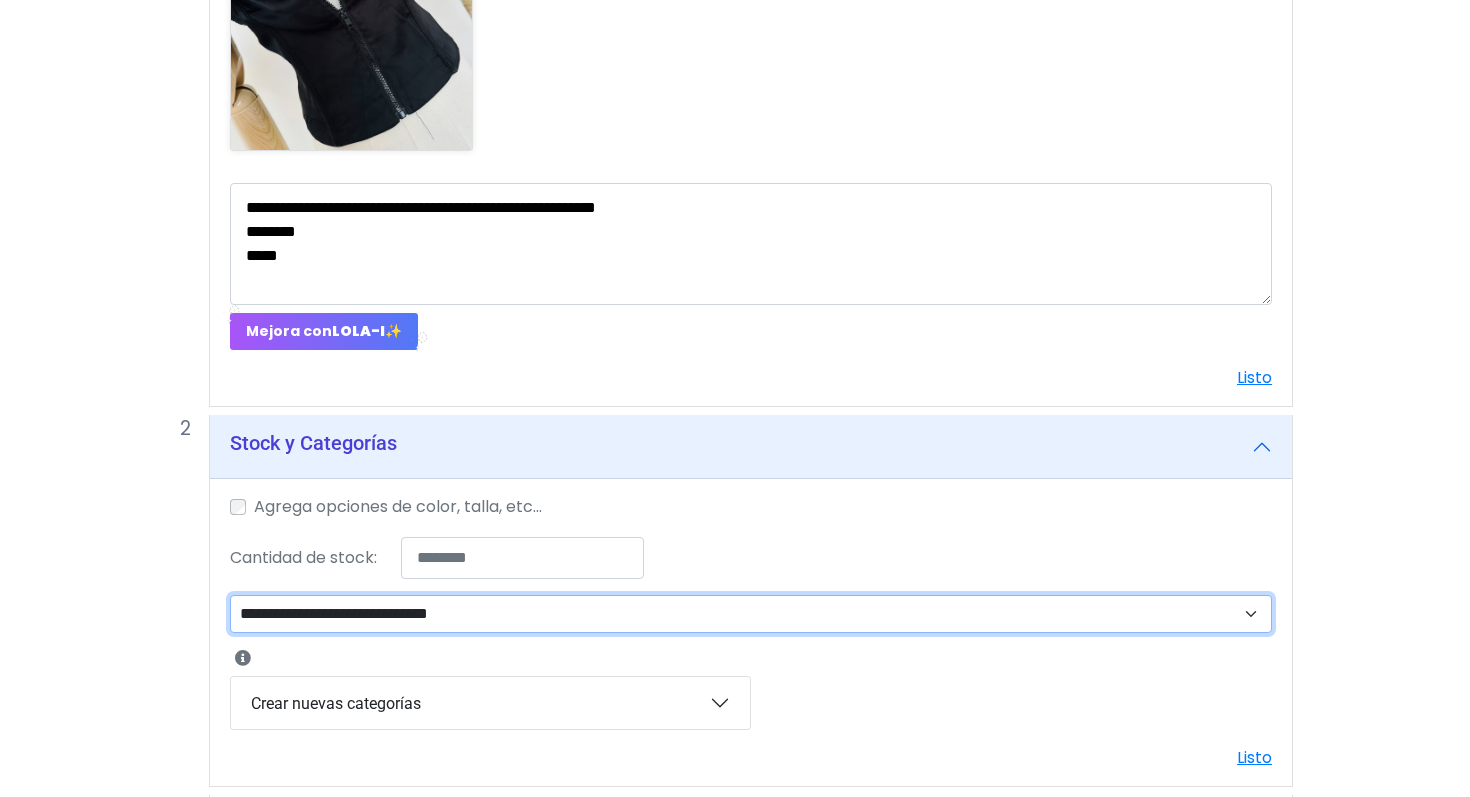 select on "**" 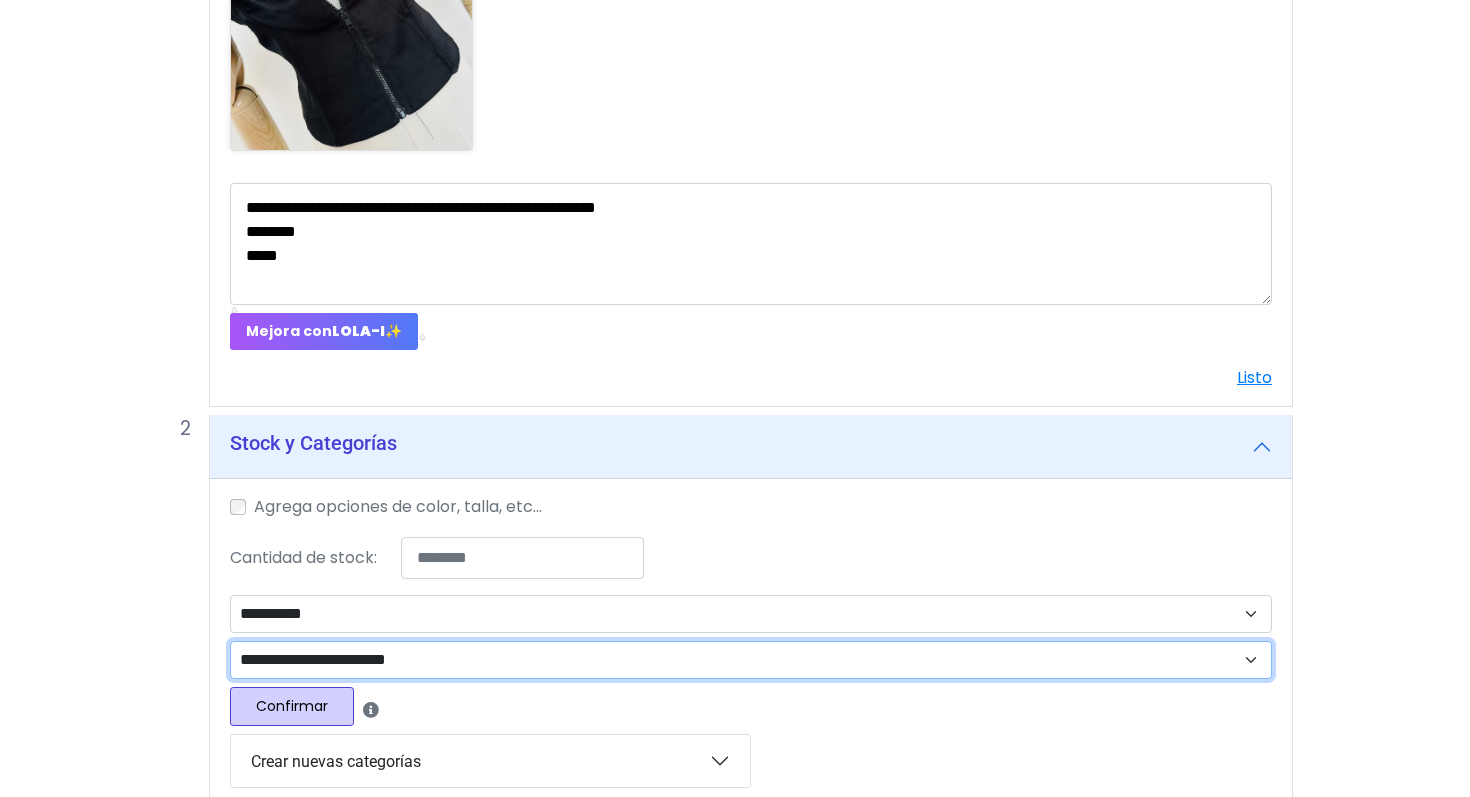 click on "**********" at bounding box center (751, 660) 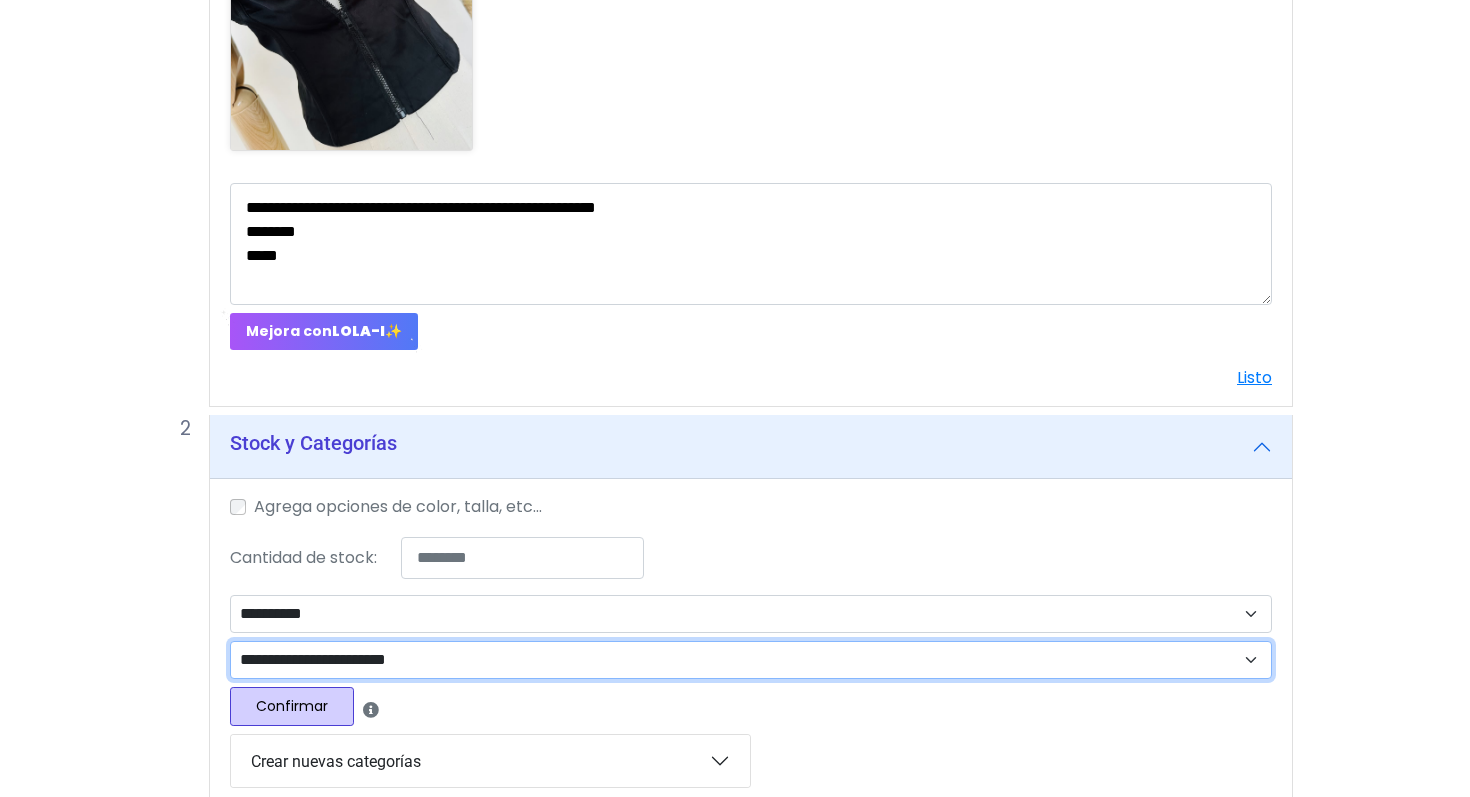 select on "***" 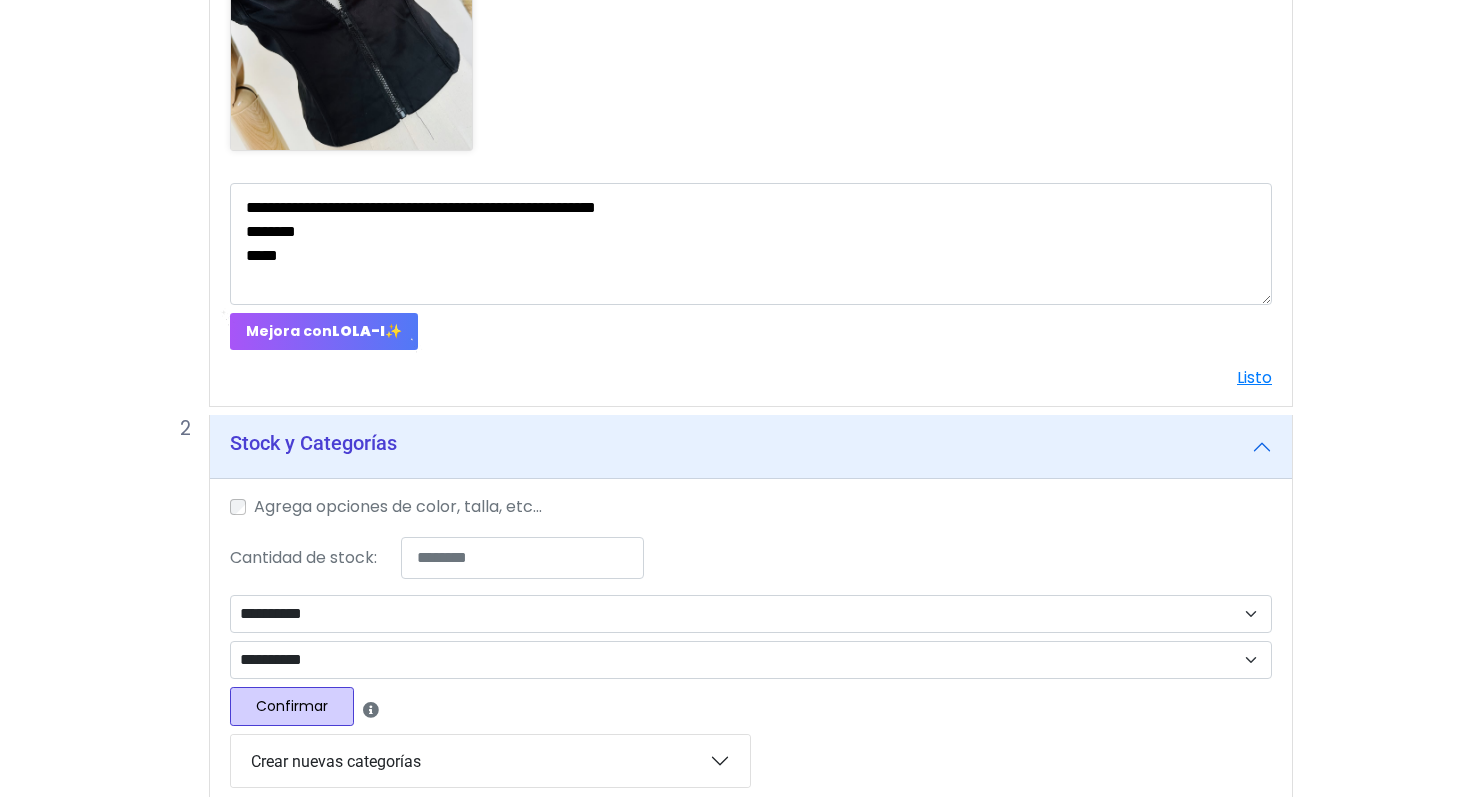 click on "Confirmar" at bounding box center [292, 706] 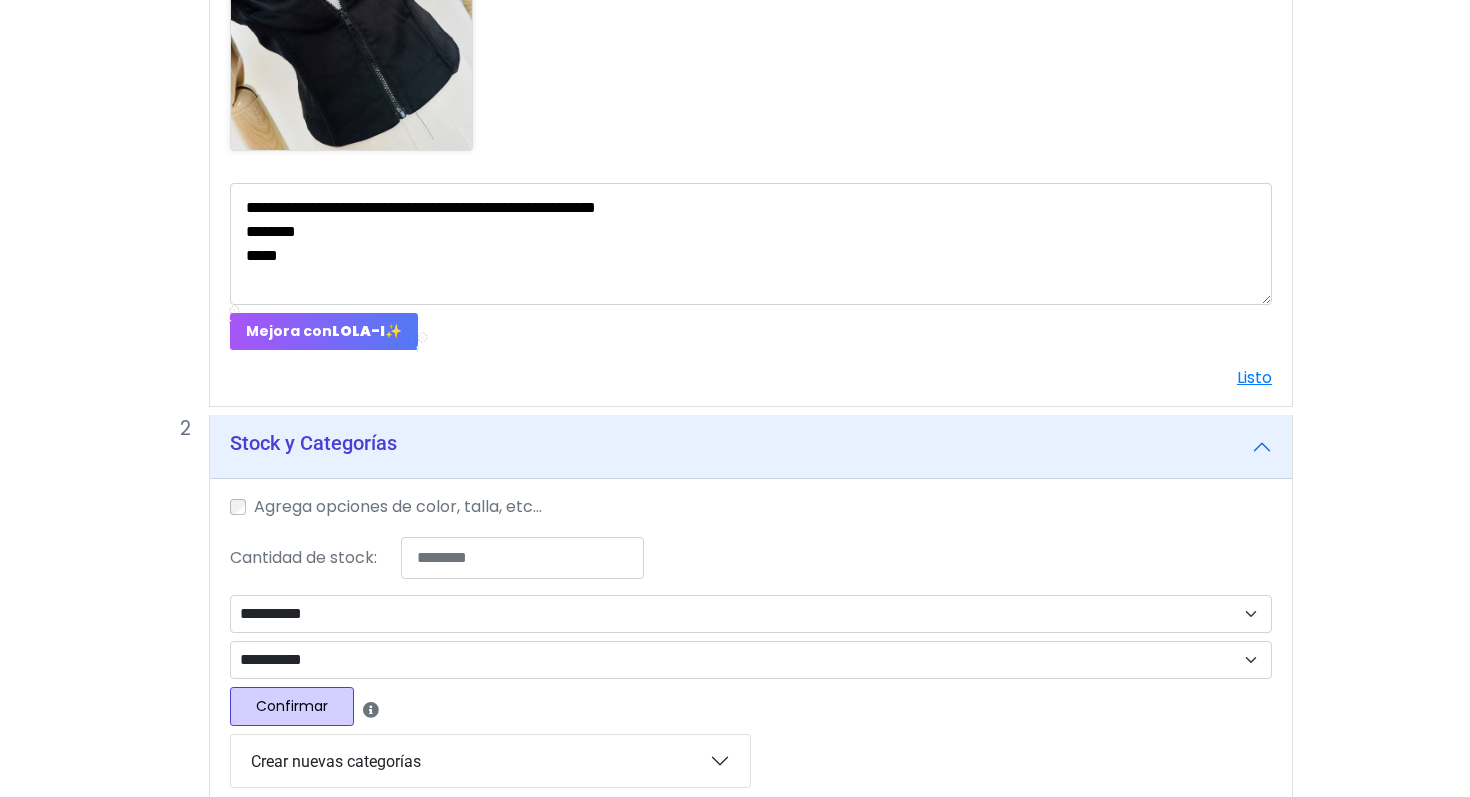 select 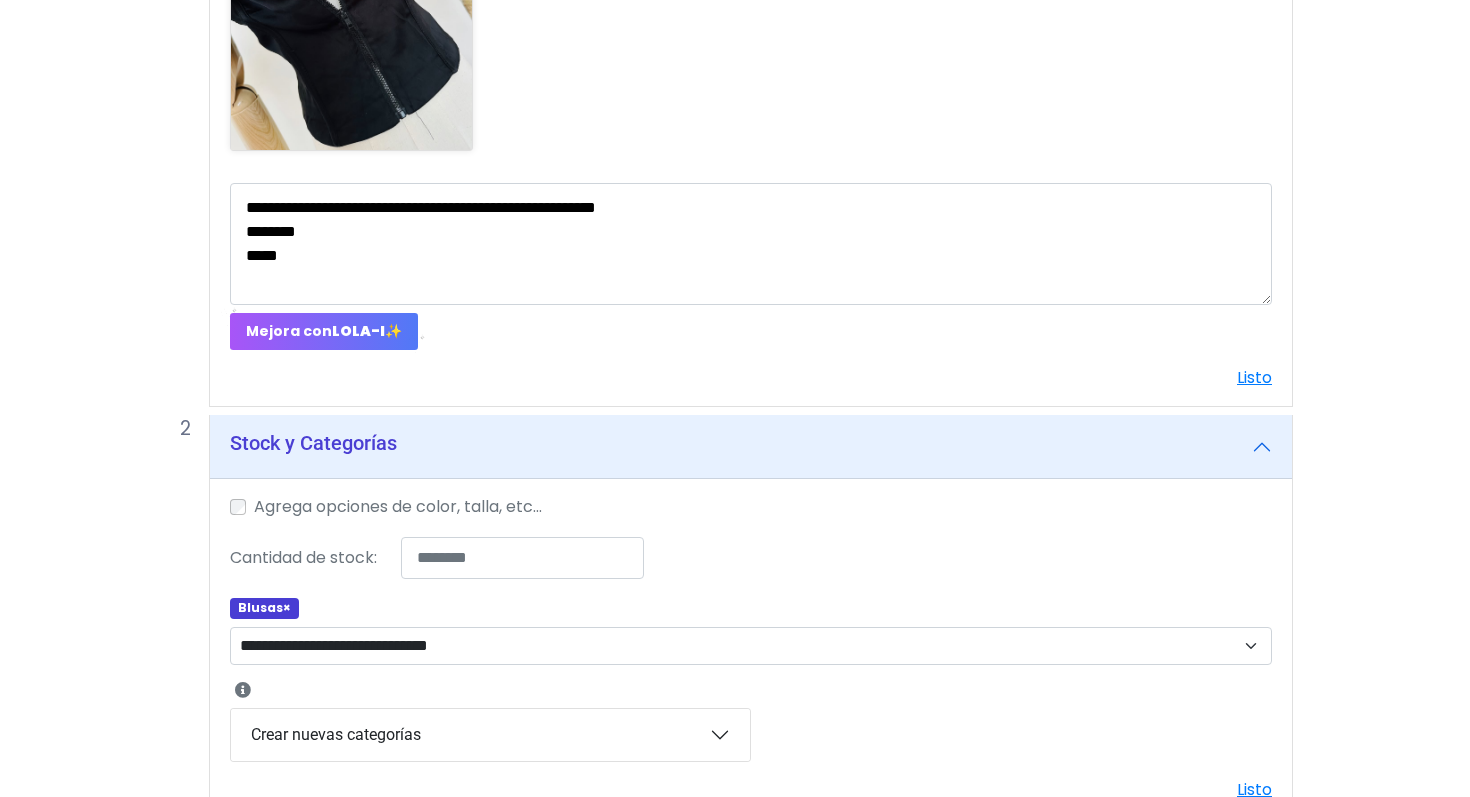 scroll, scrollTop: 1077, scrollLeft: 0, axis: vertical 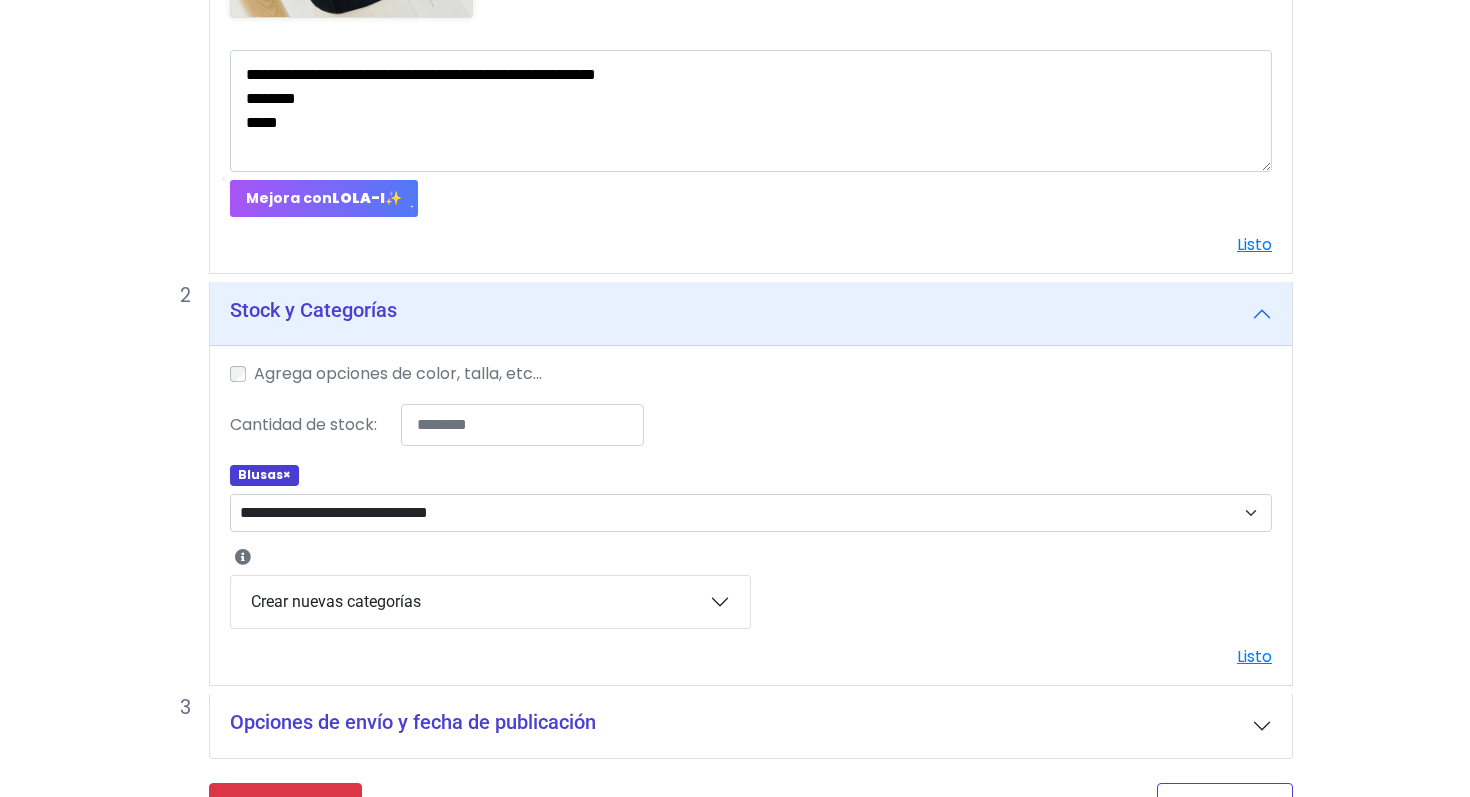 click on "Publicar" at bounding box center [1225, 808] 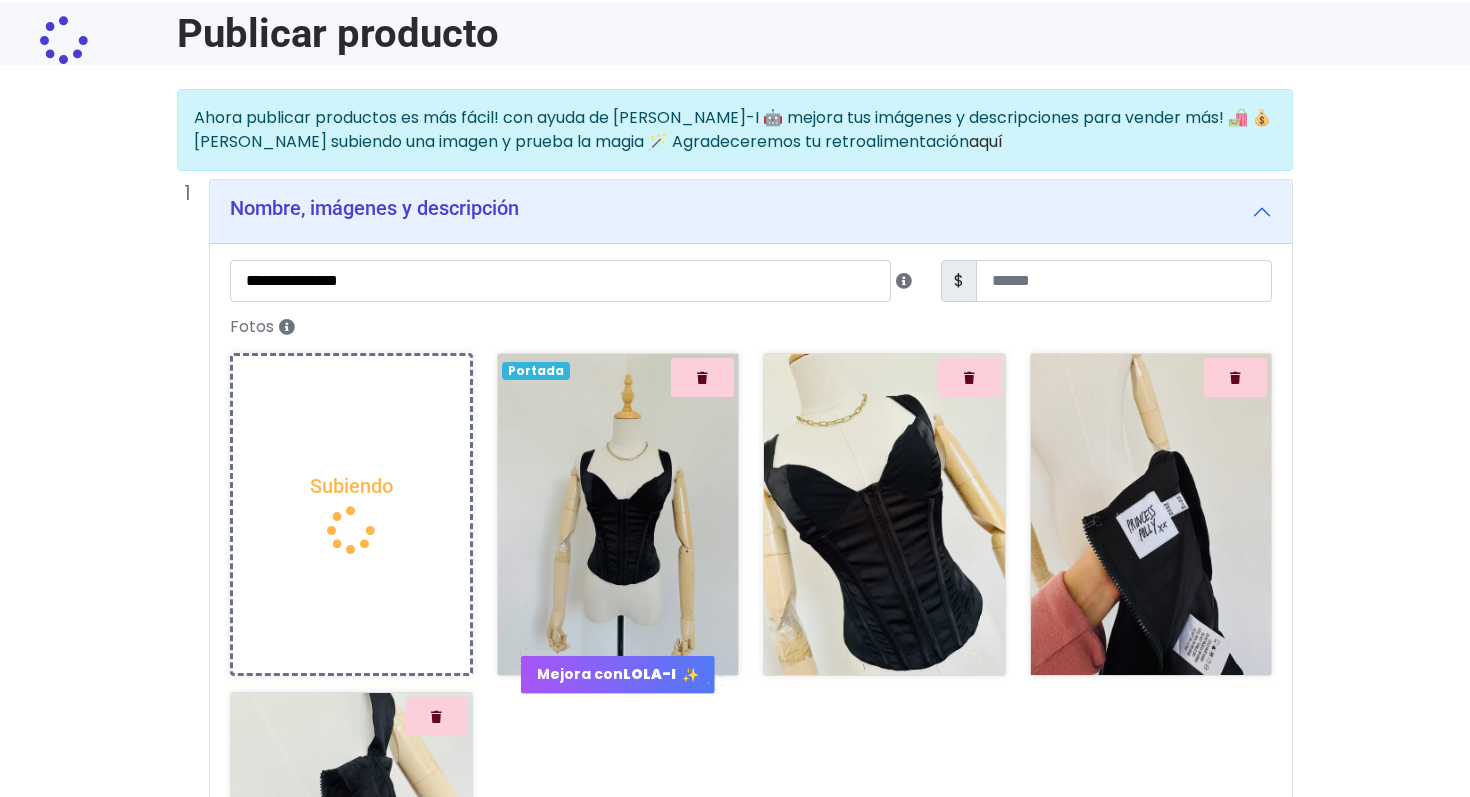 scroll, scrollTop: 0, scrollLeft: 0, axis: both 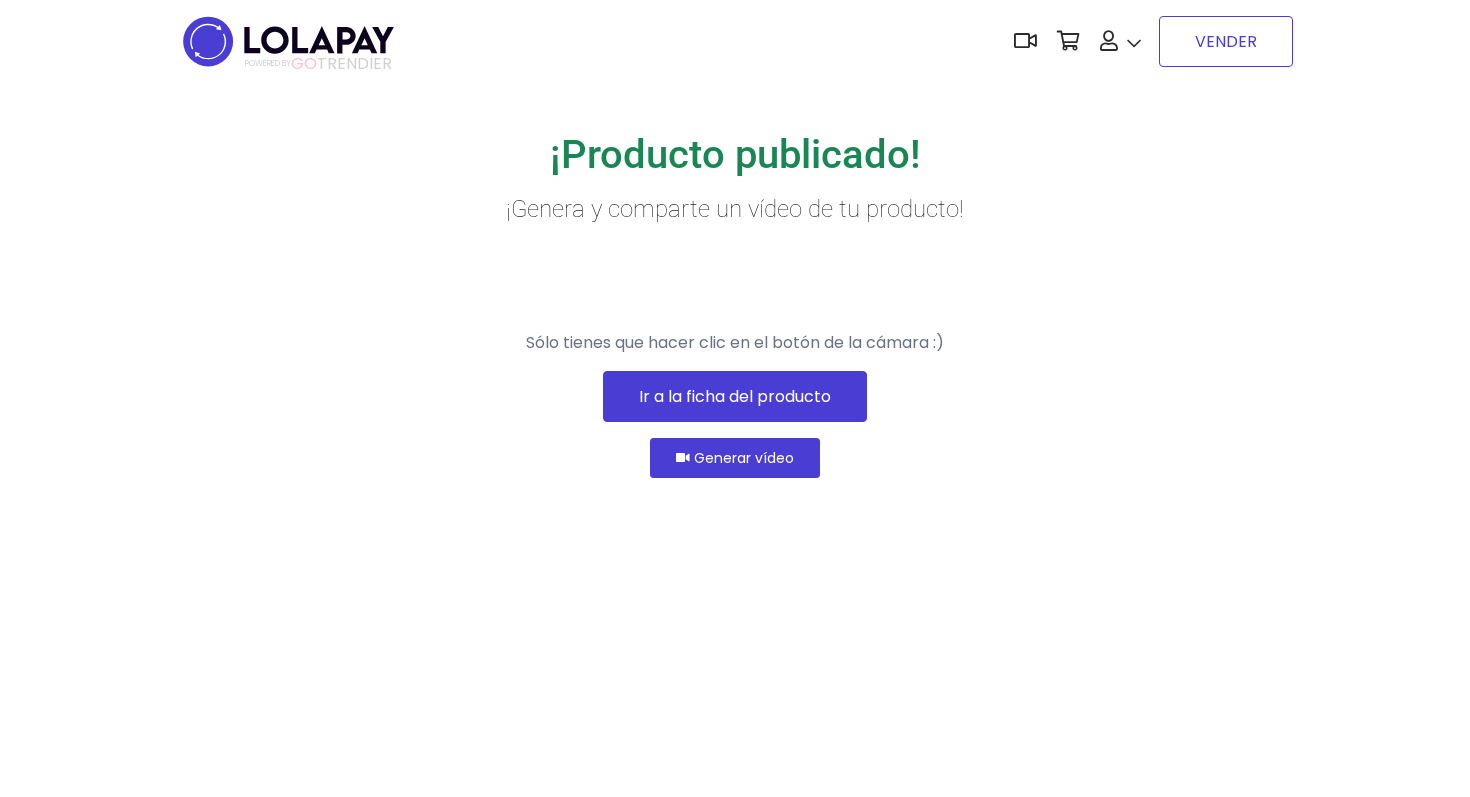 click on "VENDER" at bounding box center [1226, 41] 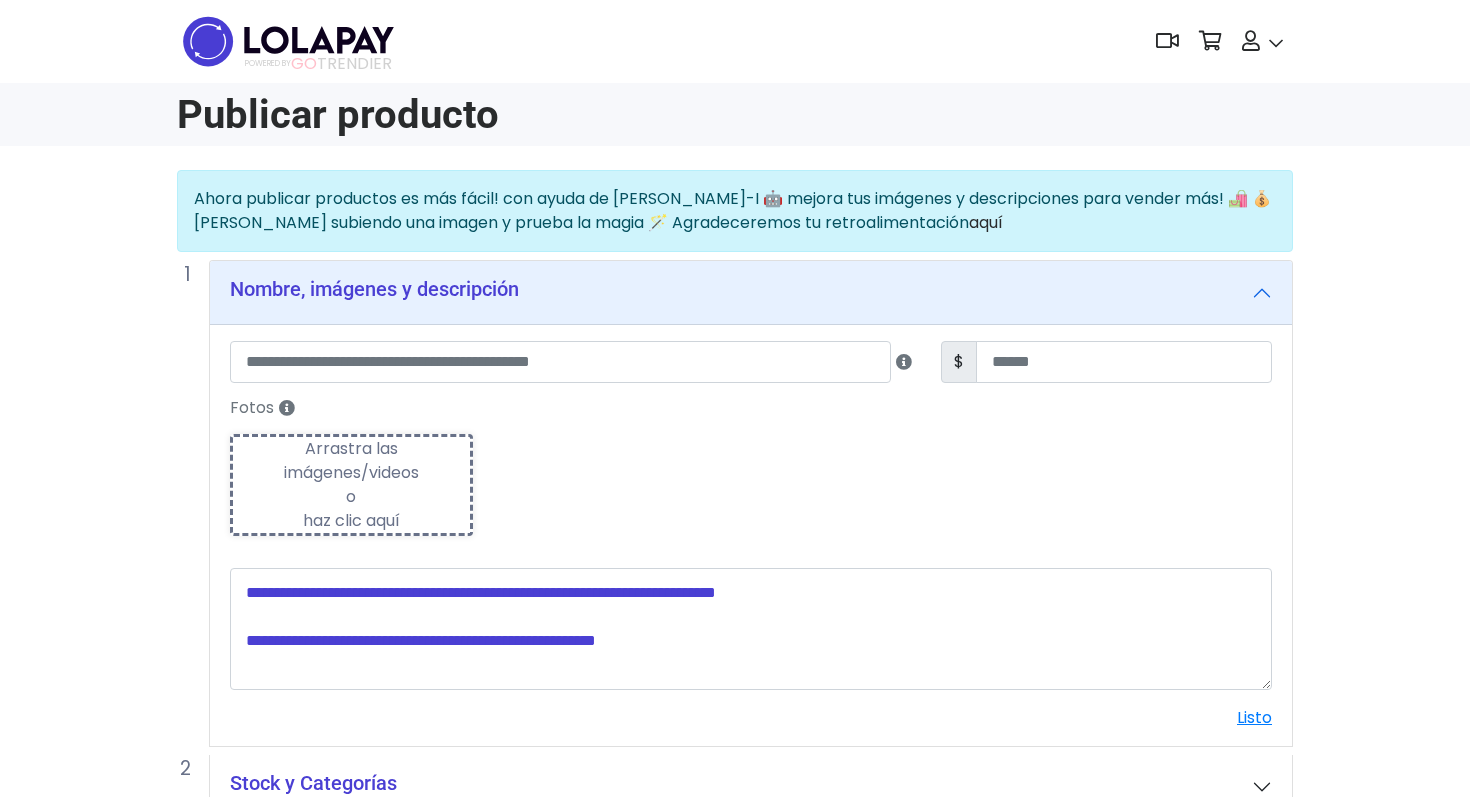 scroll, scrollTop: 0, scrollLeft: 0, axis: both 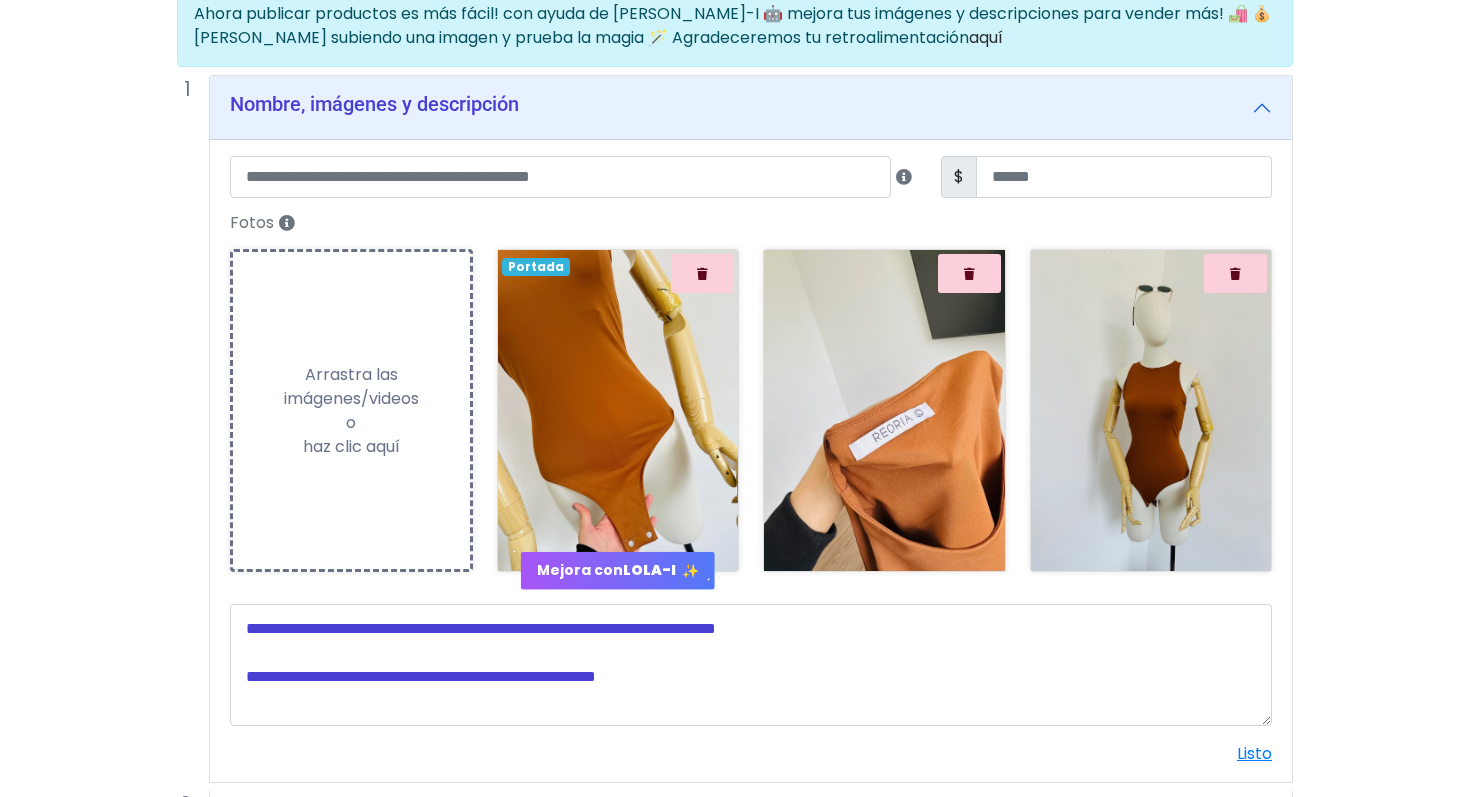 drag, startPoint x: 1169, startPoint y: 402, endPoint x: 1151, endPoint y: 399, distance: 18.248287 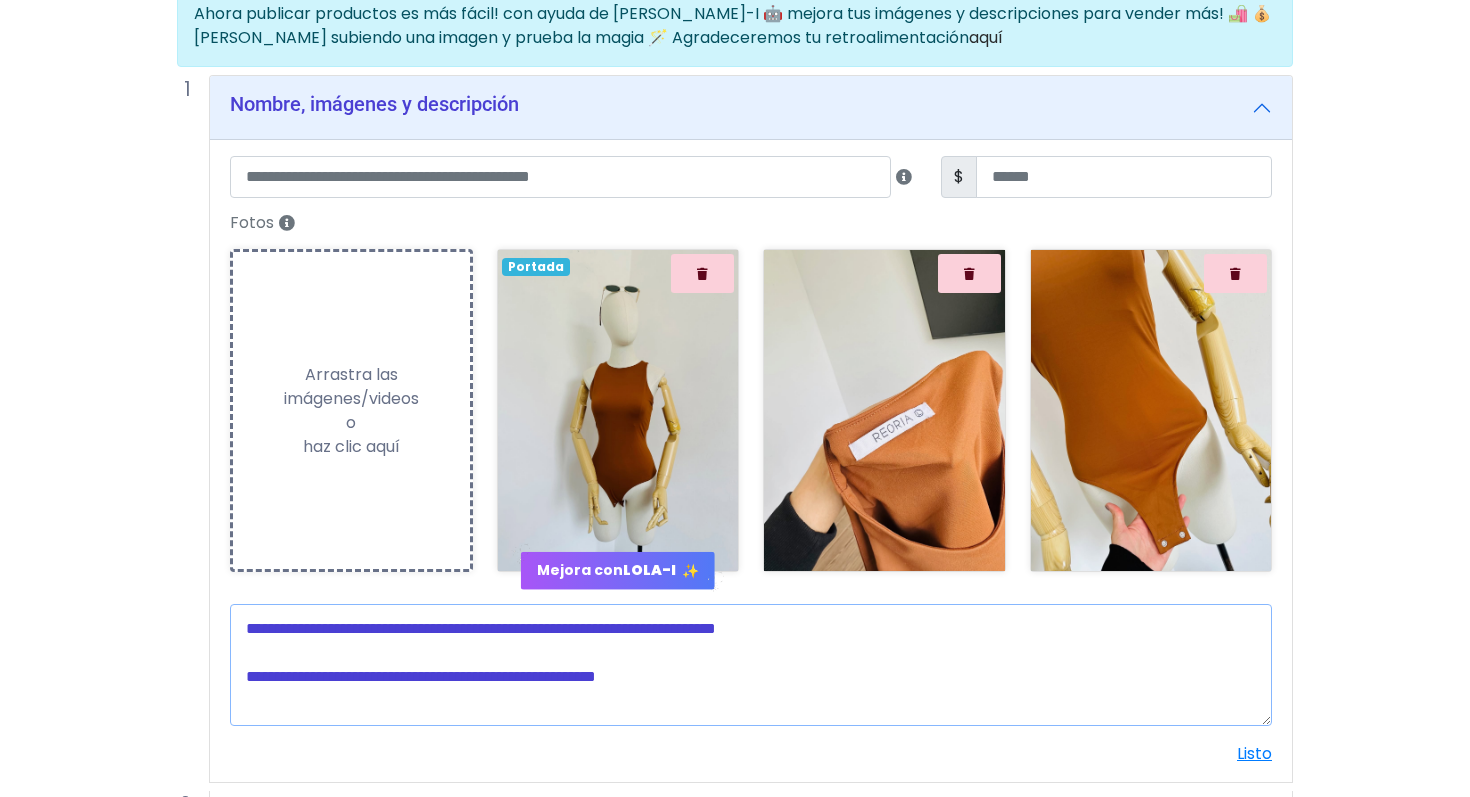 click at bounding box center [751, 665] 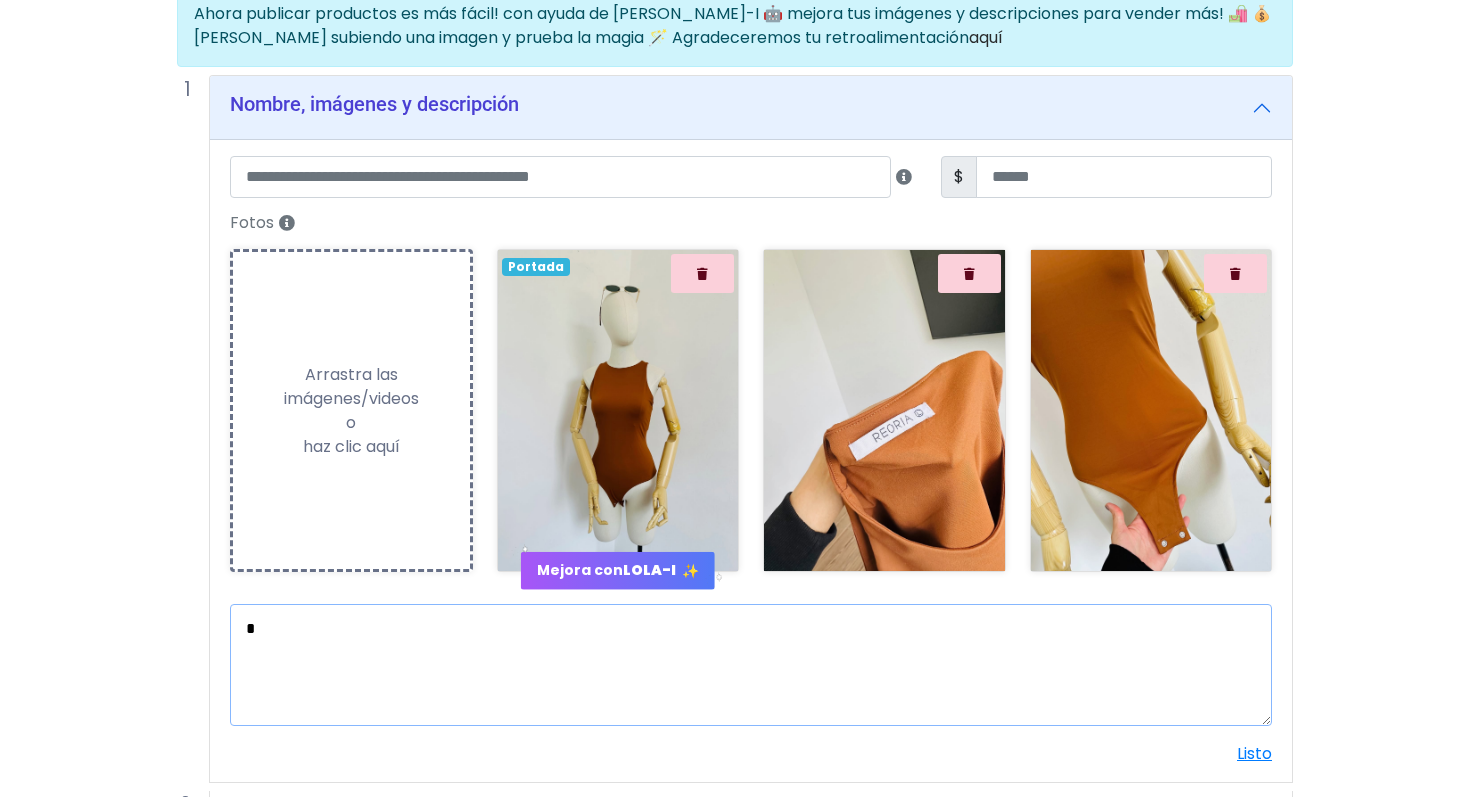 paste on "**********" 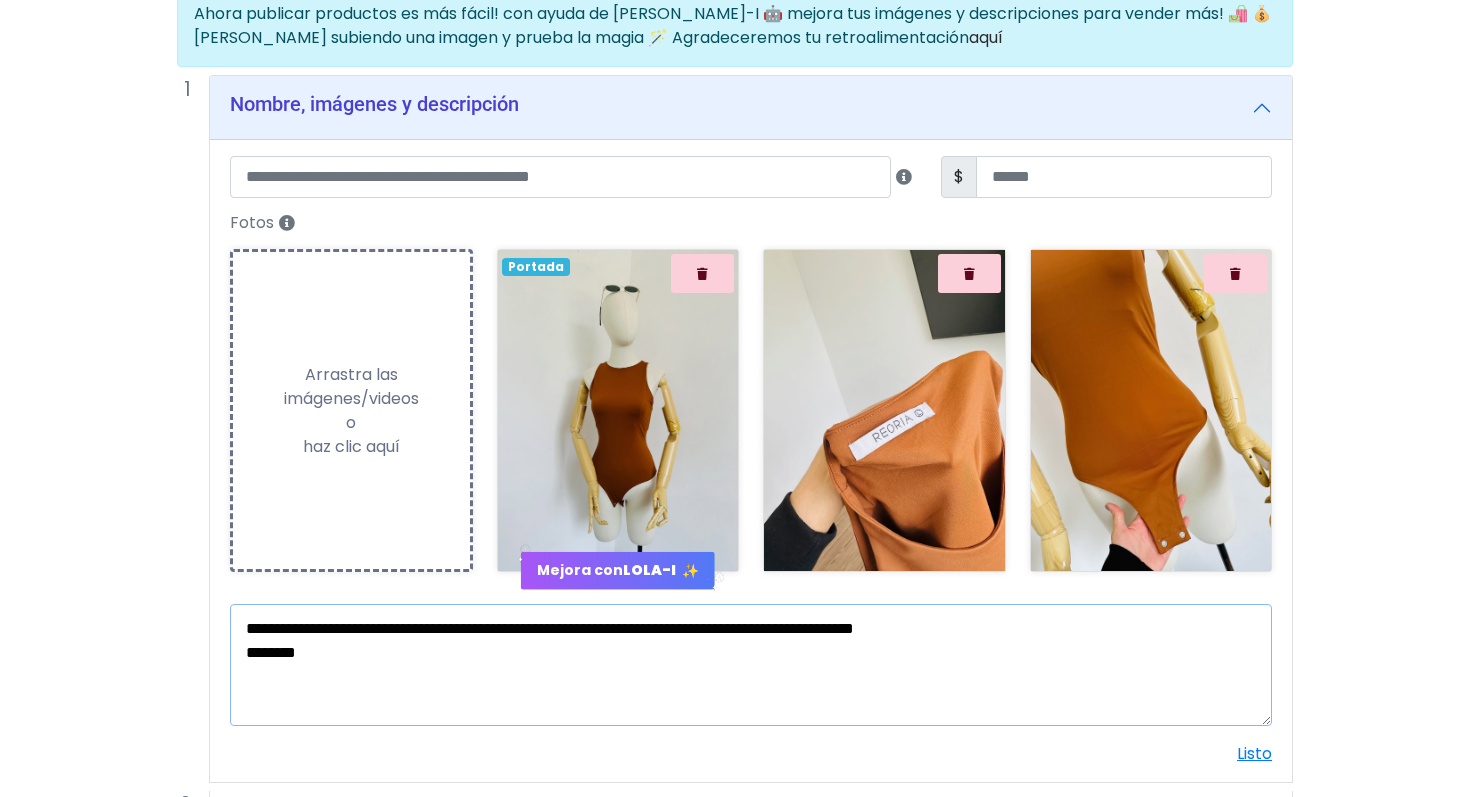 scroll, scrollTop: 225, scrollLeft: 0, axis: vertical 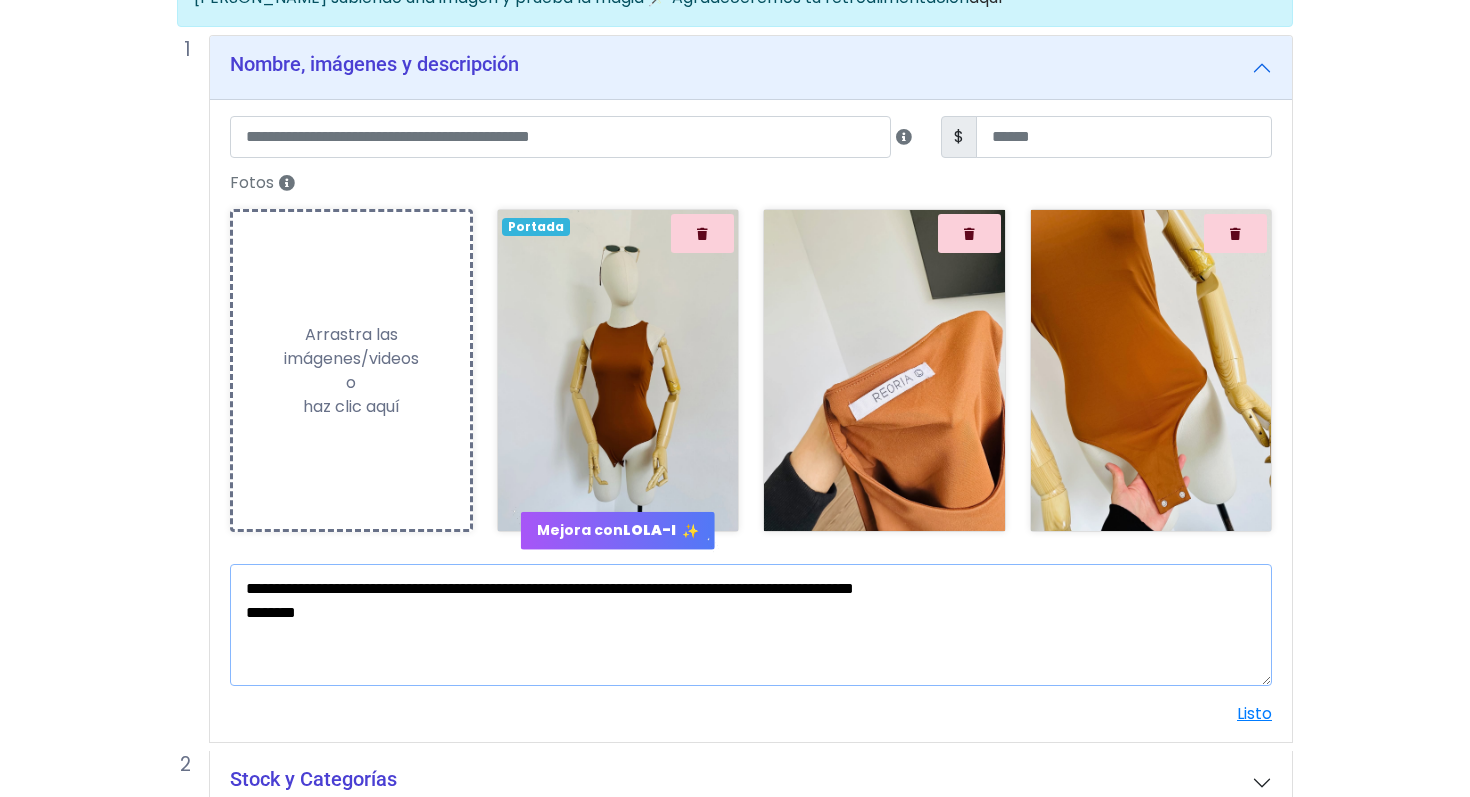 type on "**********" 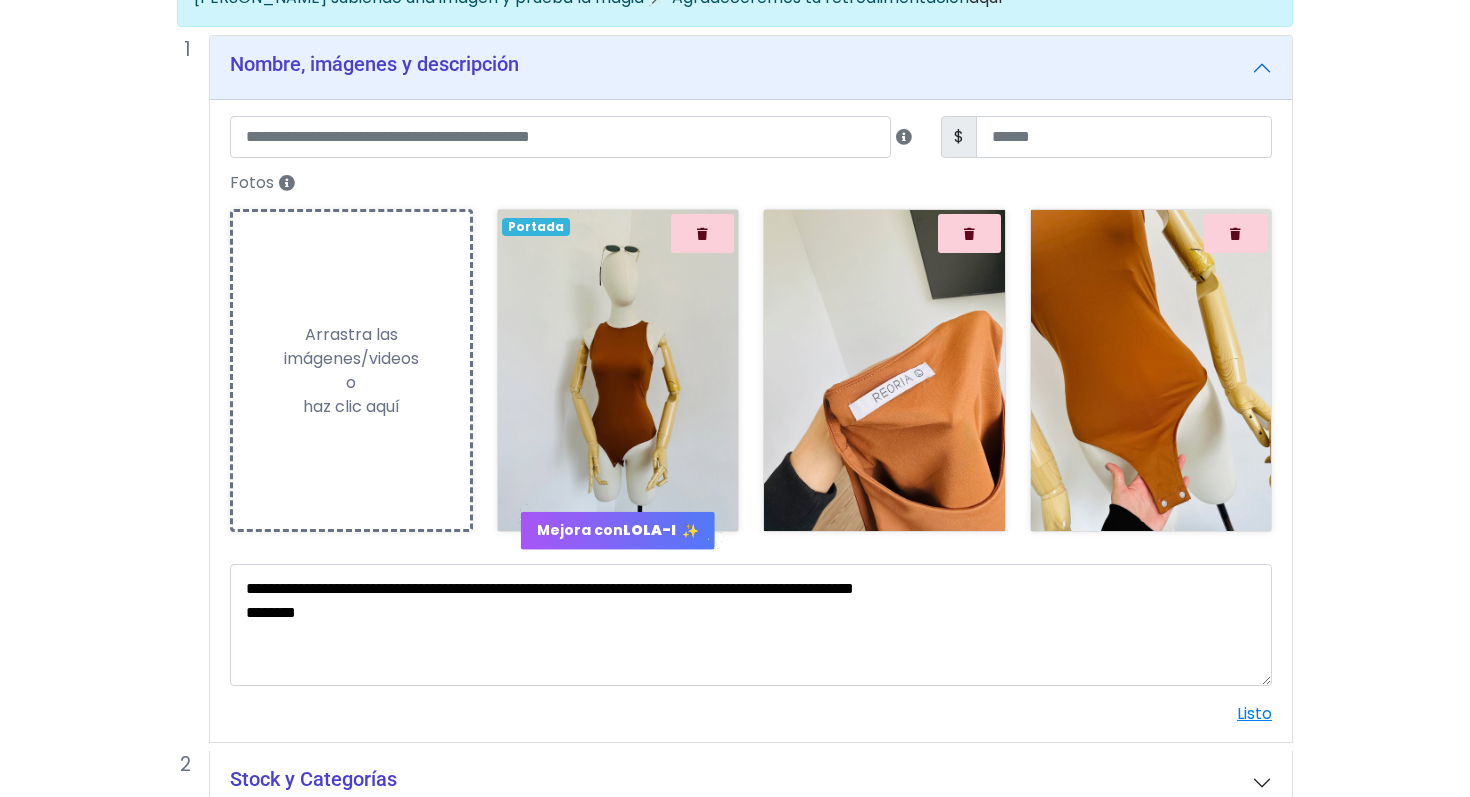click on "$
Fotos
Subiendo
Arrastra las
imágenes/videos
o
haz clic aquí
Loading...
Portada
Mejora con" at bounding box center (751, 420) 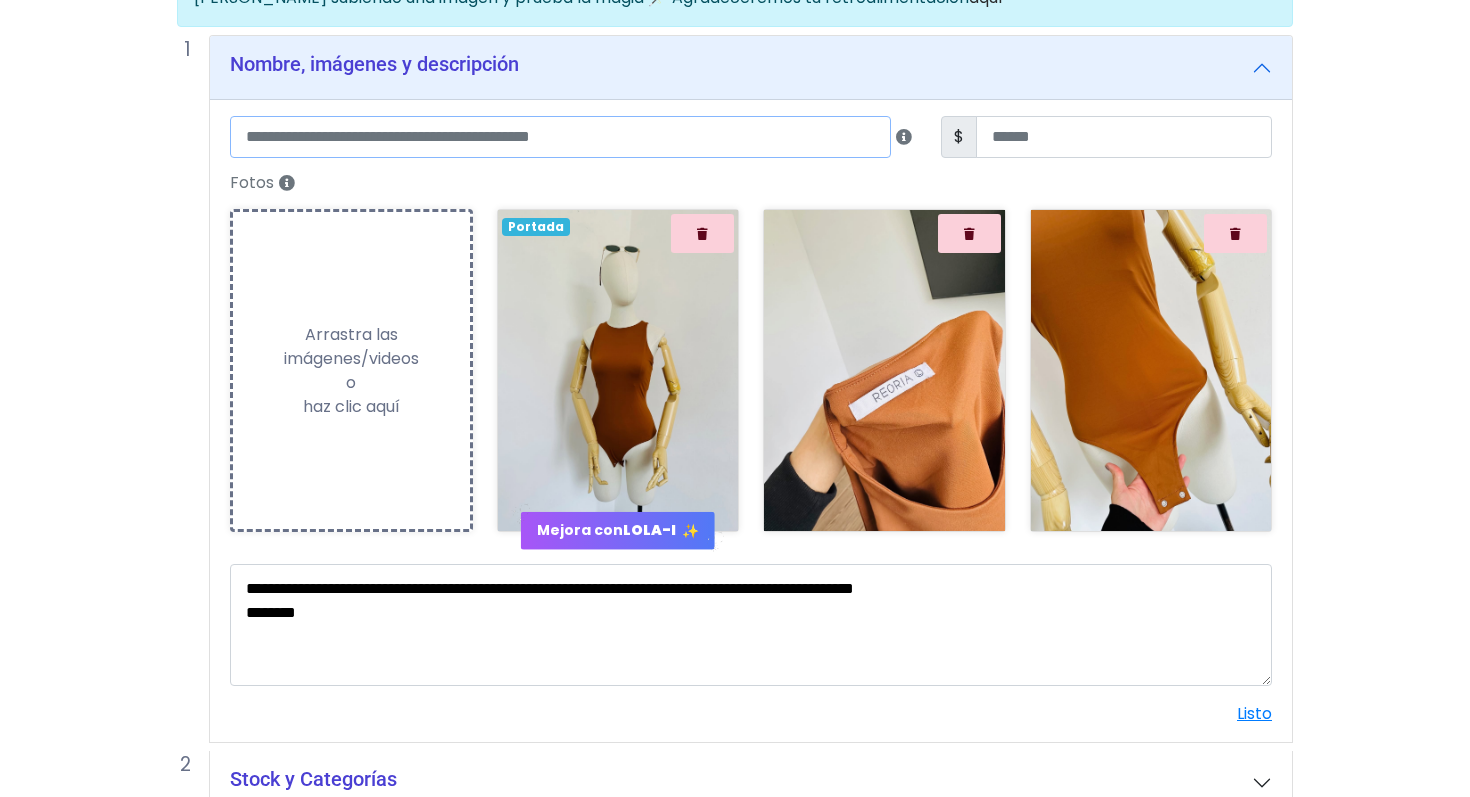 click at bounding box center [560, 137] 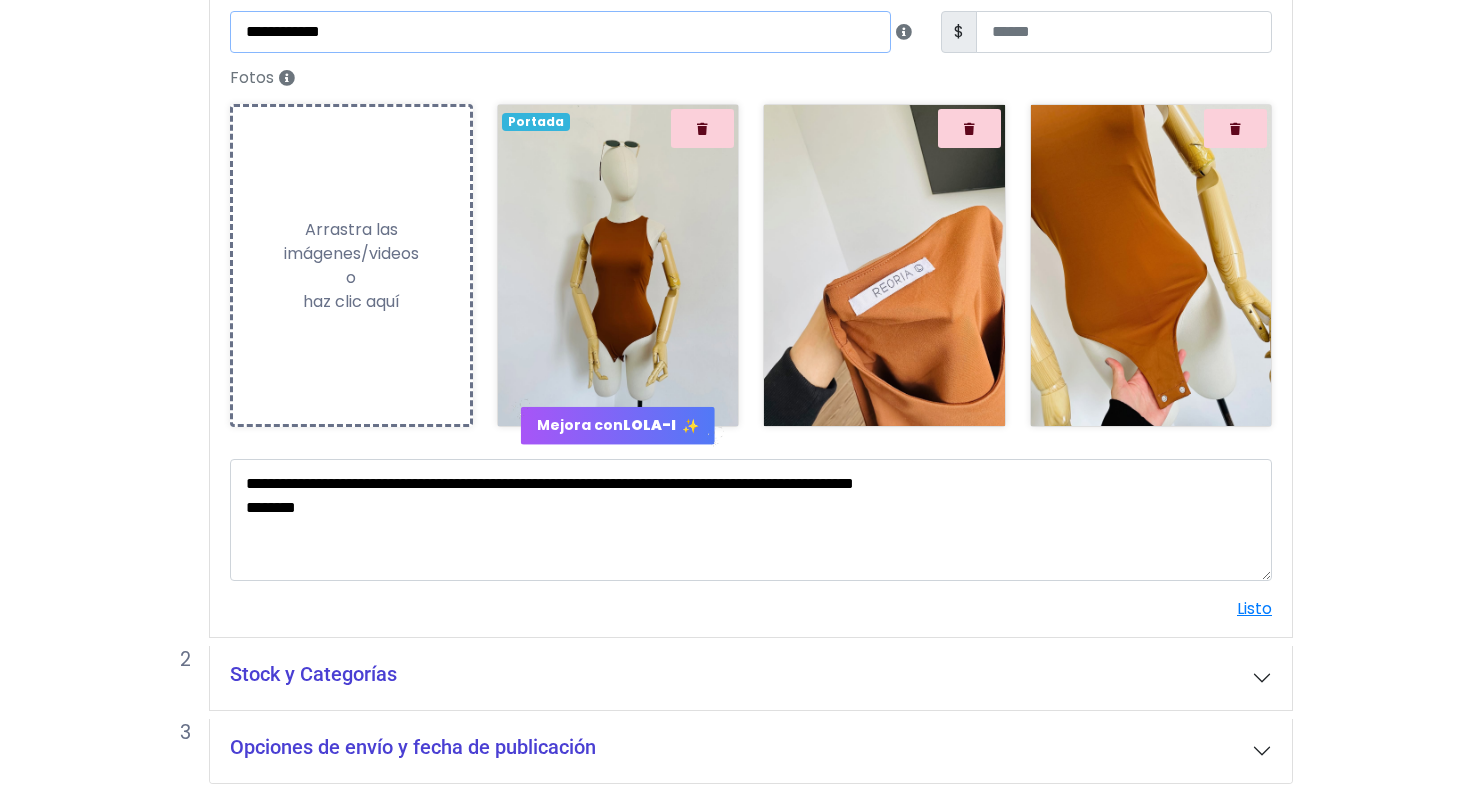 scroll, scrollTop: 406, scrollLeft: 0, axis: vertical 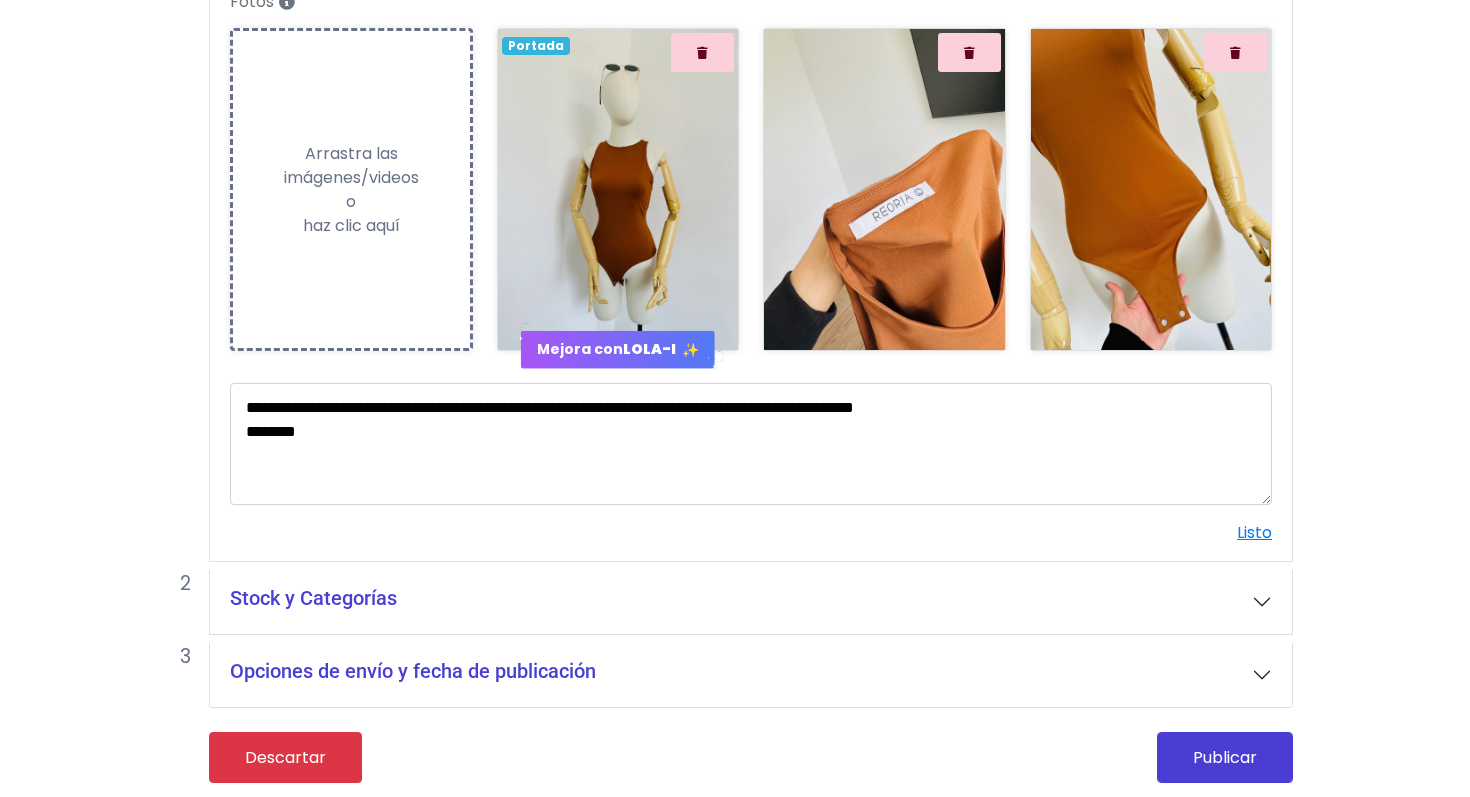 type on "**********" 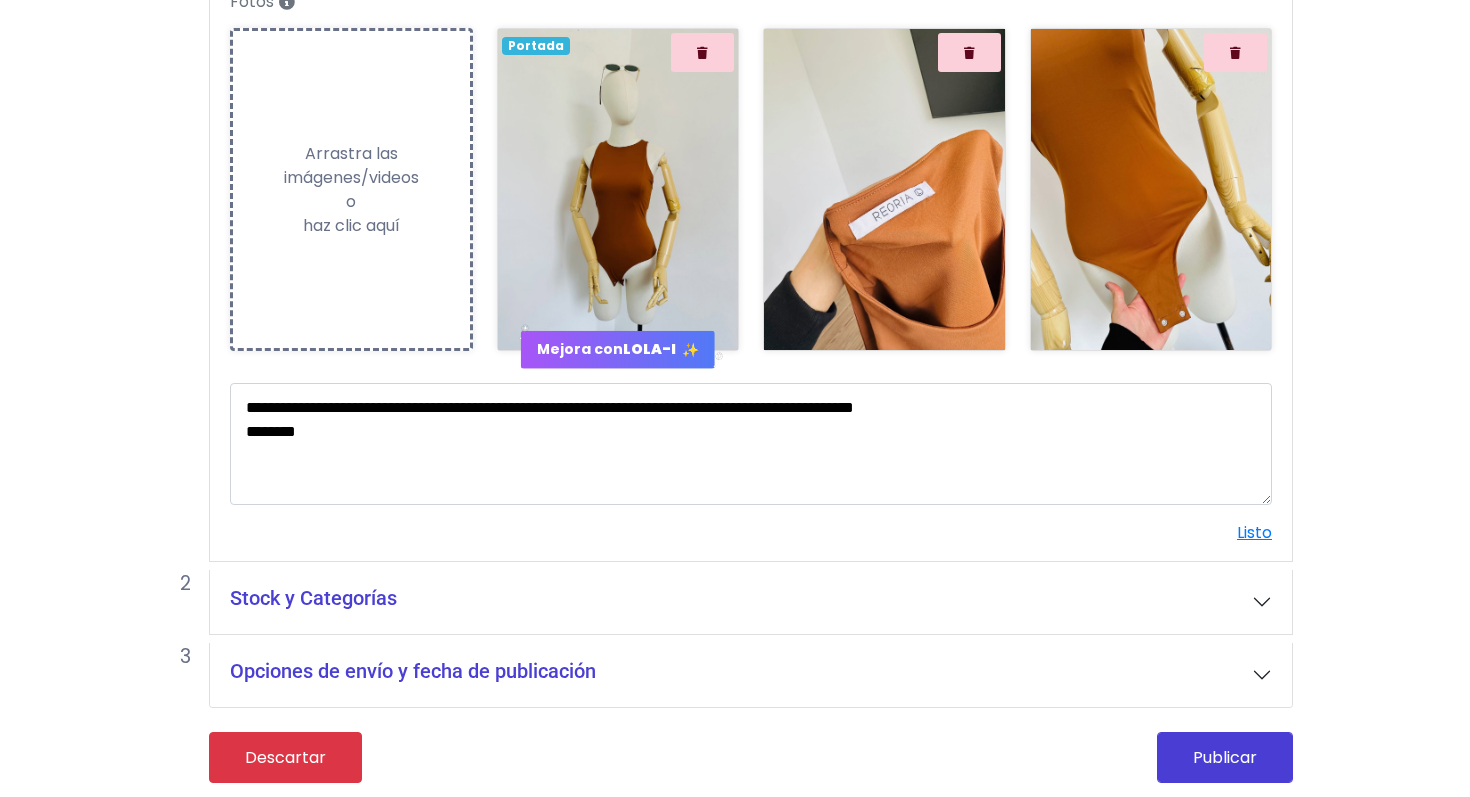 click on "Stock y Categorías" at bounding box center (751, 602) 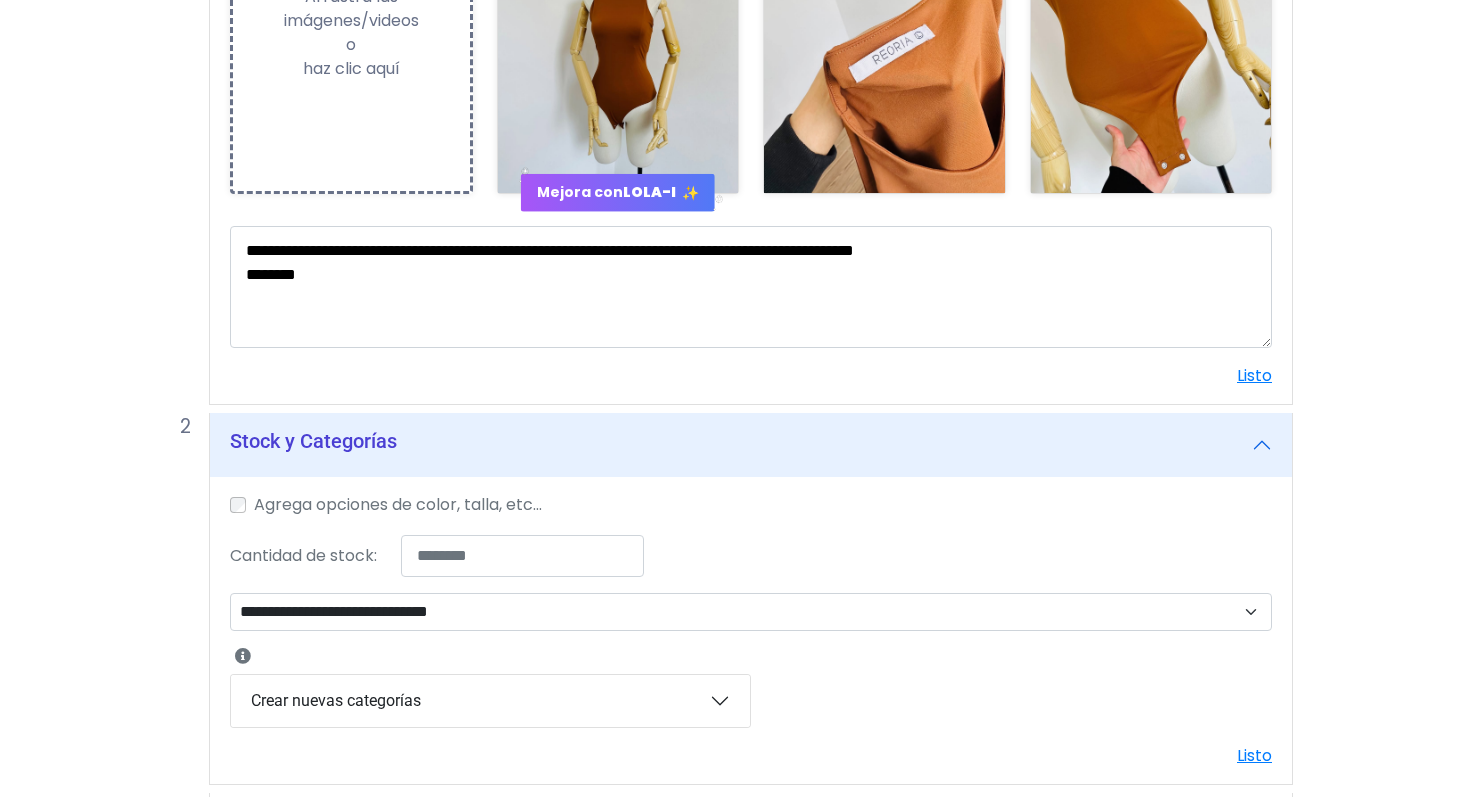 scroll, scrollTop: 587, scrollLeft: 0, axis: vertical 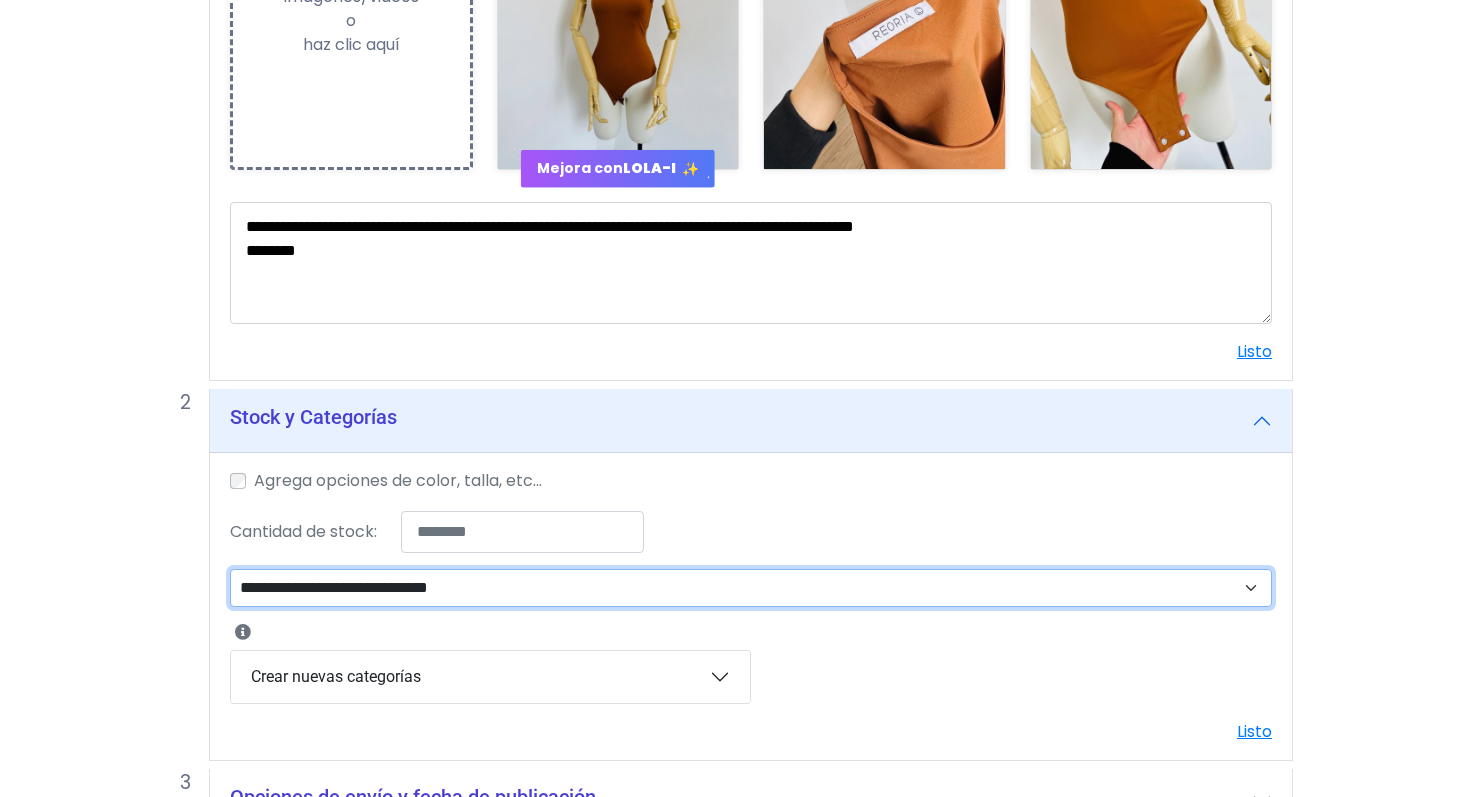 click on "**********" at bounding box center [751, 588] 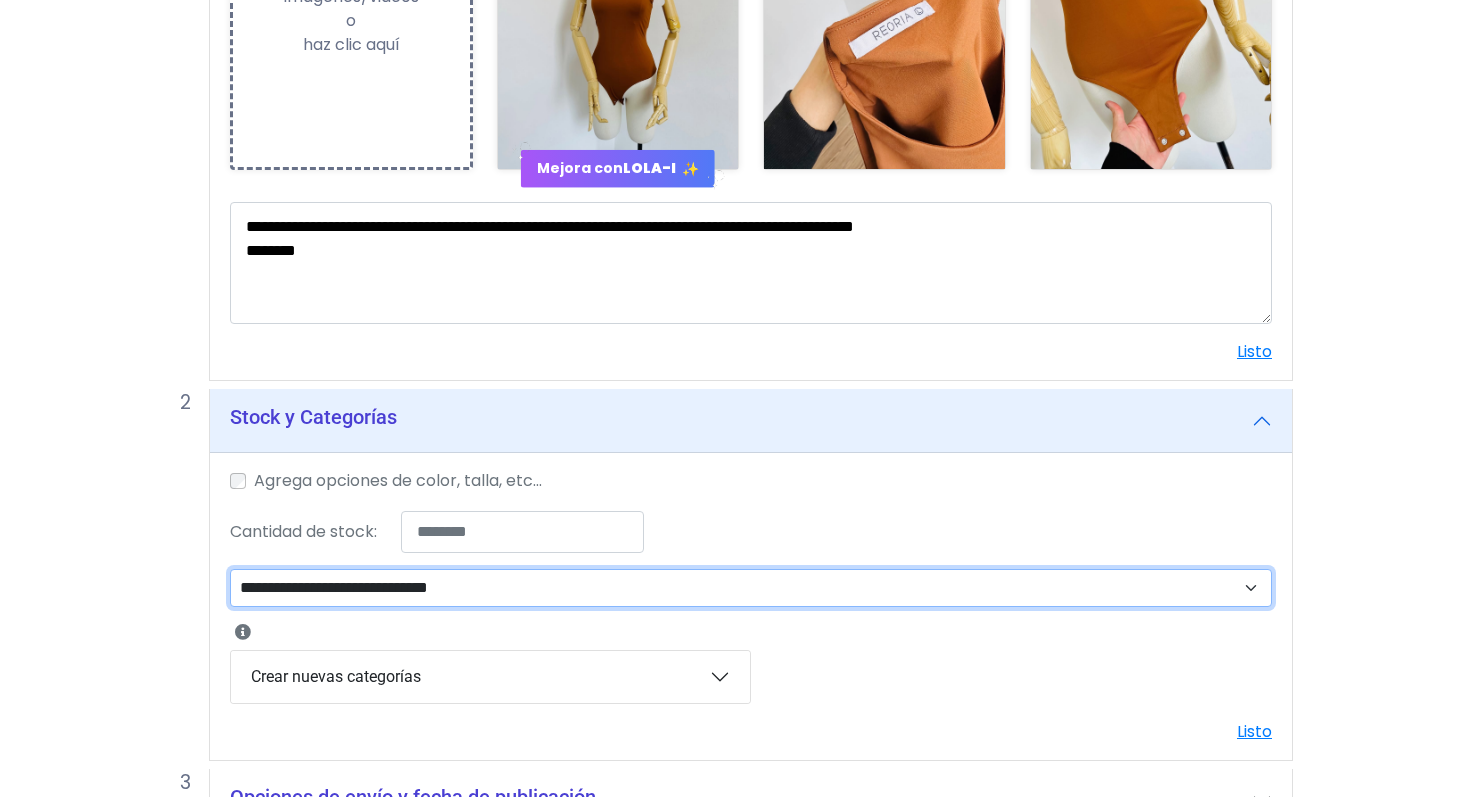 select on "**" 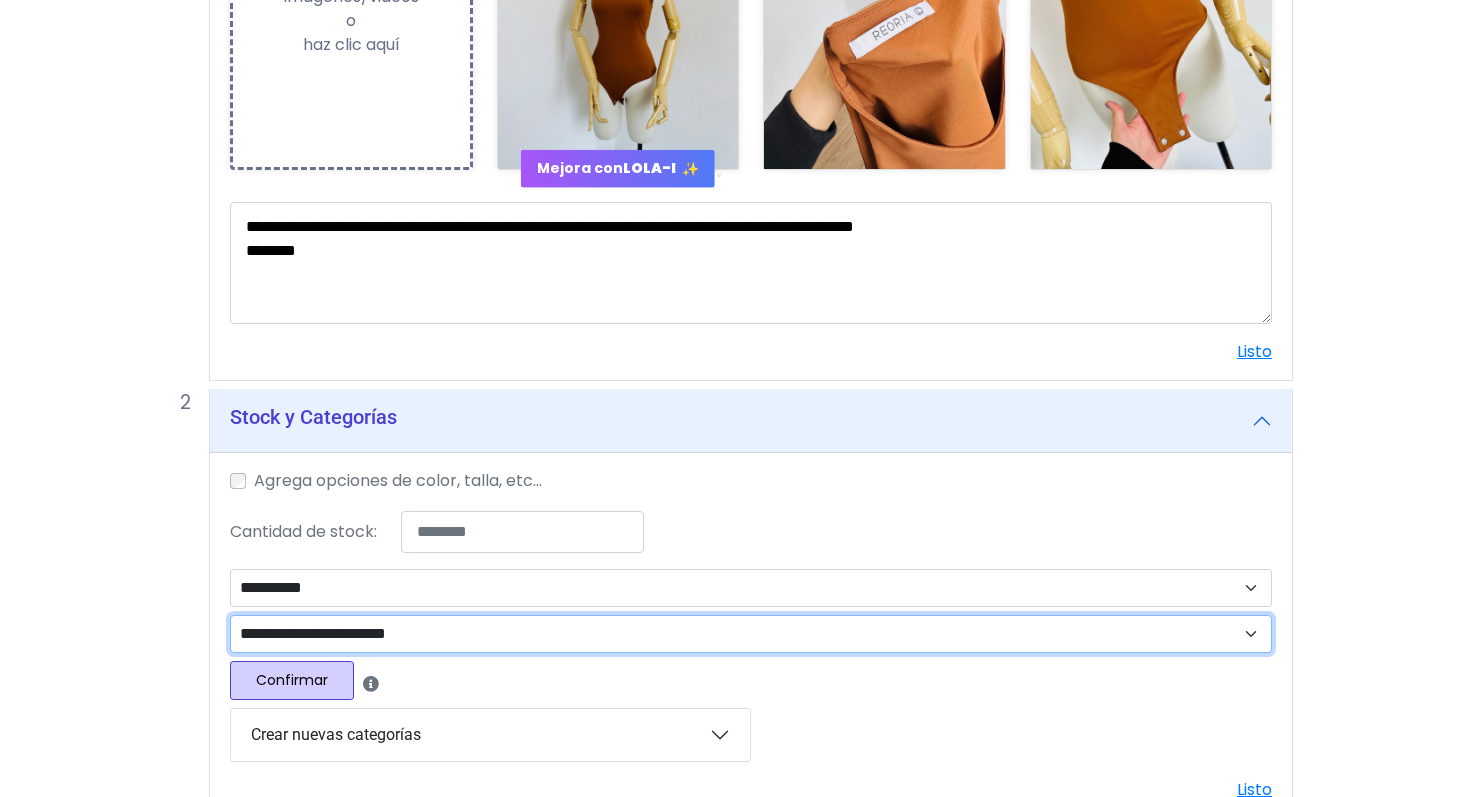 click on "**********" at bounding box center (751, 634) 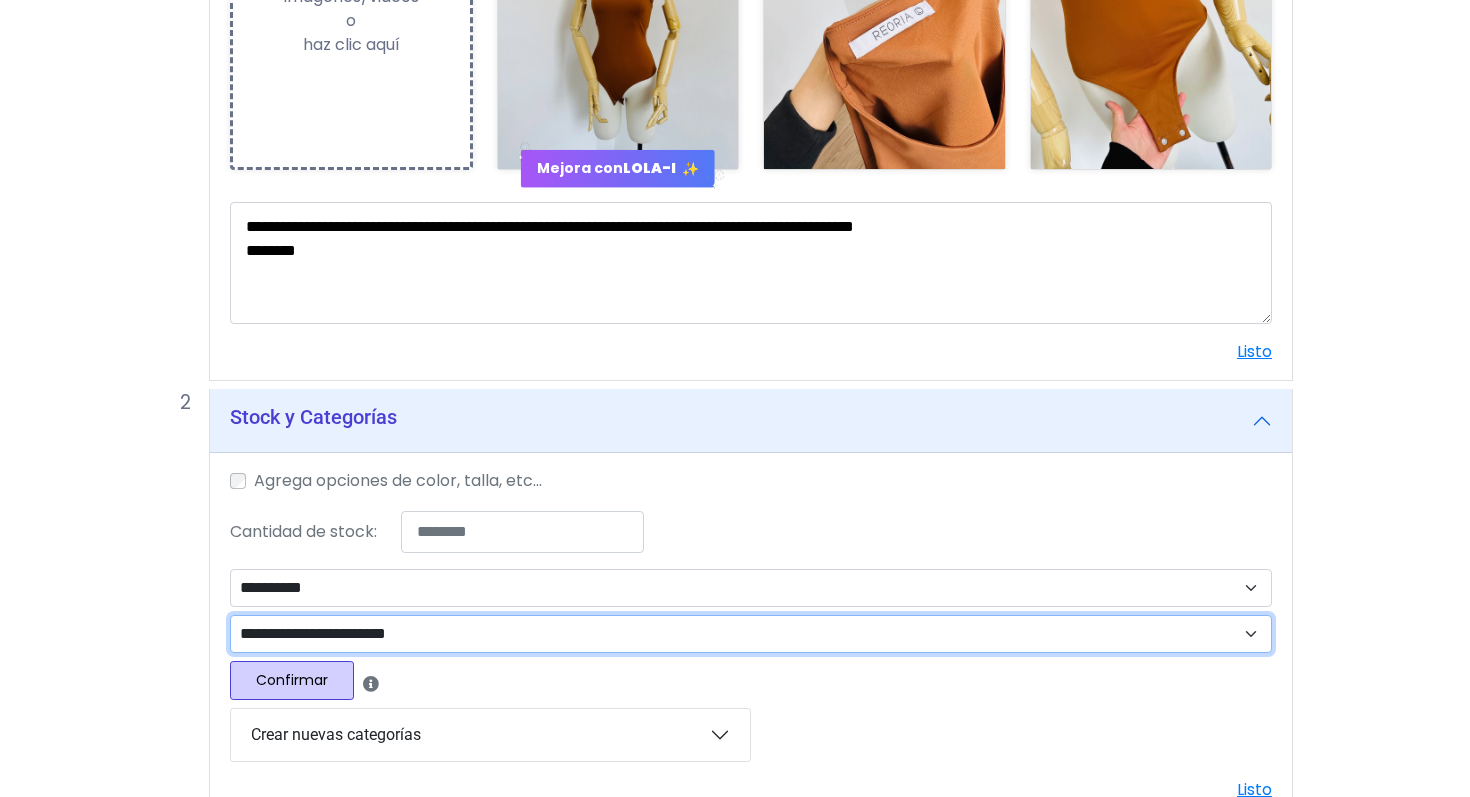 select on "***" 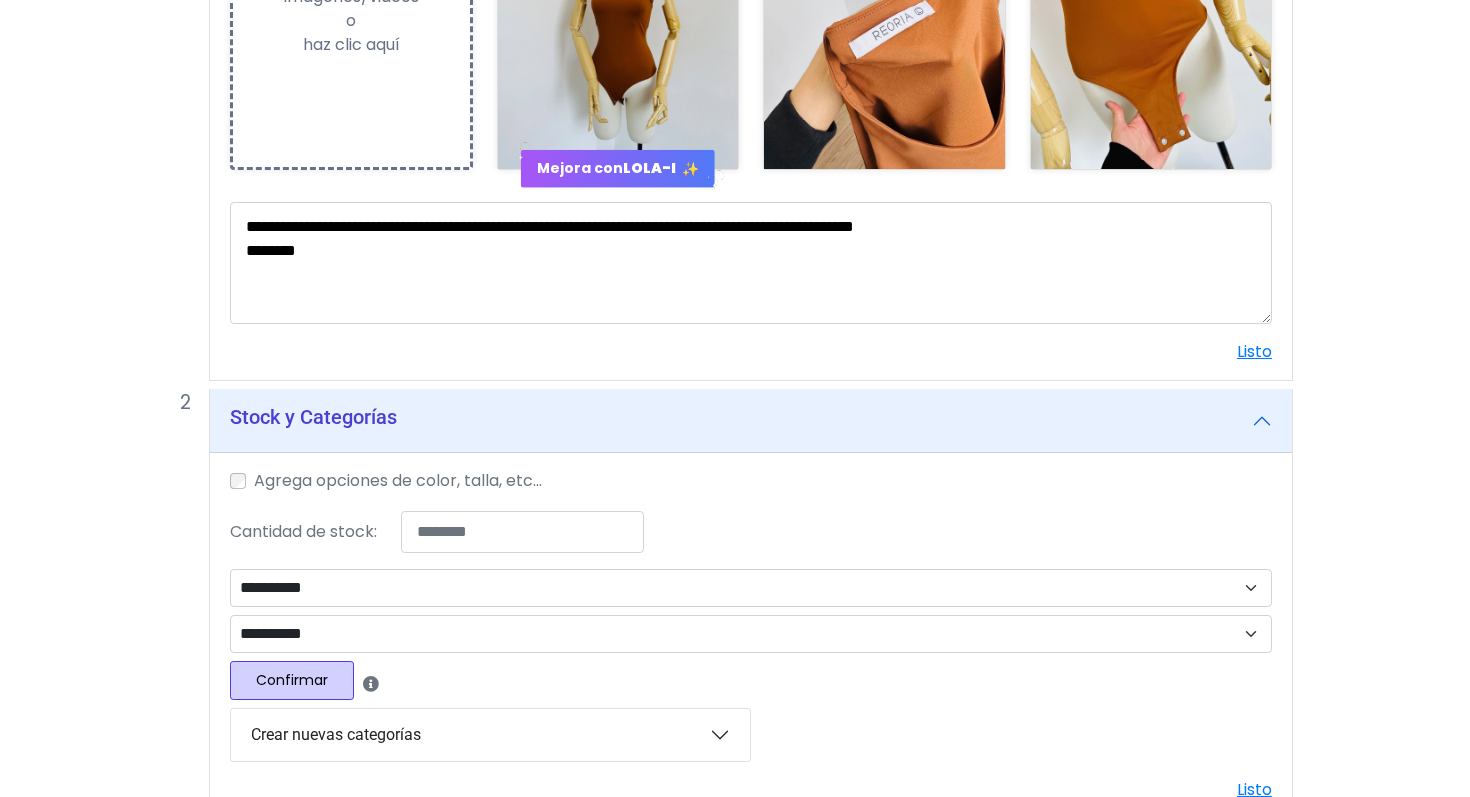 click on "Confirmar" at bounding box center [292, 680] 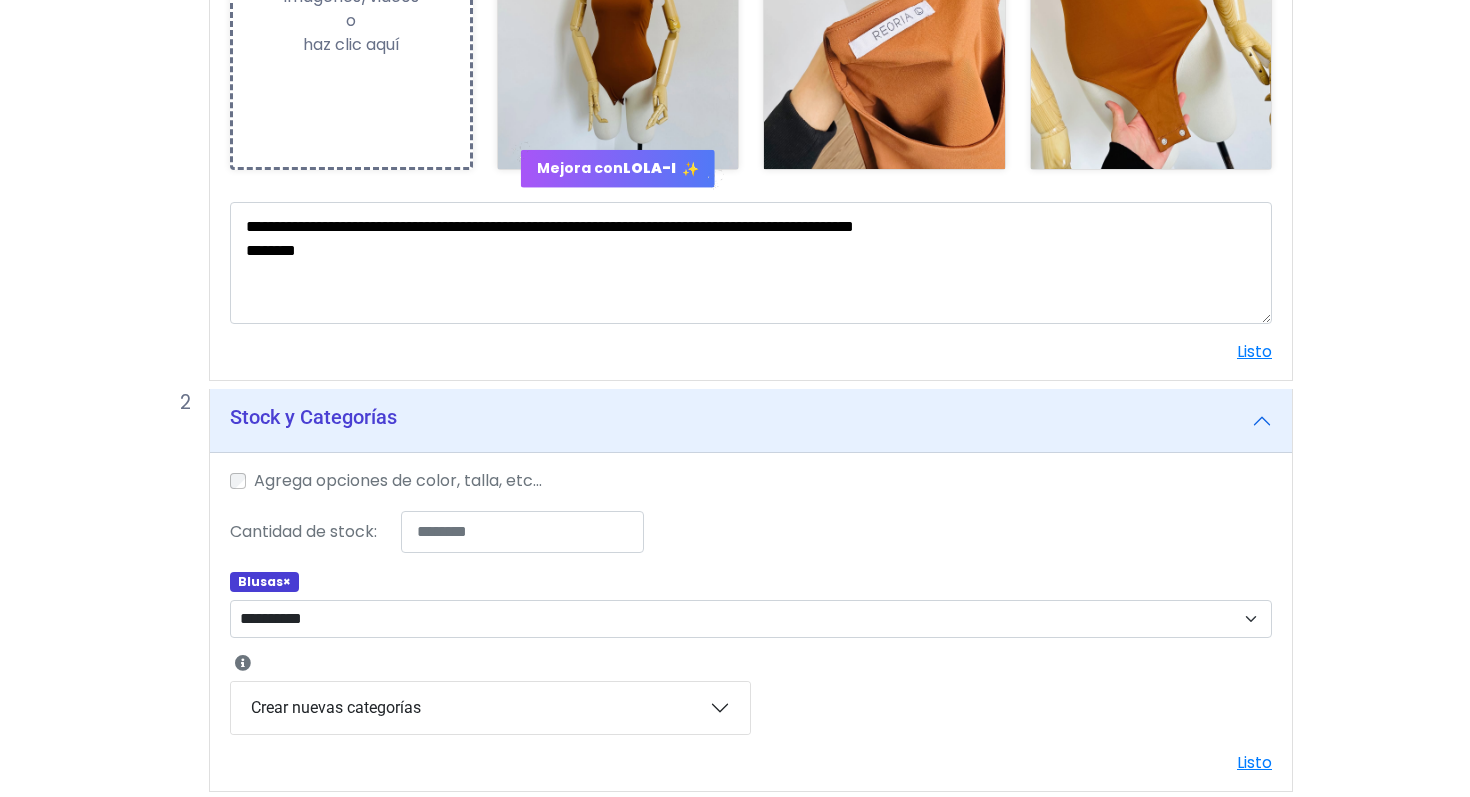 select 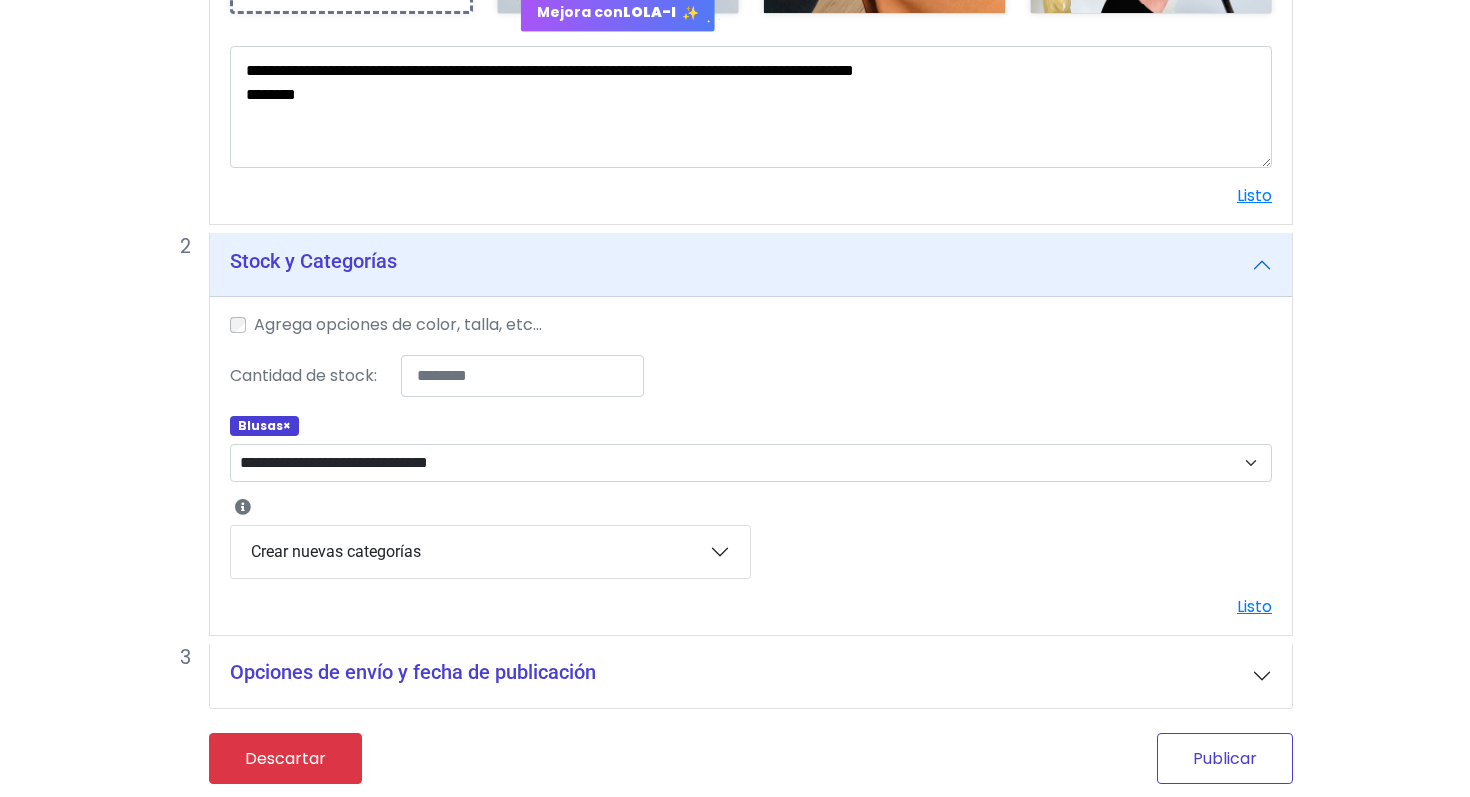 click on "Publicar" at bounding box center [1225, 758] 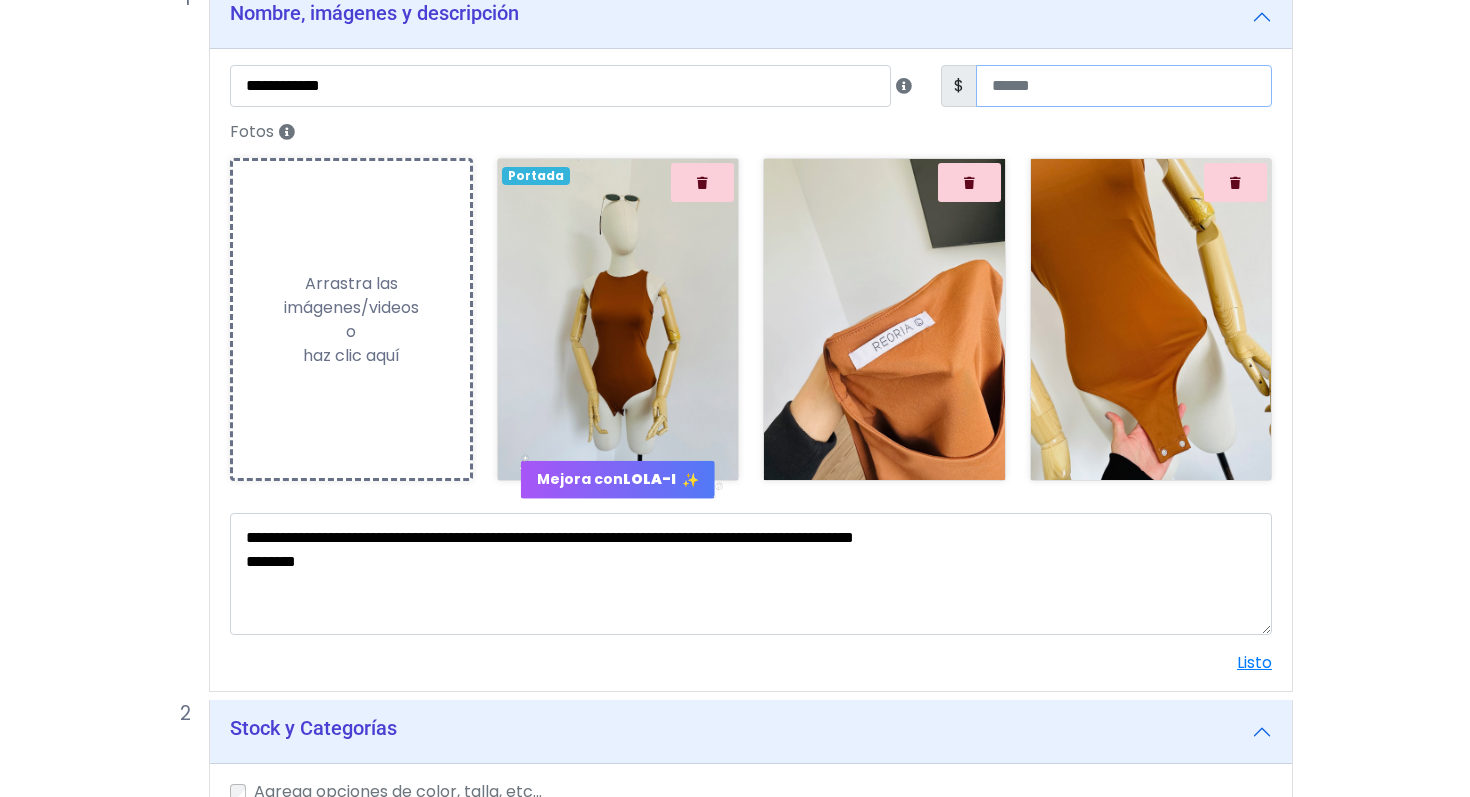 scroll, scrollTop: 743, scrollLeft: 0, axis: vertical 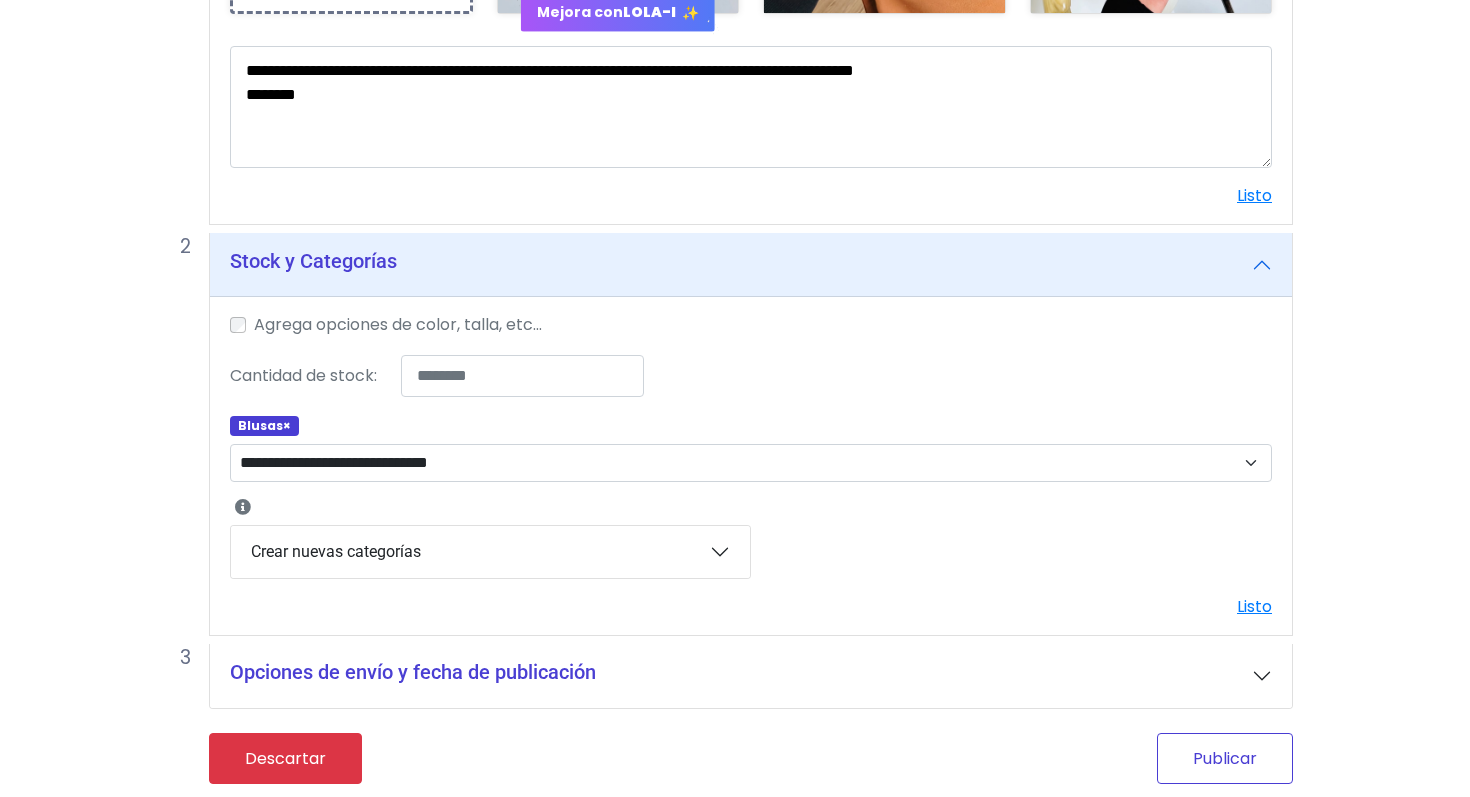 type on "***" 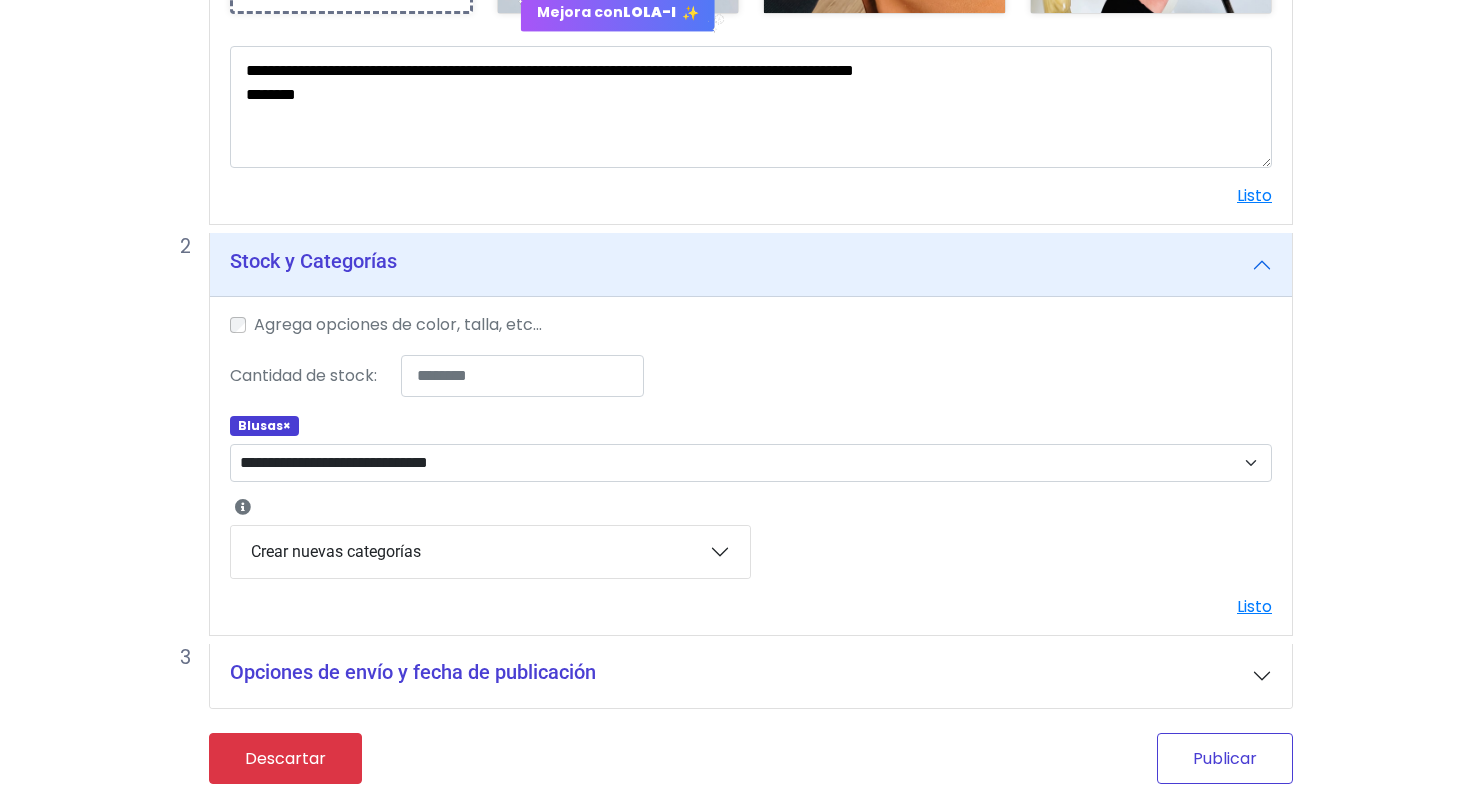 click on "Publicar" at bounding box center (1225, 758) 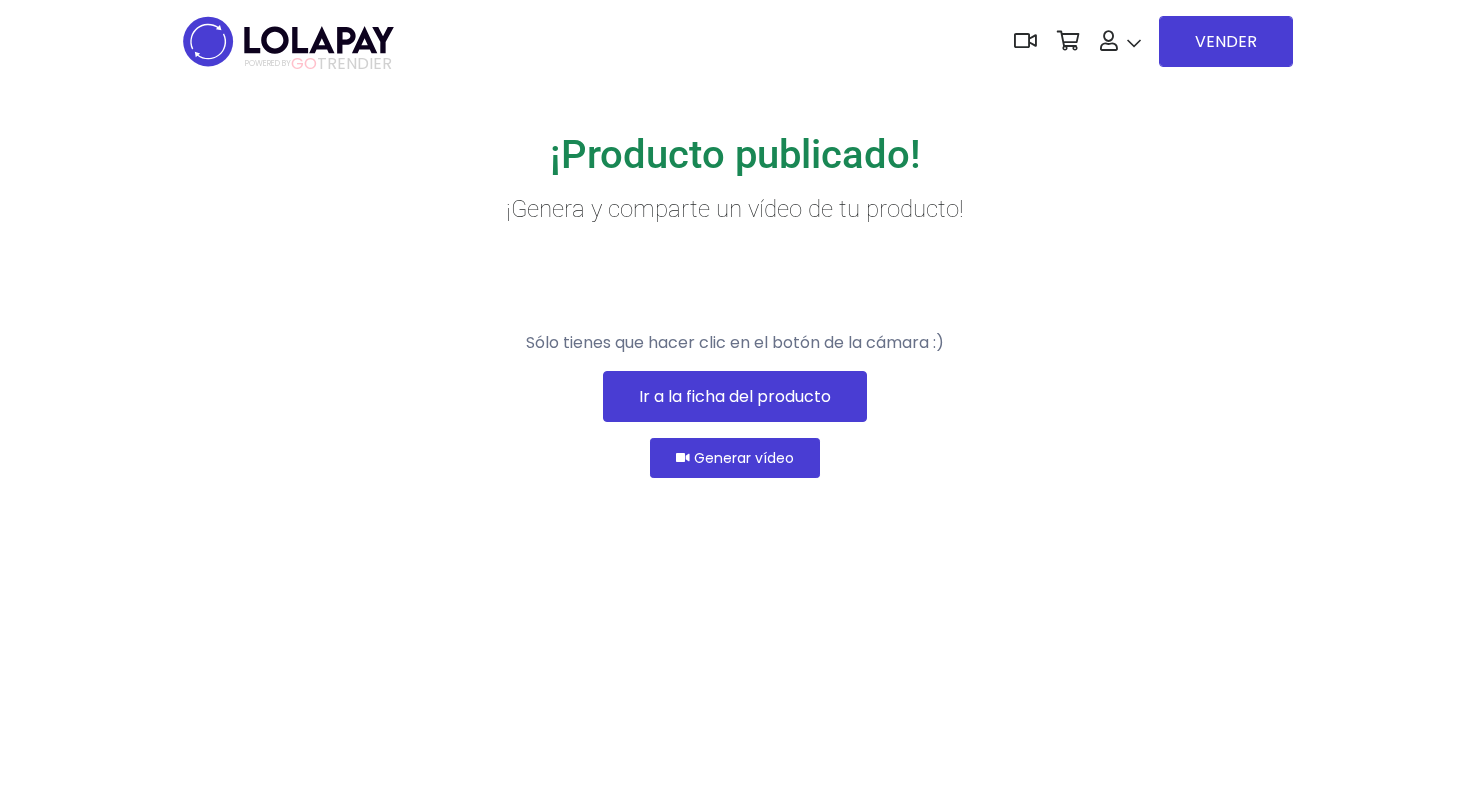 scroll, scrollTop: 0, scrollLeft: 0, axis: both 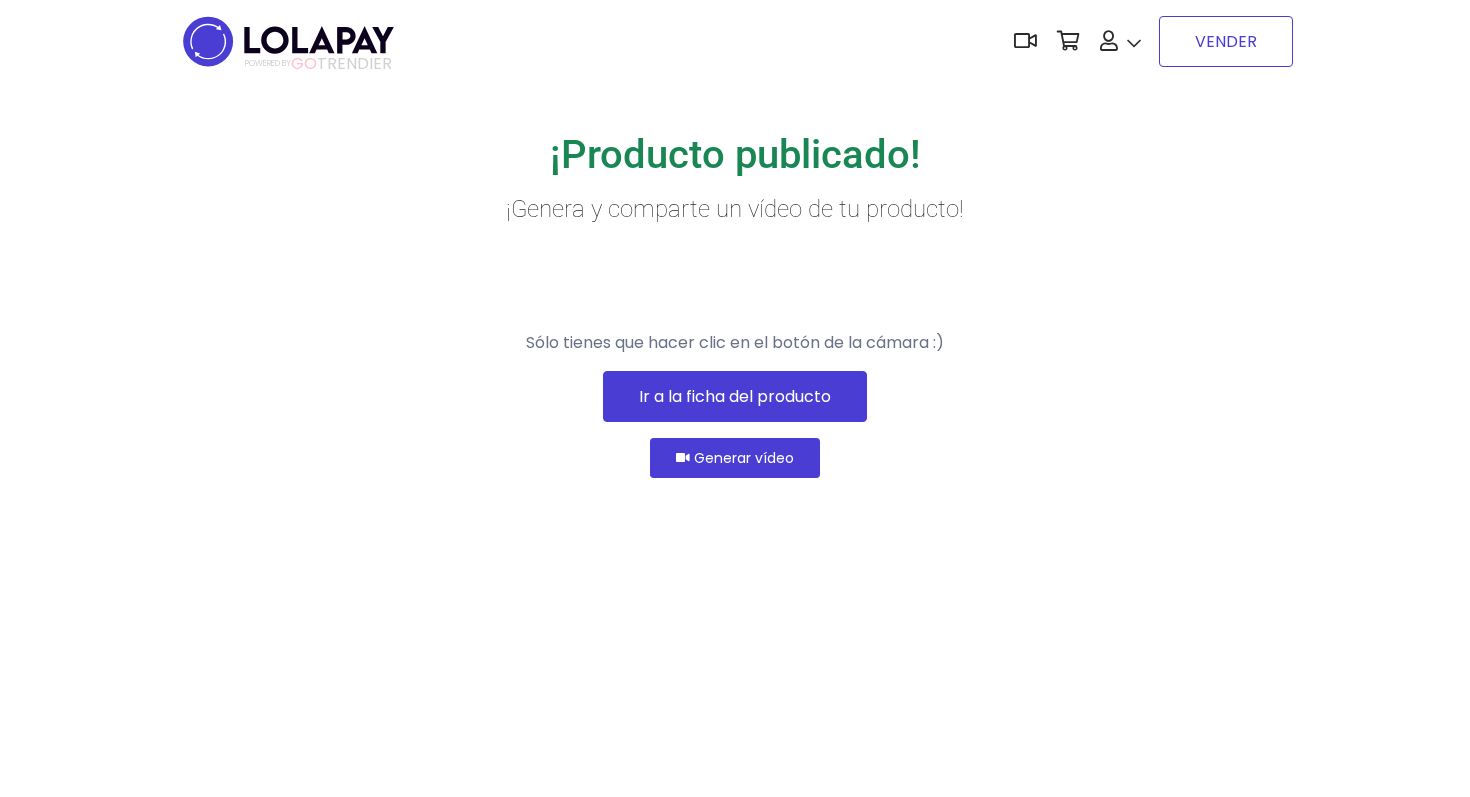 click on "VENDER" at bounding box center [1226, 41] 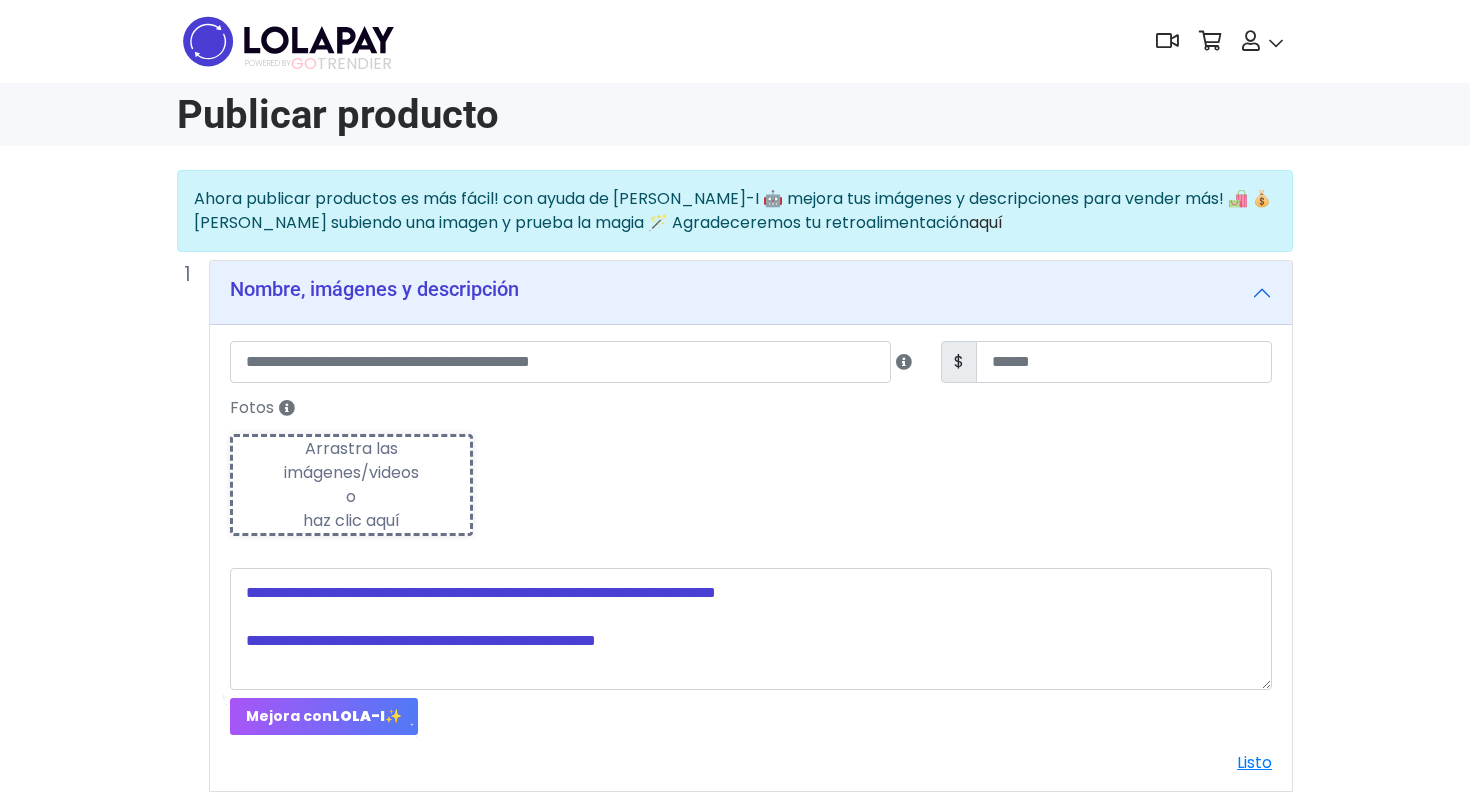 scroll, scrollTop: 0, scrollLeft: 0, axis: both 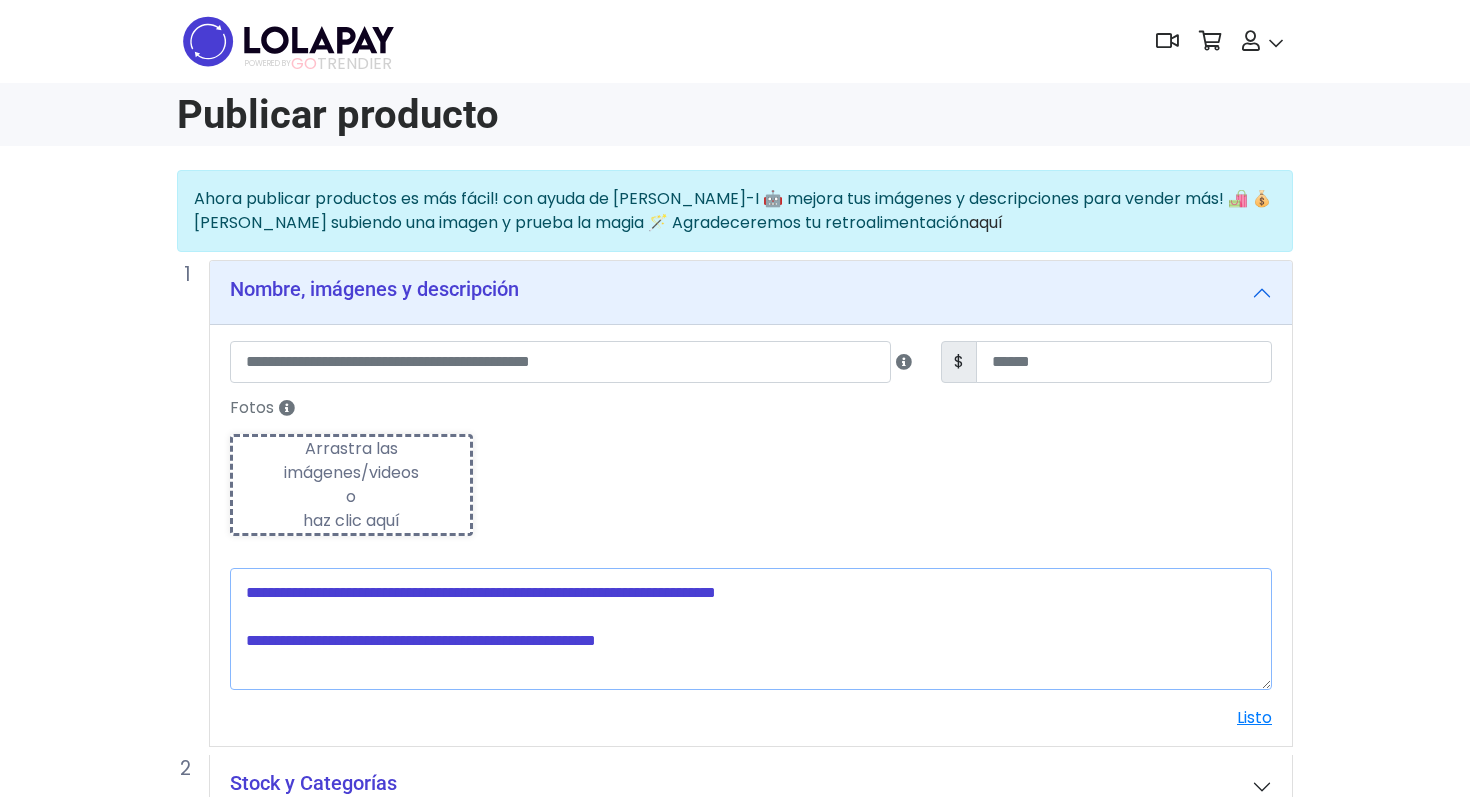 click at bounding box center [751, 629] 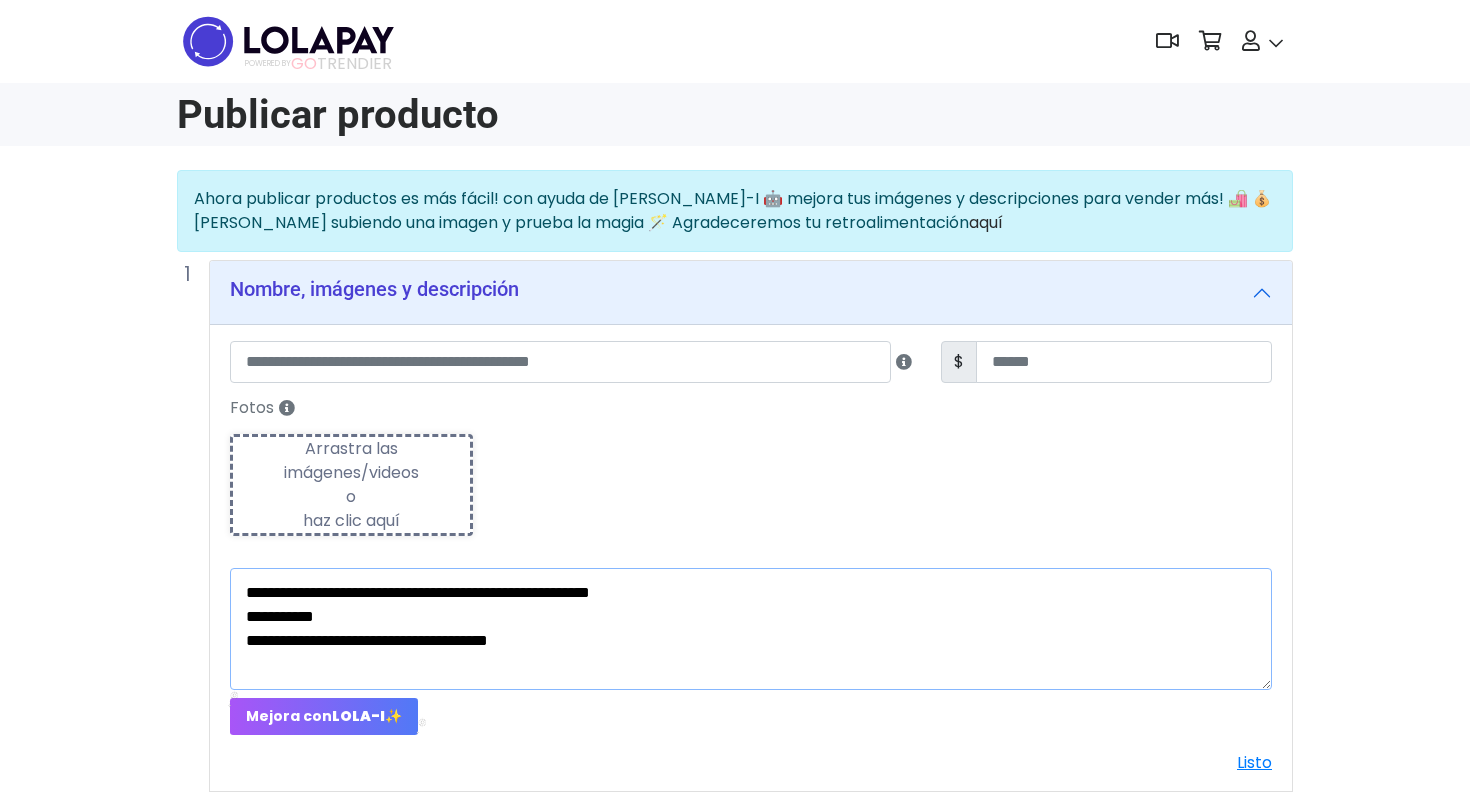 type on "**********" 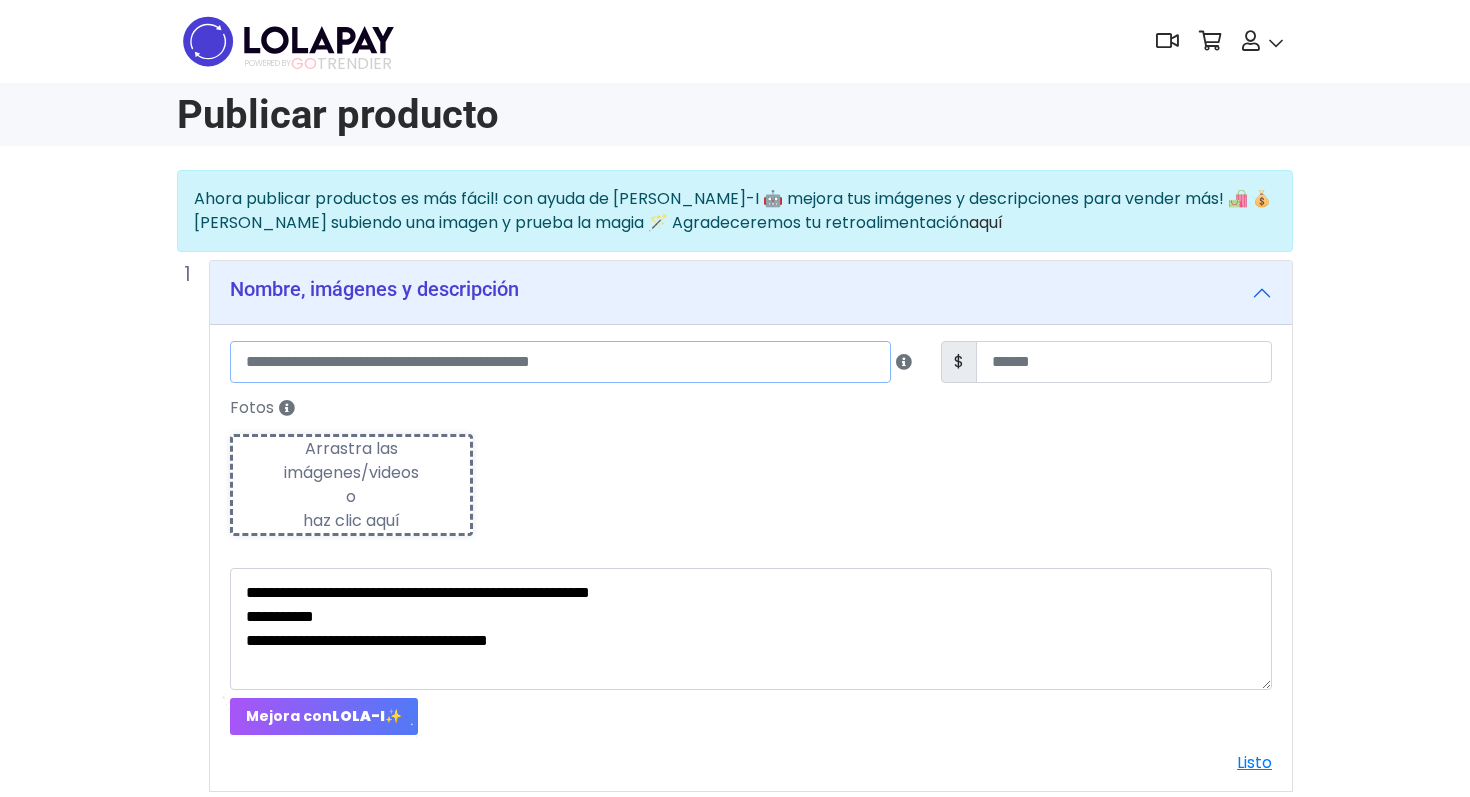 click at bounding box center (560, 362) 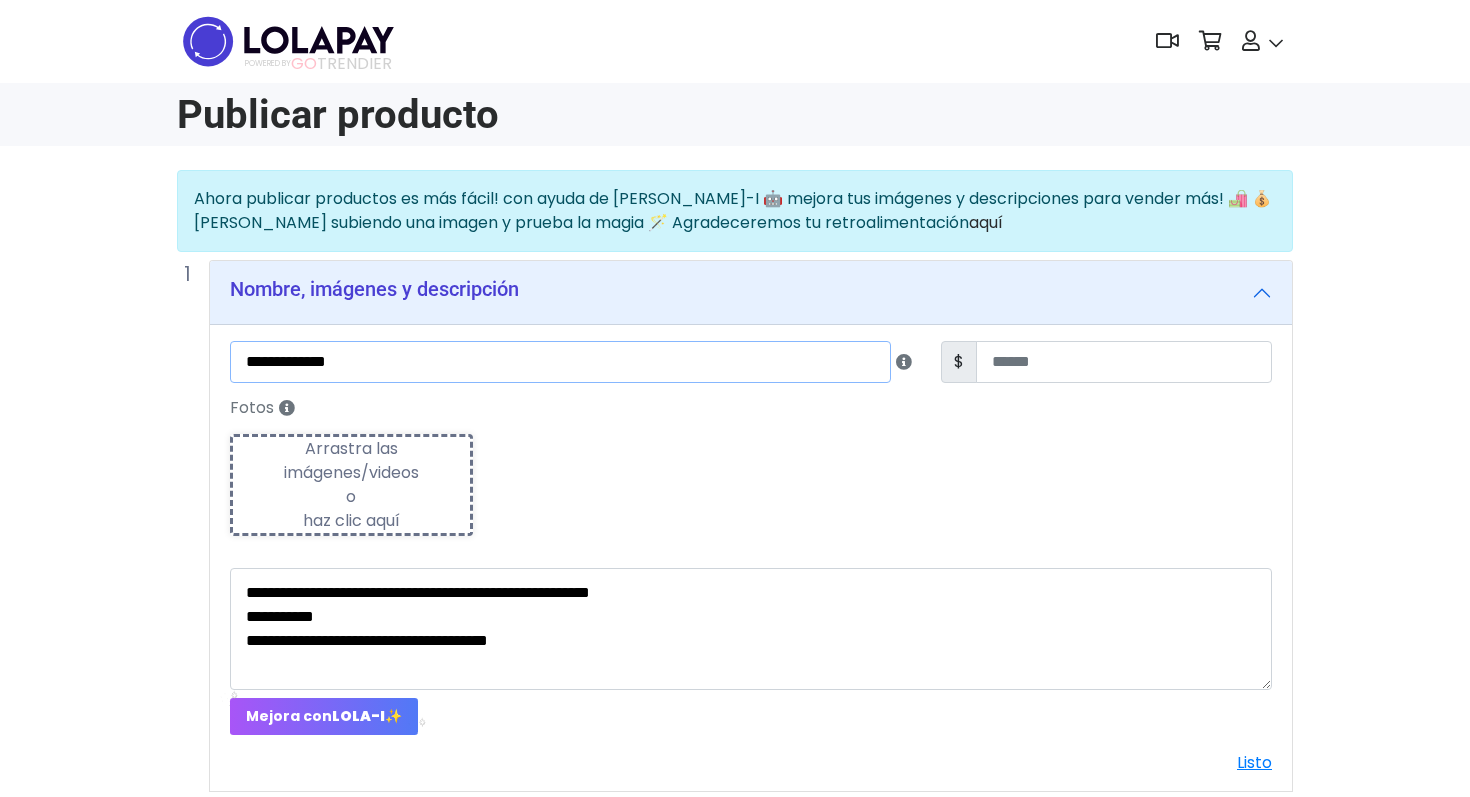 type on "**********" 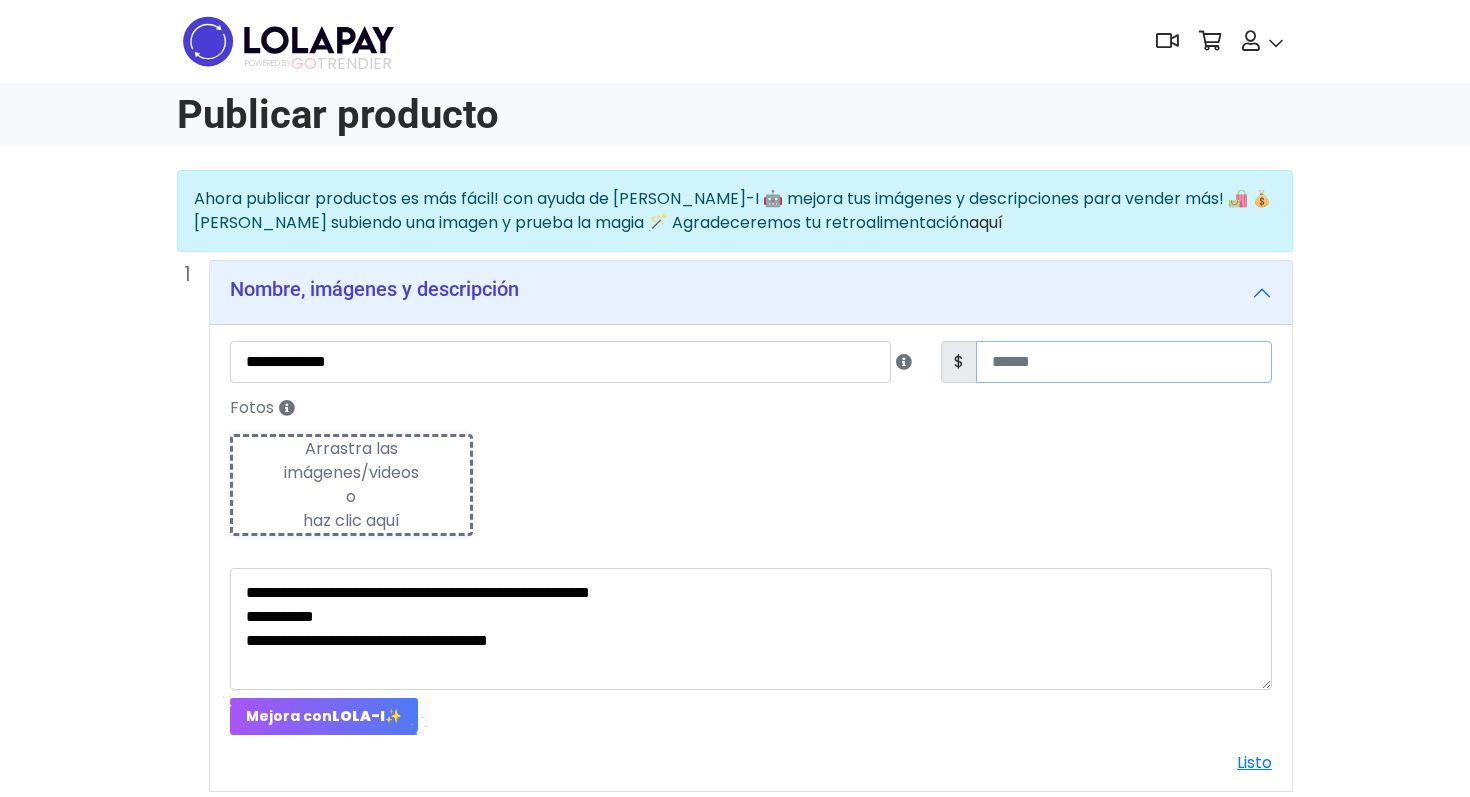type on "***" 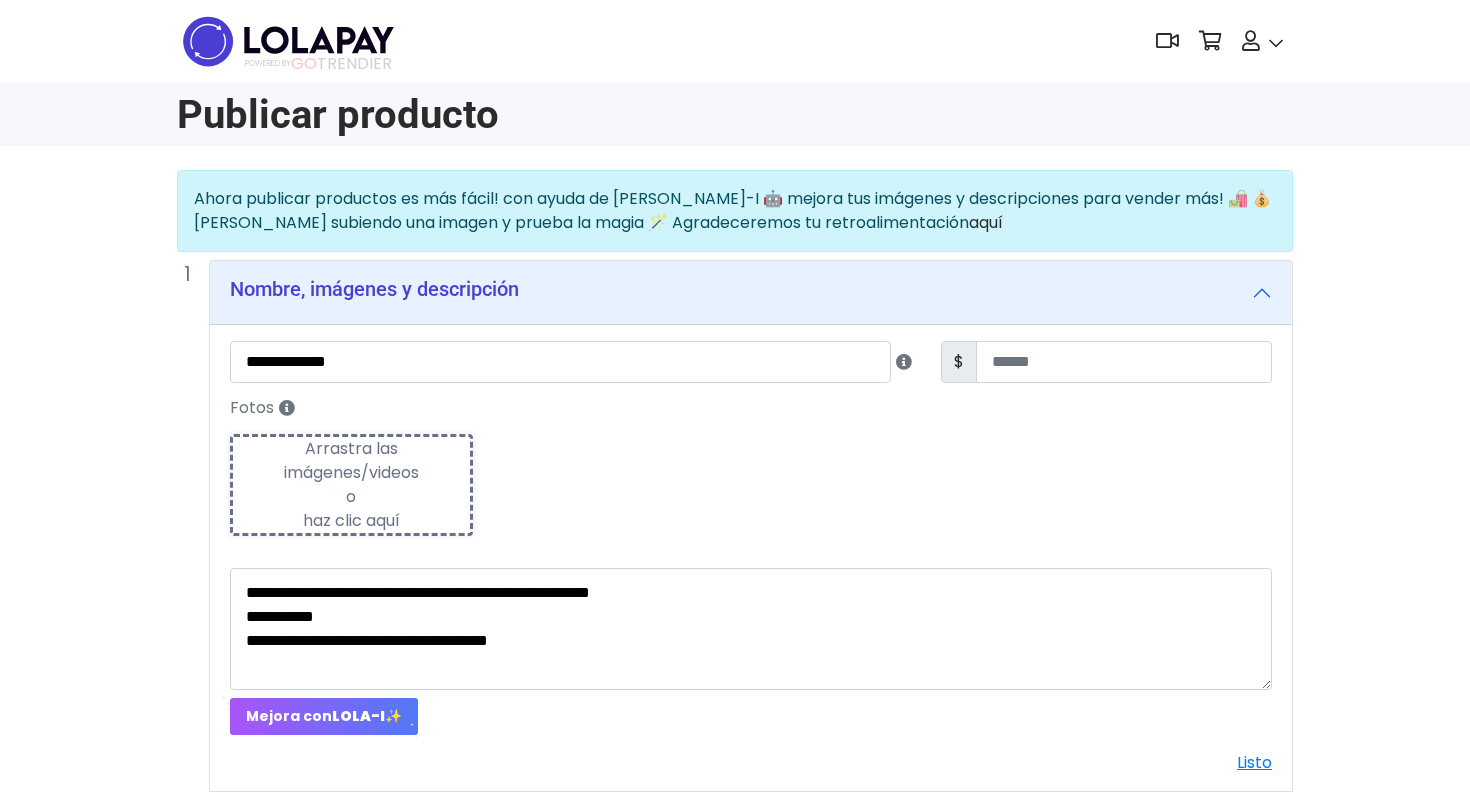click on "Arrastra las
imágenes/videos
o
haz clic aquí" at bounding box center [351, 485] 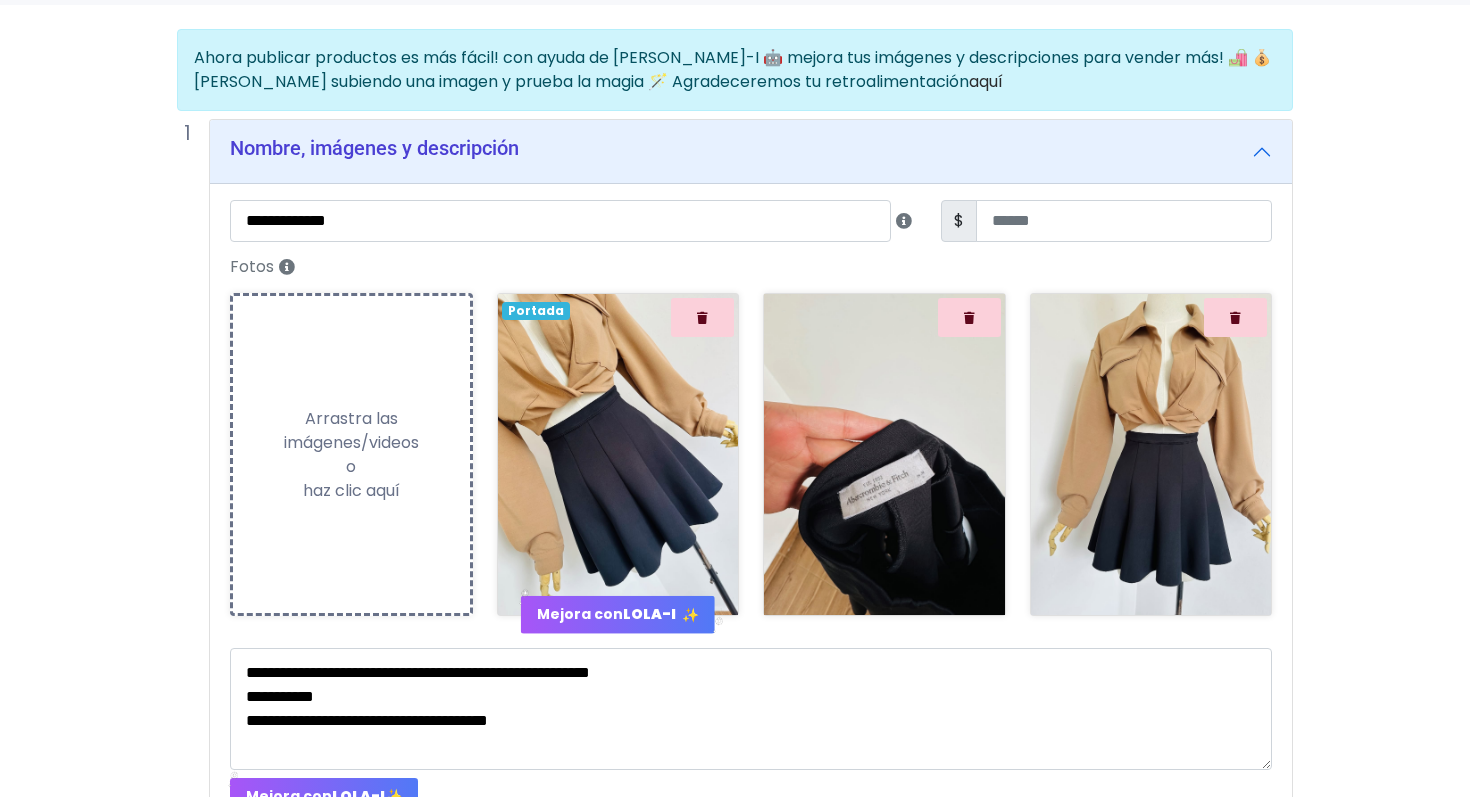 scroll, scrollTop: 190, scrollLeft: 0, axis: vertical 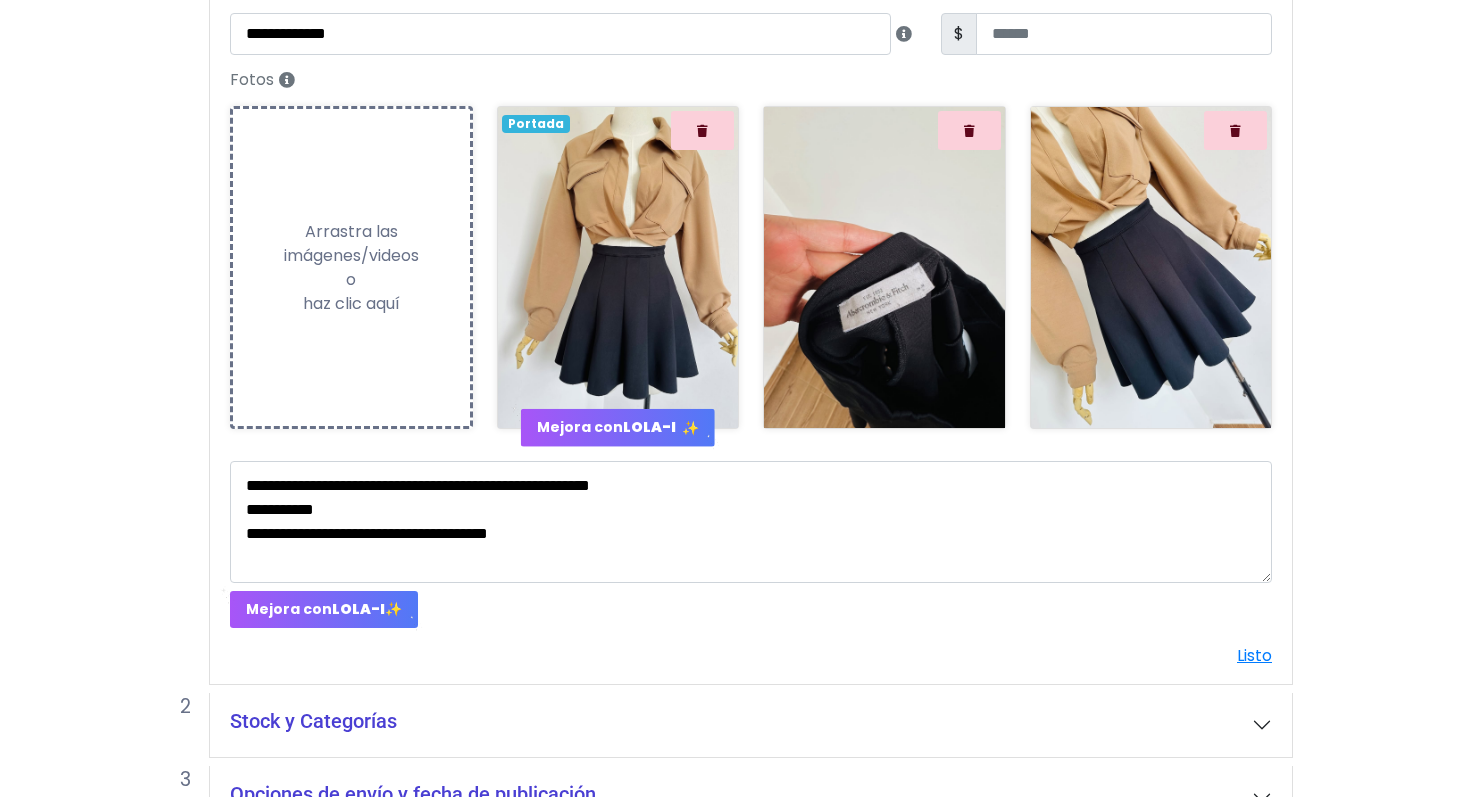 drag, startPoint x: 1174, startPoint y: 262, endPoint x: 1151, endPoint y: 270, distance: 24.351591 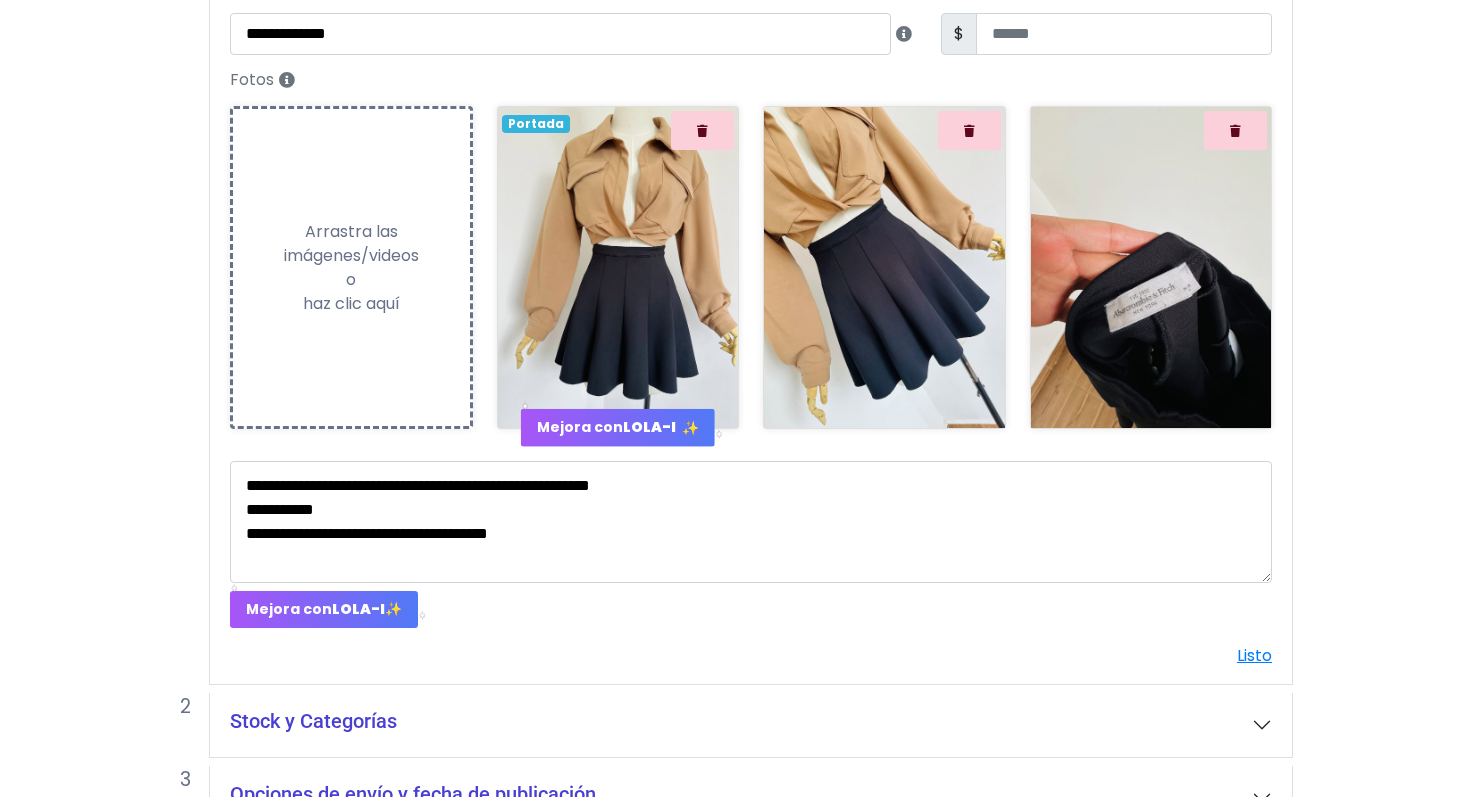 scroll, scrollTop: 451, scrollLeft: 0, axis: vertical 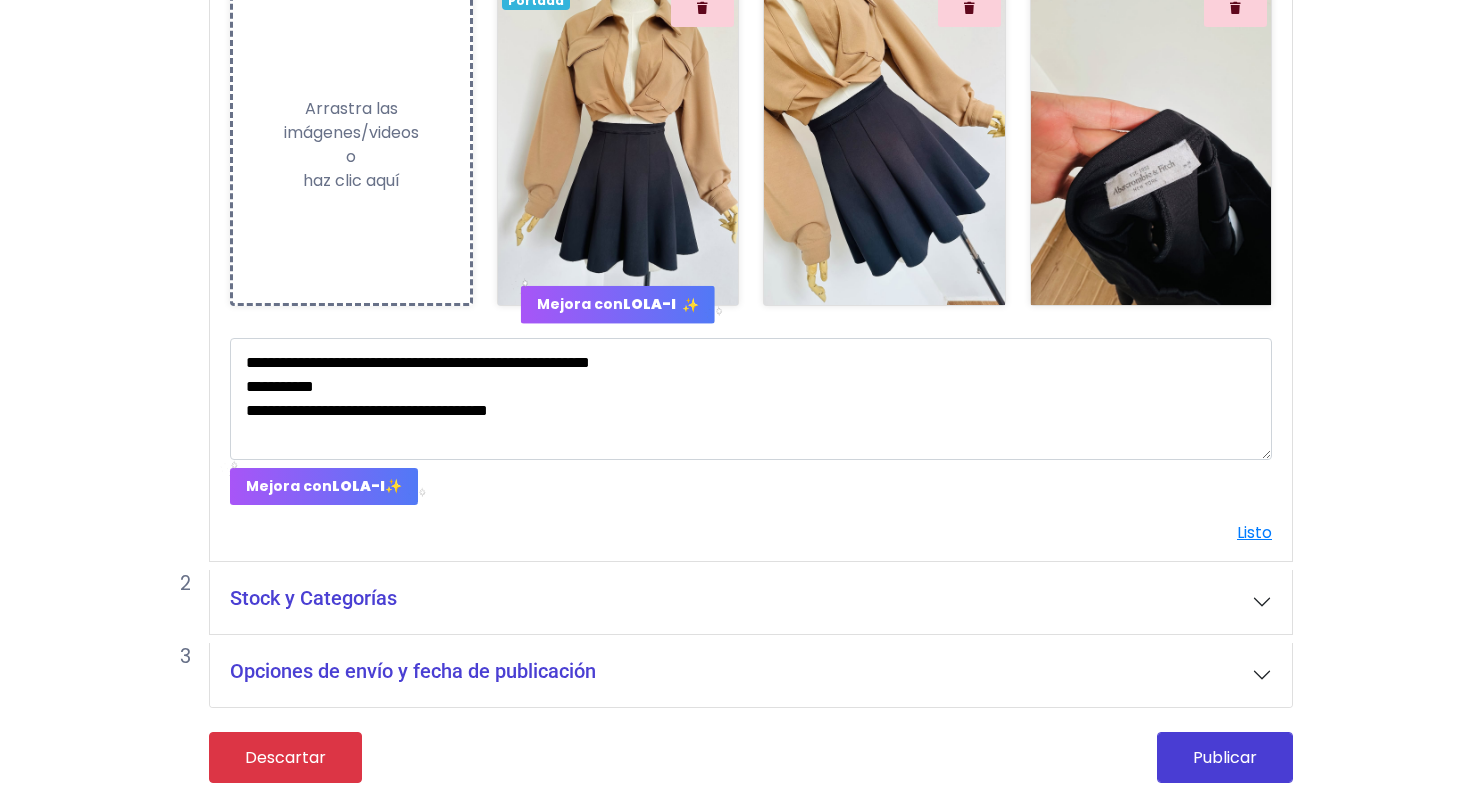 click on "Stock y Categorías" at bounding box center [751, 602] 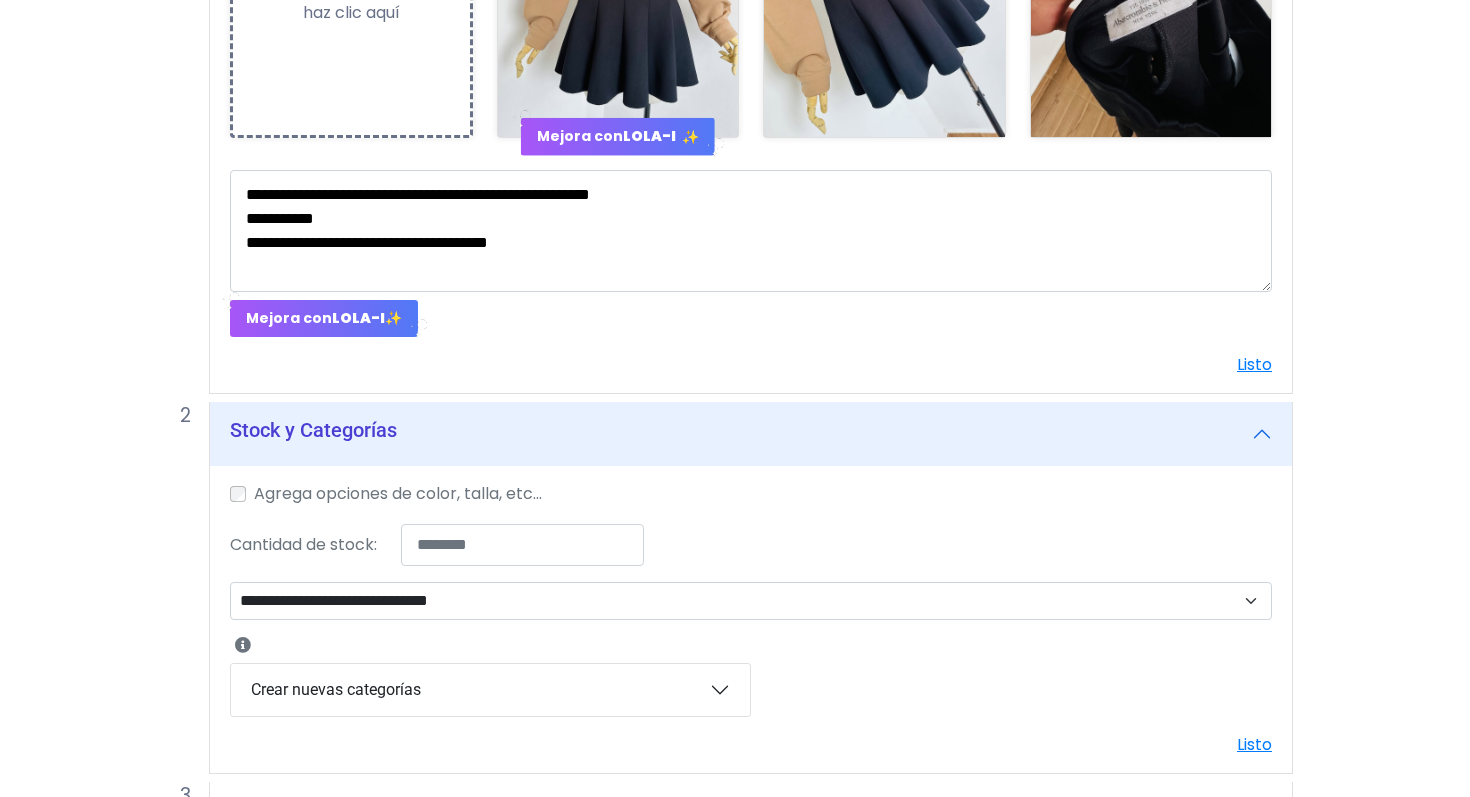 scroll, scrollTop: 635, scrollLeft: 0, axis: vertical 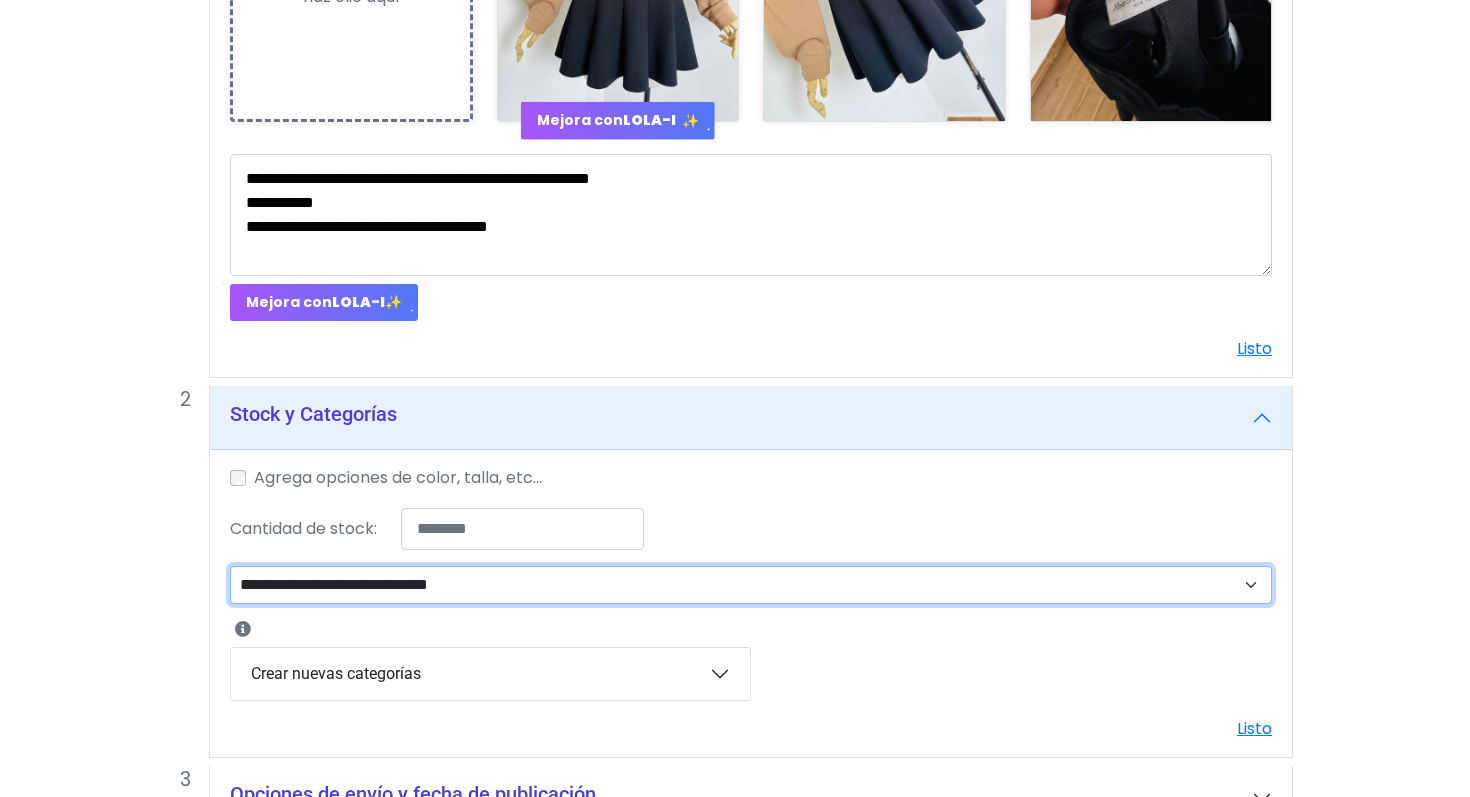 click on "**********" at bounding box center [751, 585] 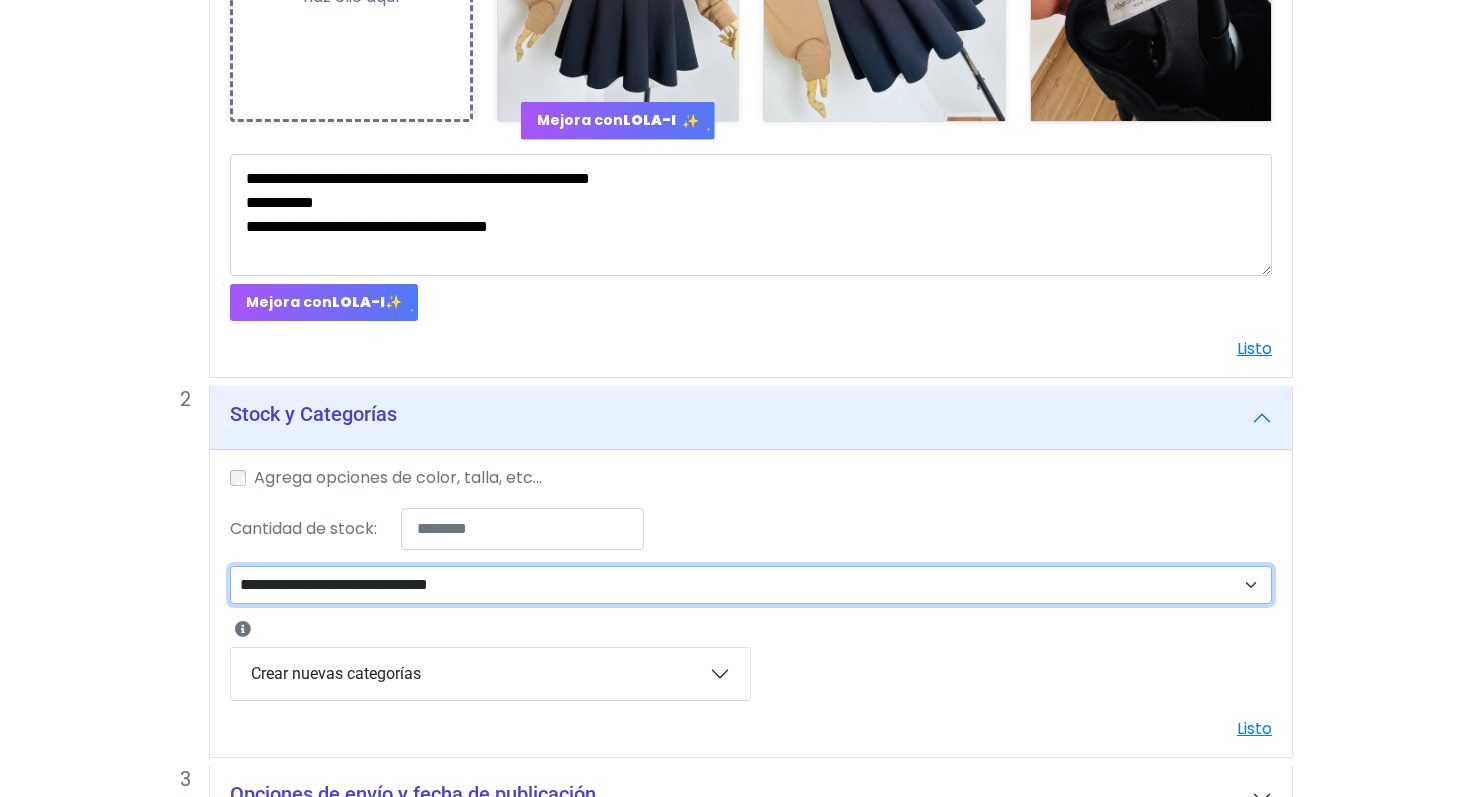 select on "**" 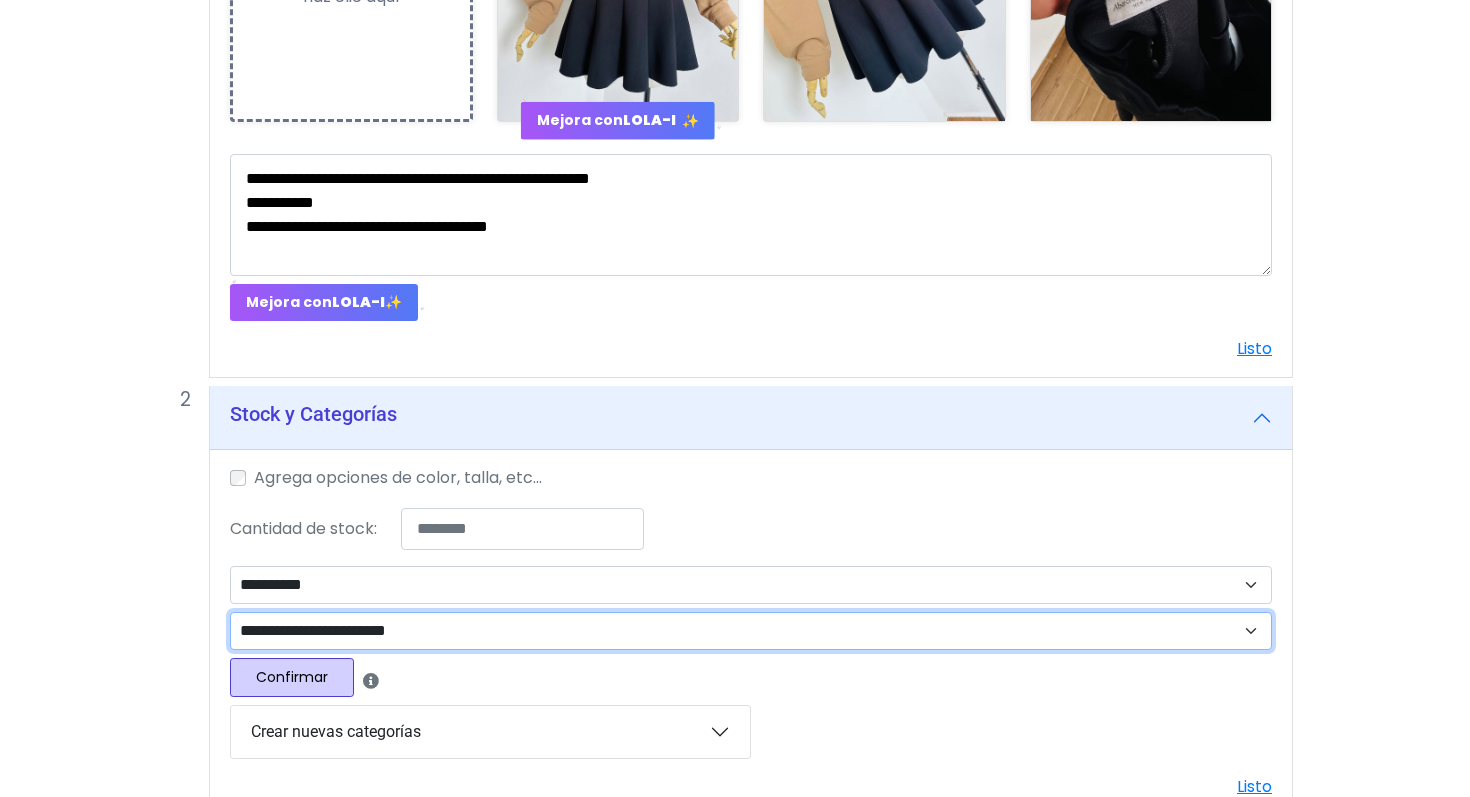 click on "**********" at bounding box center [751, 631] 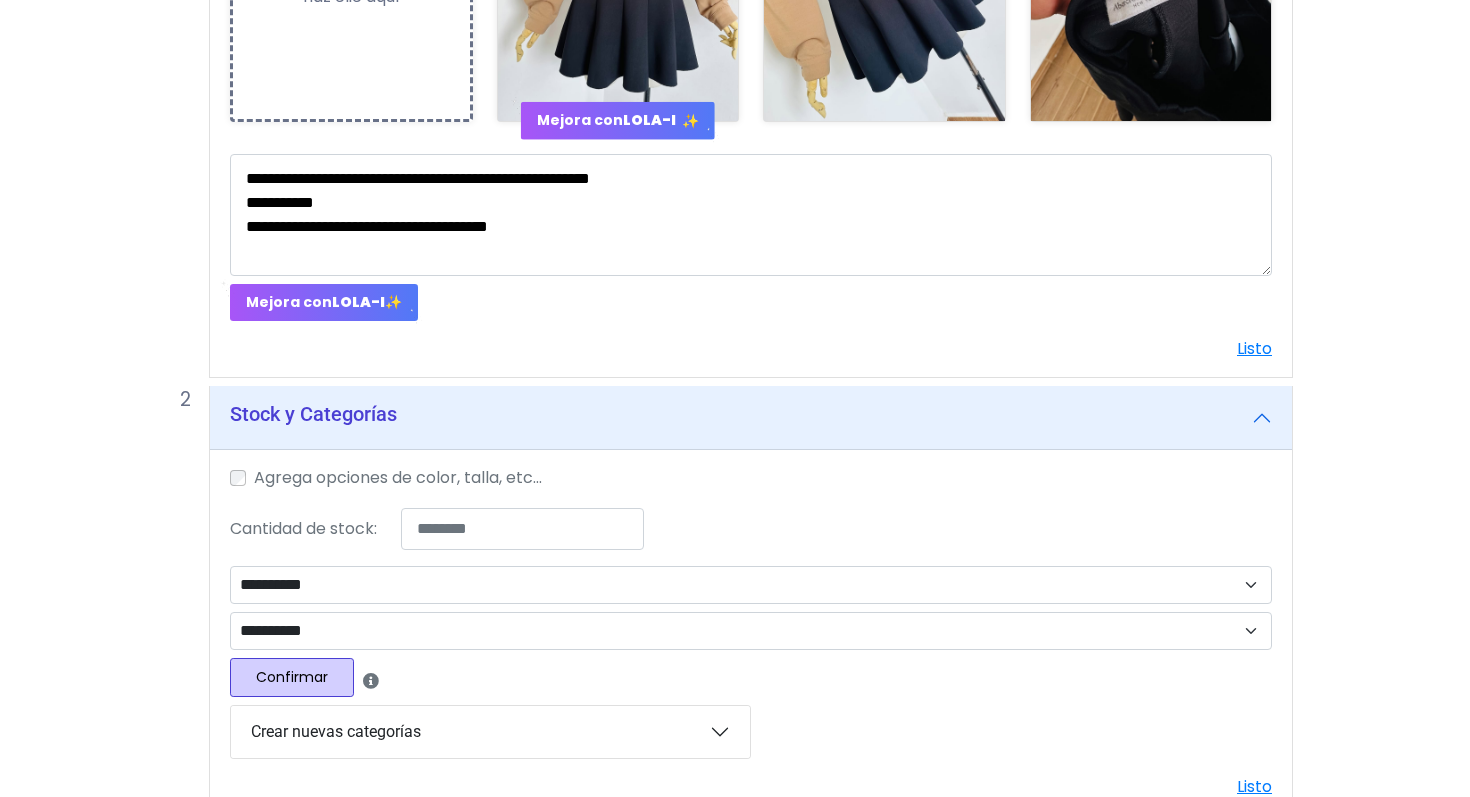 click on "Confirmar" at bounding box center [292, 677] 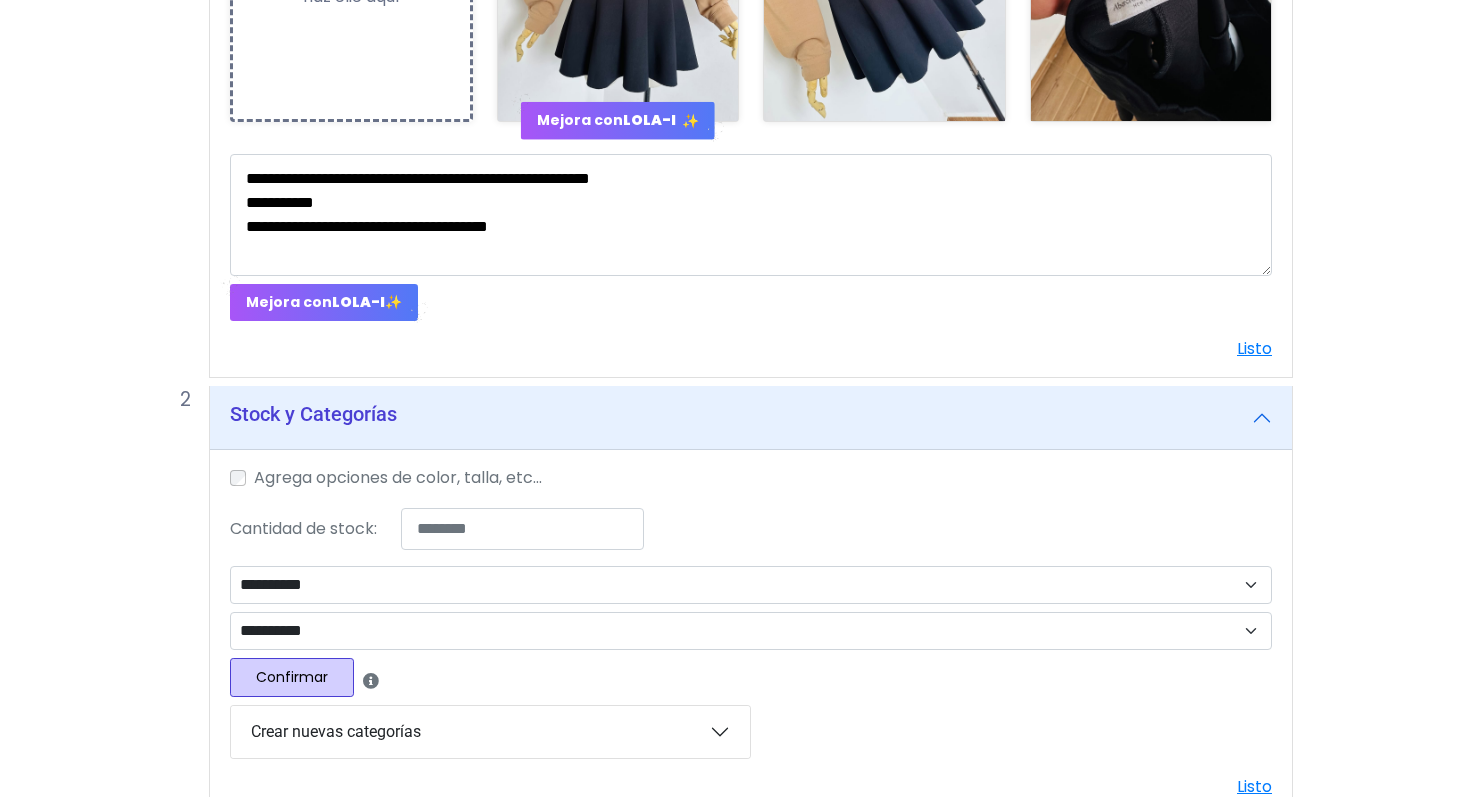 select 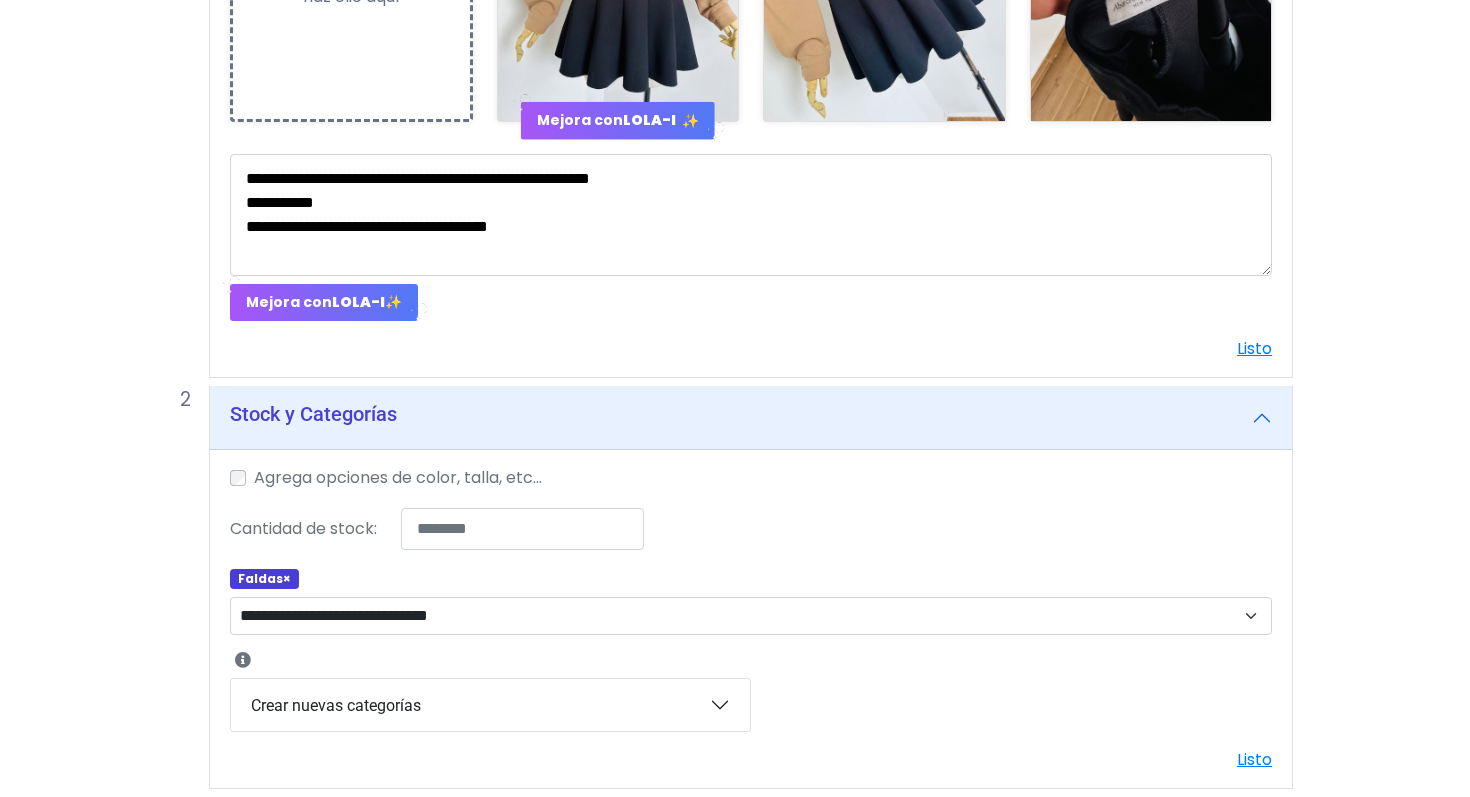 scroll, scrollTop: 788, scrollLeft: 0, axis: vertical 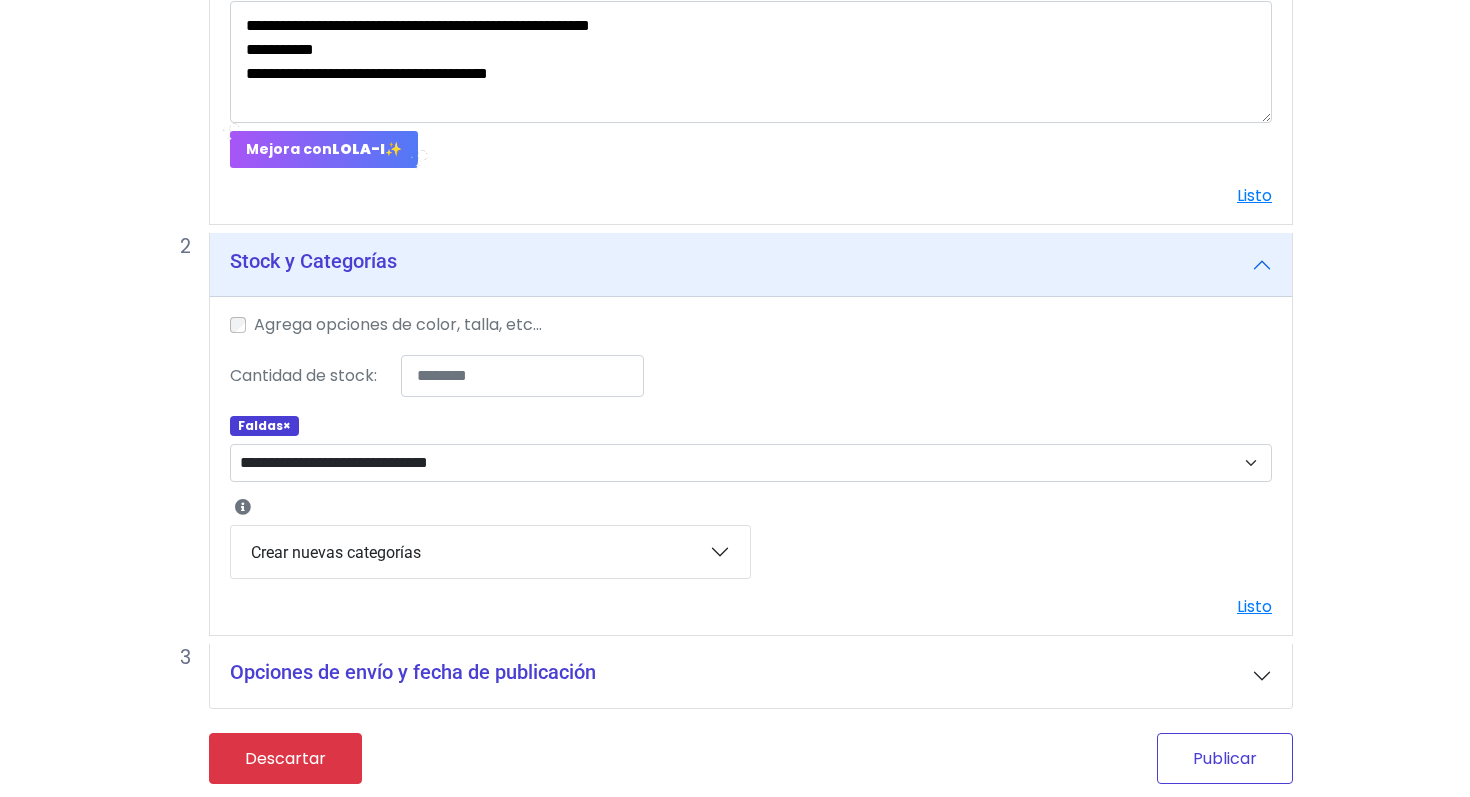 click on "Publicar" at bounding box center [1225, 758] 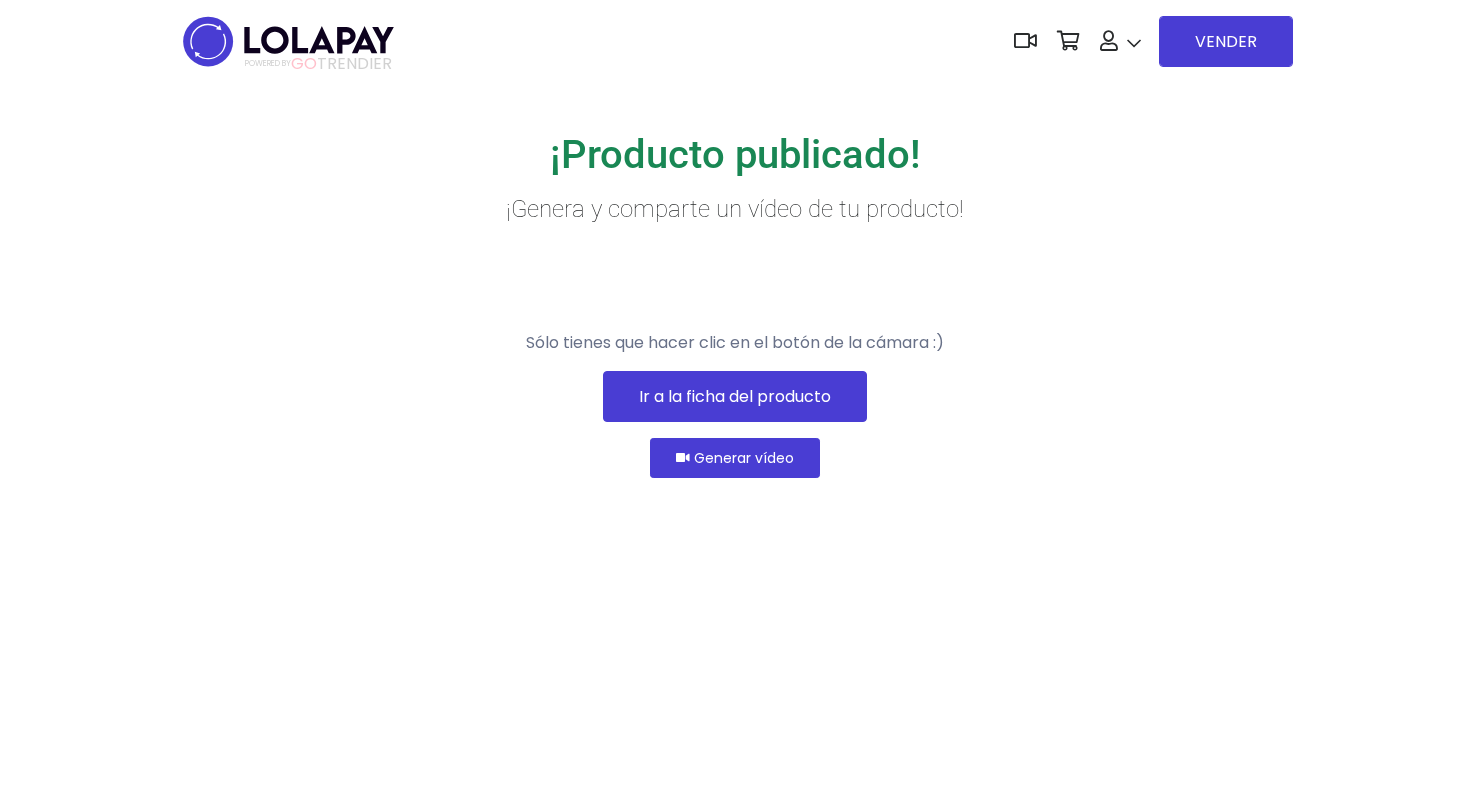 scroll, scrollTop: 0, scrollLeft: 0, axis: both 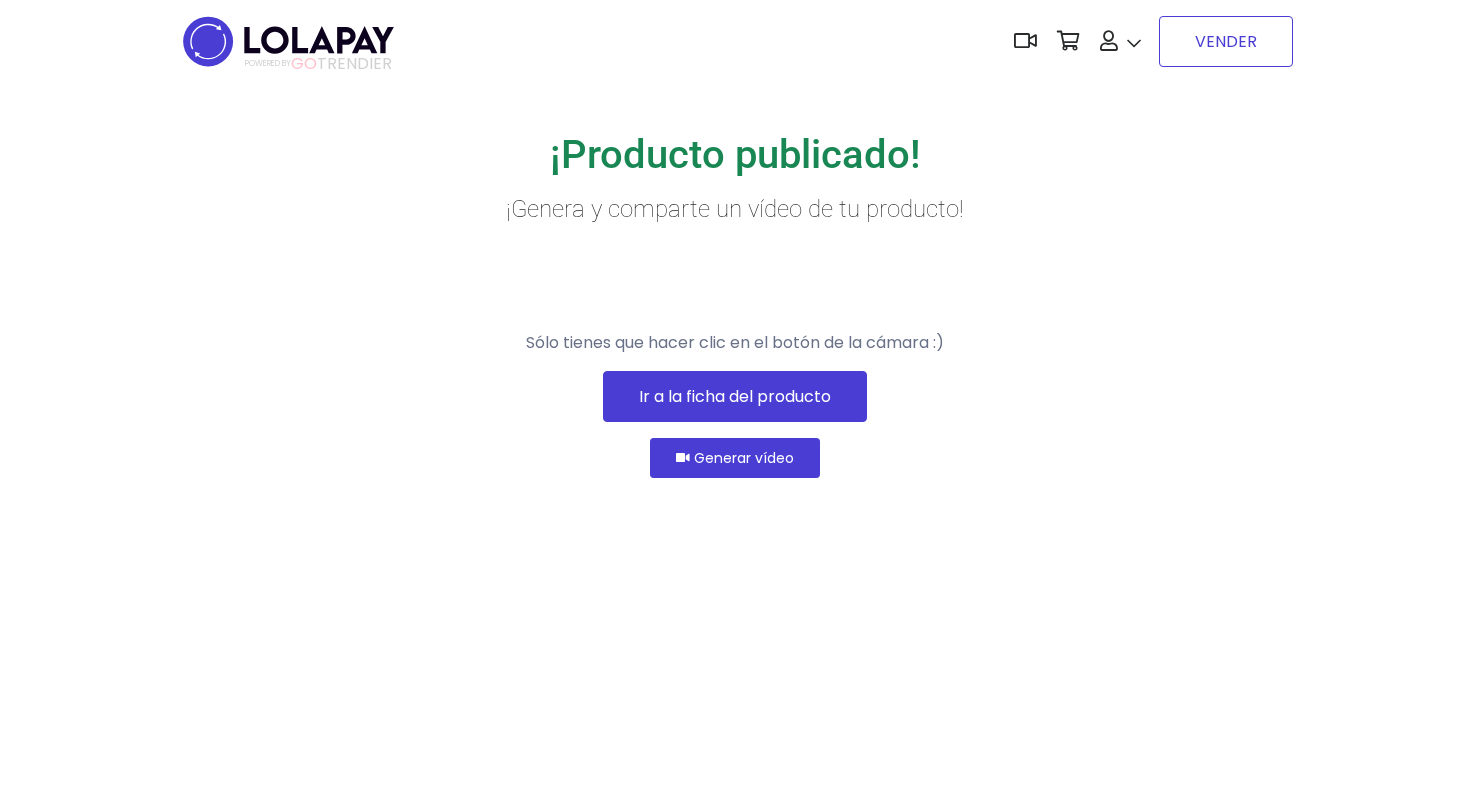 click on "VENDER" at bounding box center [1226, 41] 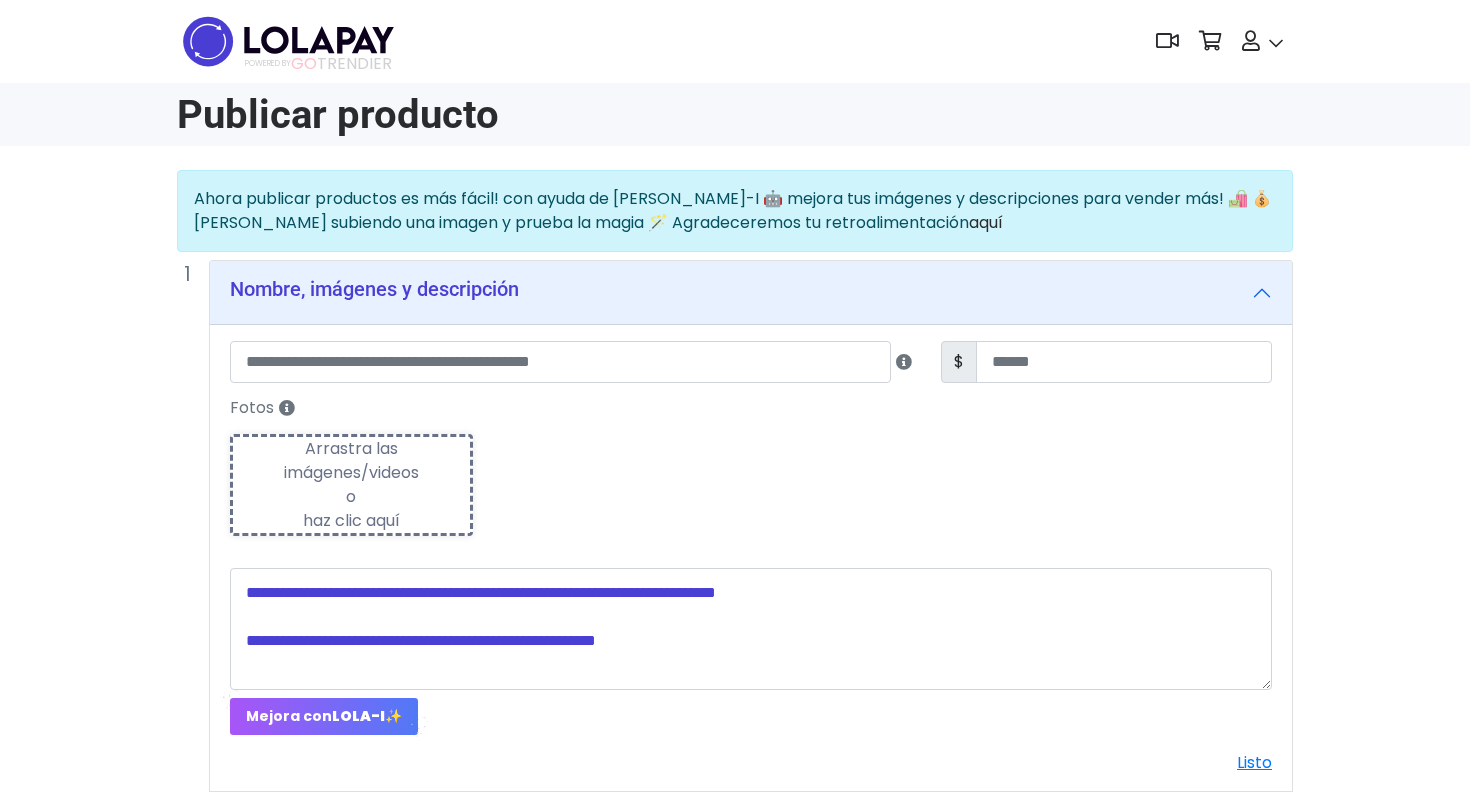 scroll, scrollTop: 0, scrollLeft: 0, axis: both 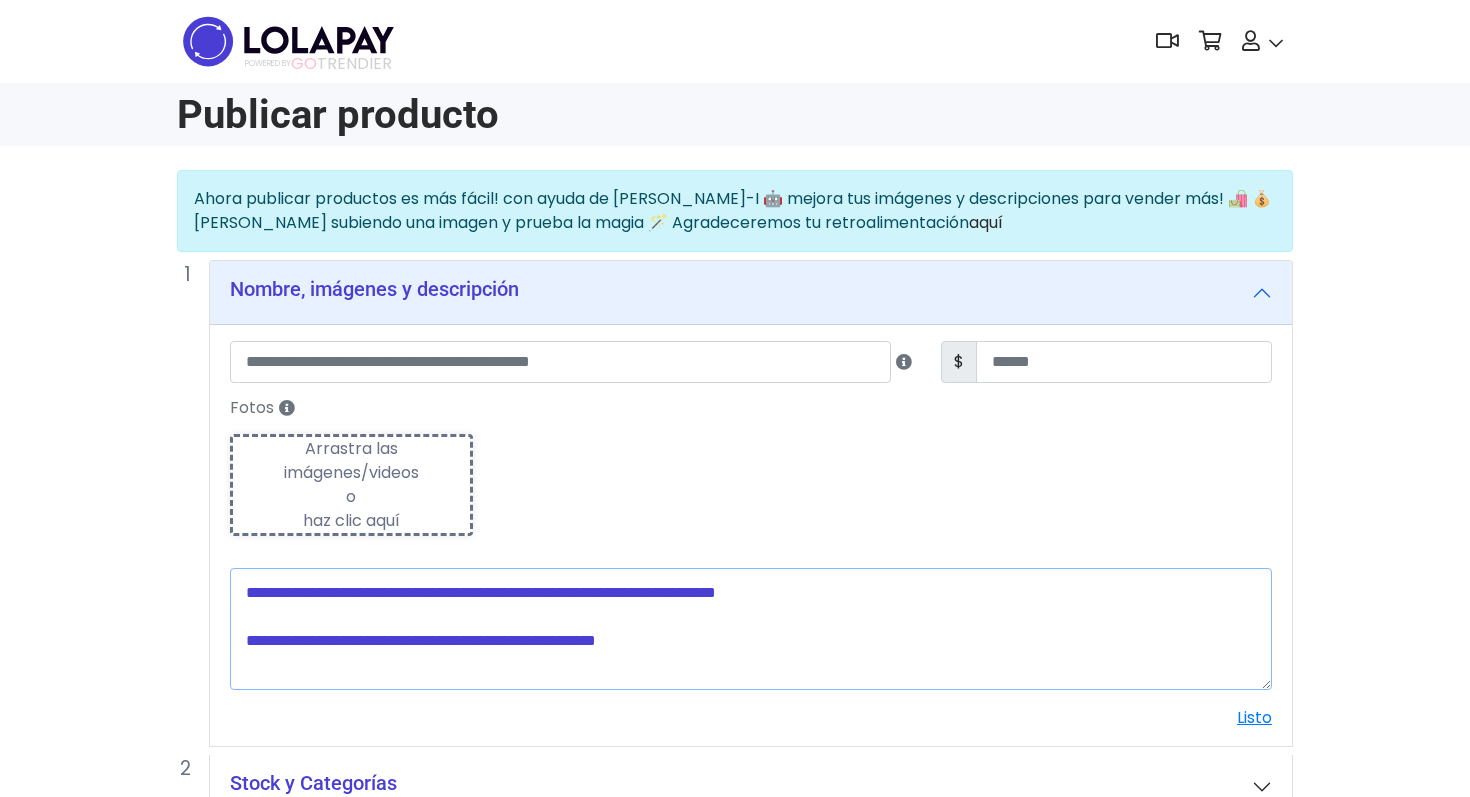 click at bounding box center [751, 629] 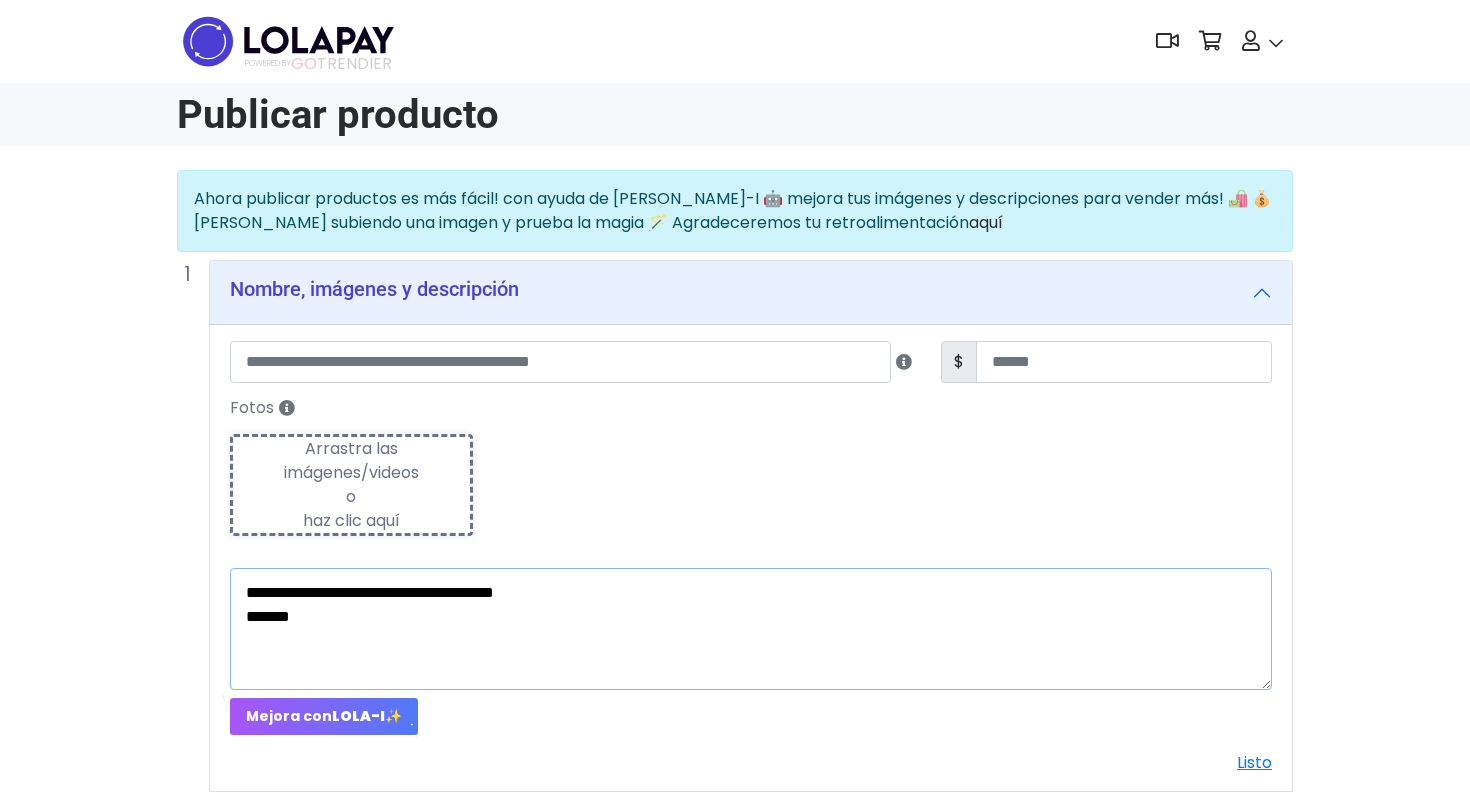 click on "**********" at bounding box center [751, 629] 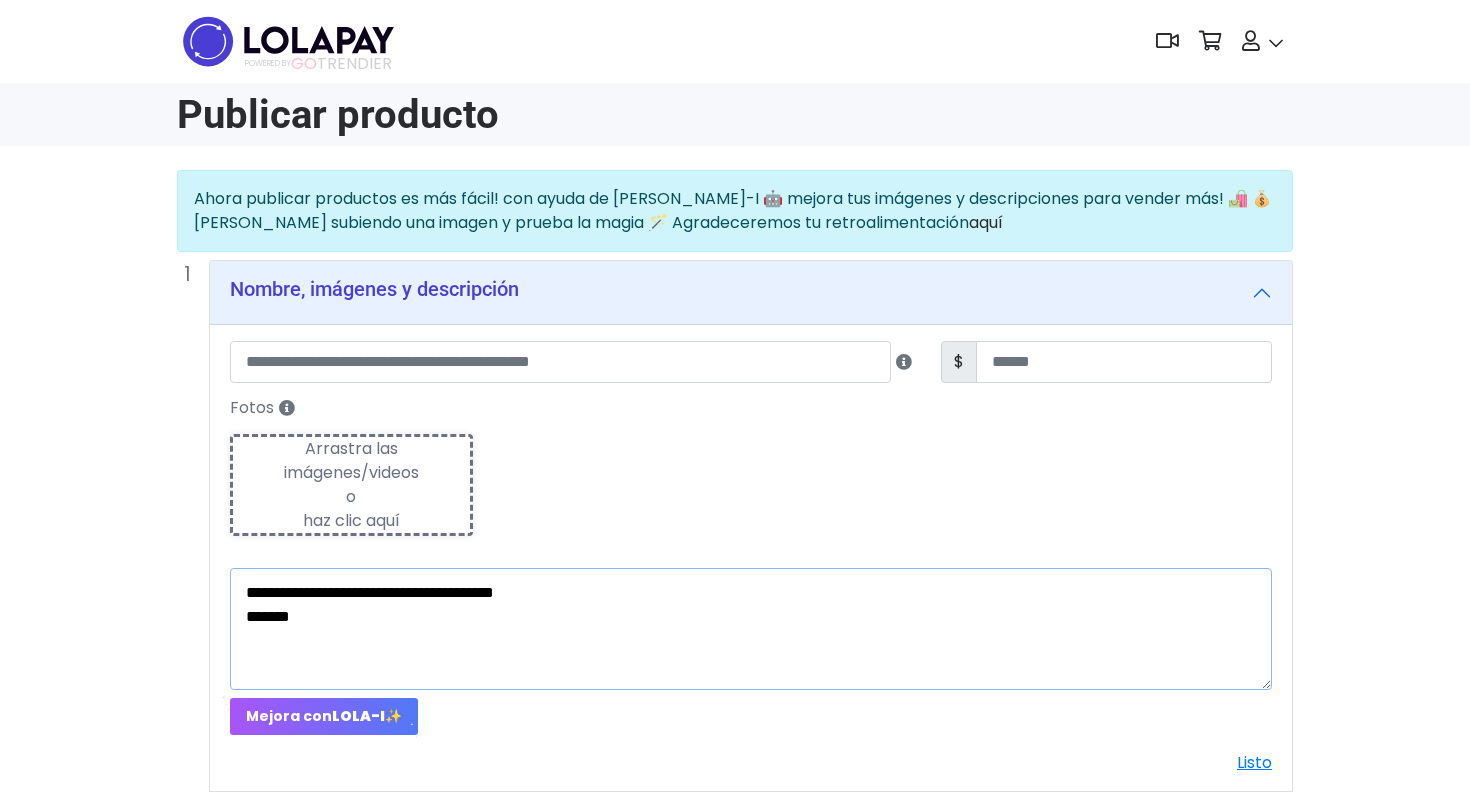 drag, startPoint x: 480, startPoint y: 587, endPoint x: 232, endPoint y: 577, distance: 248.20154 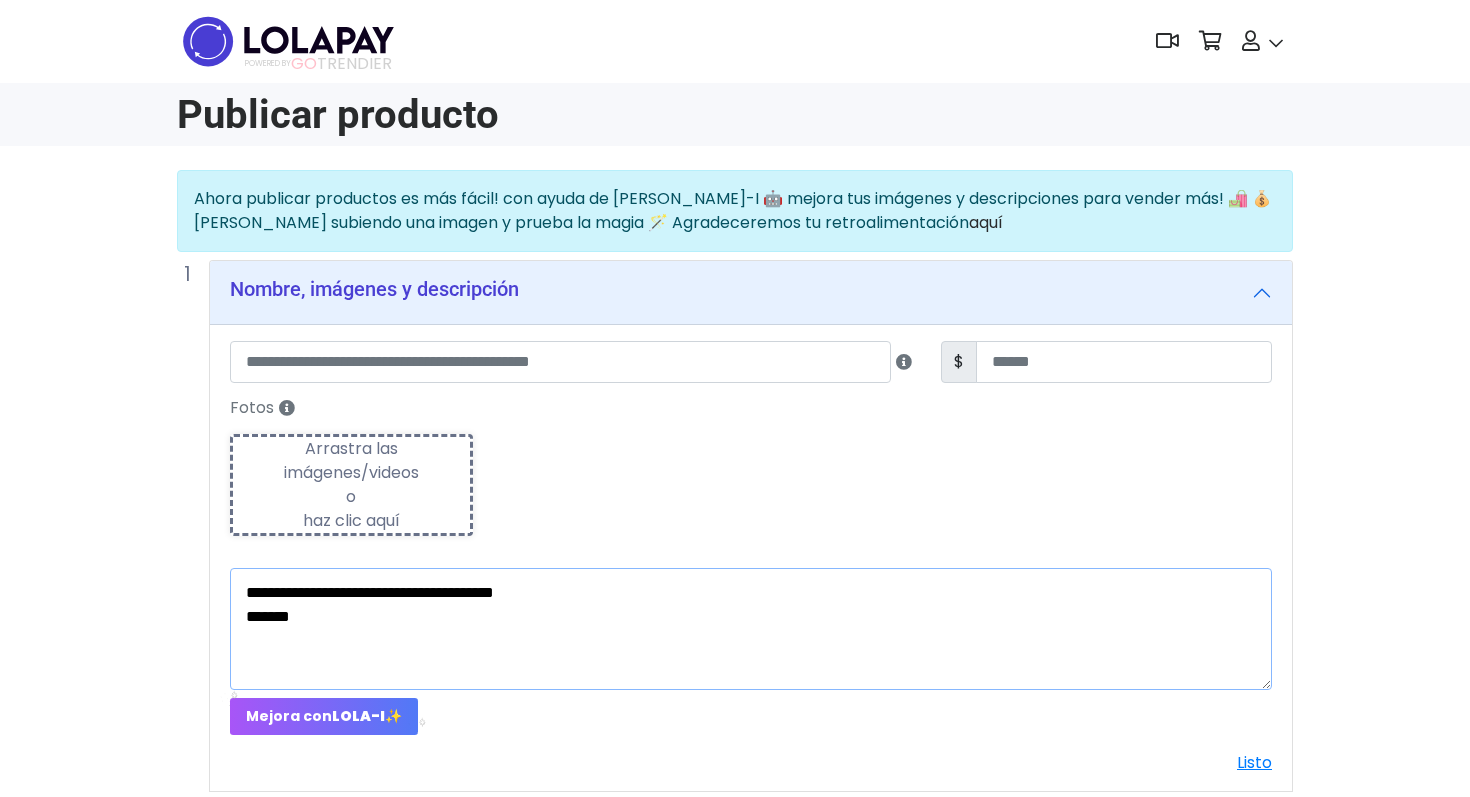 click on "**********" at bounding box center [751, 629] 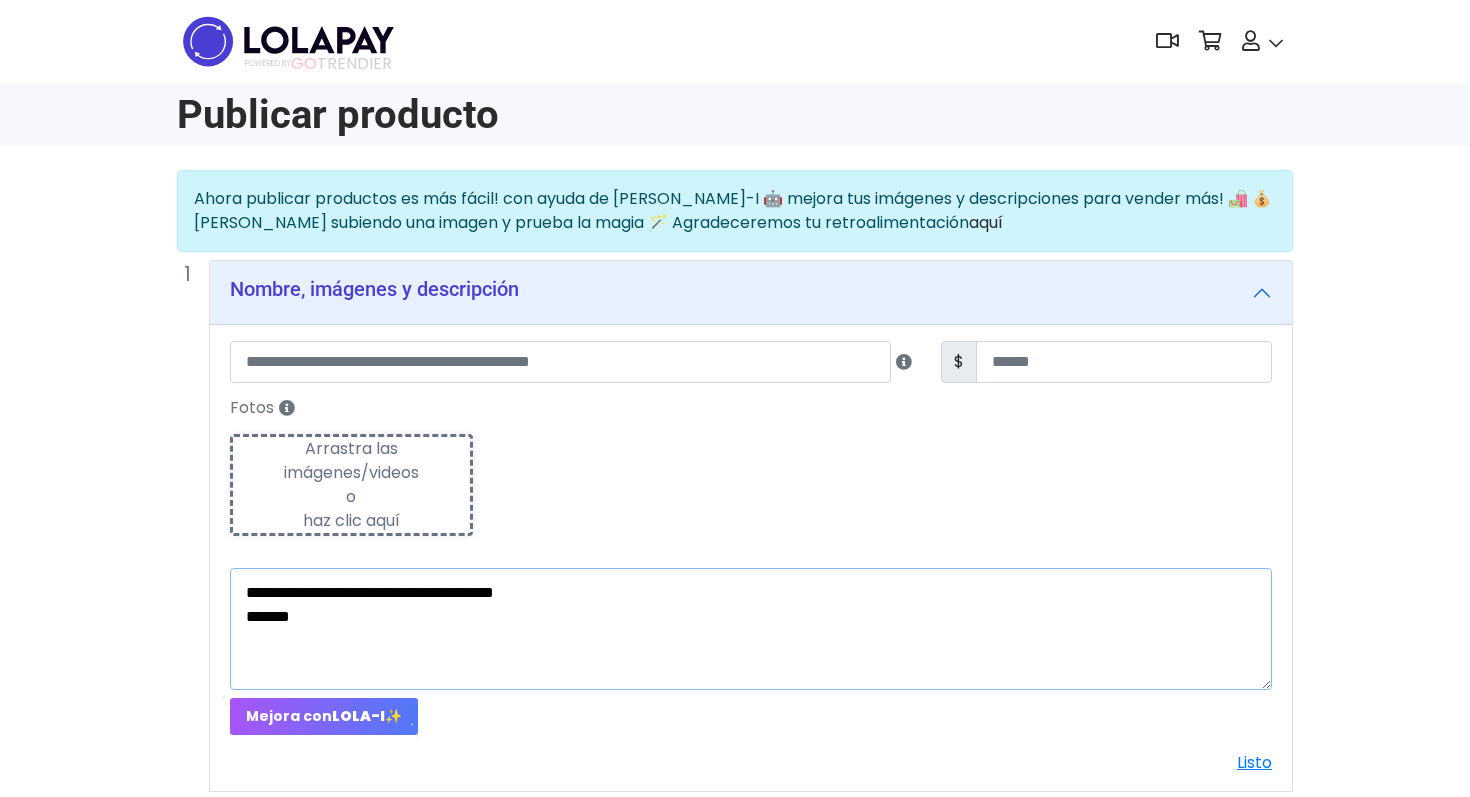 type on "**********" 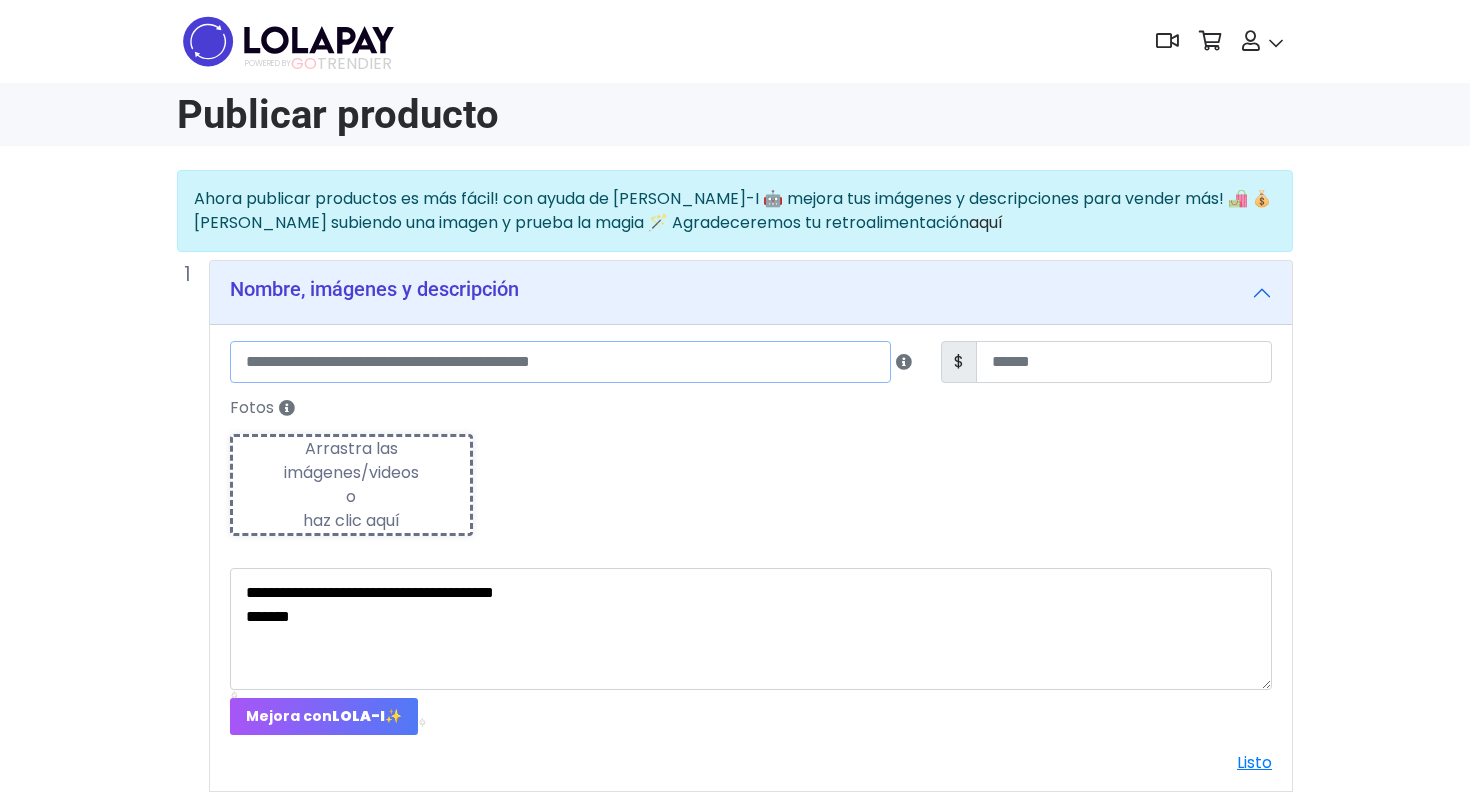 click at bounding box center (560, 362) 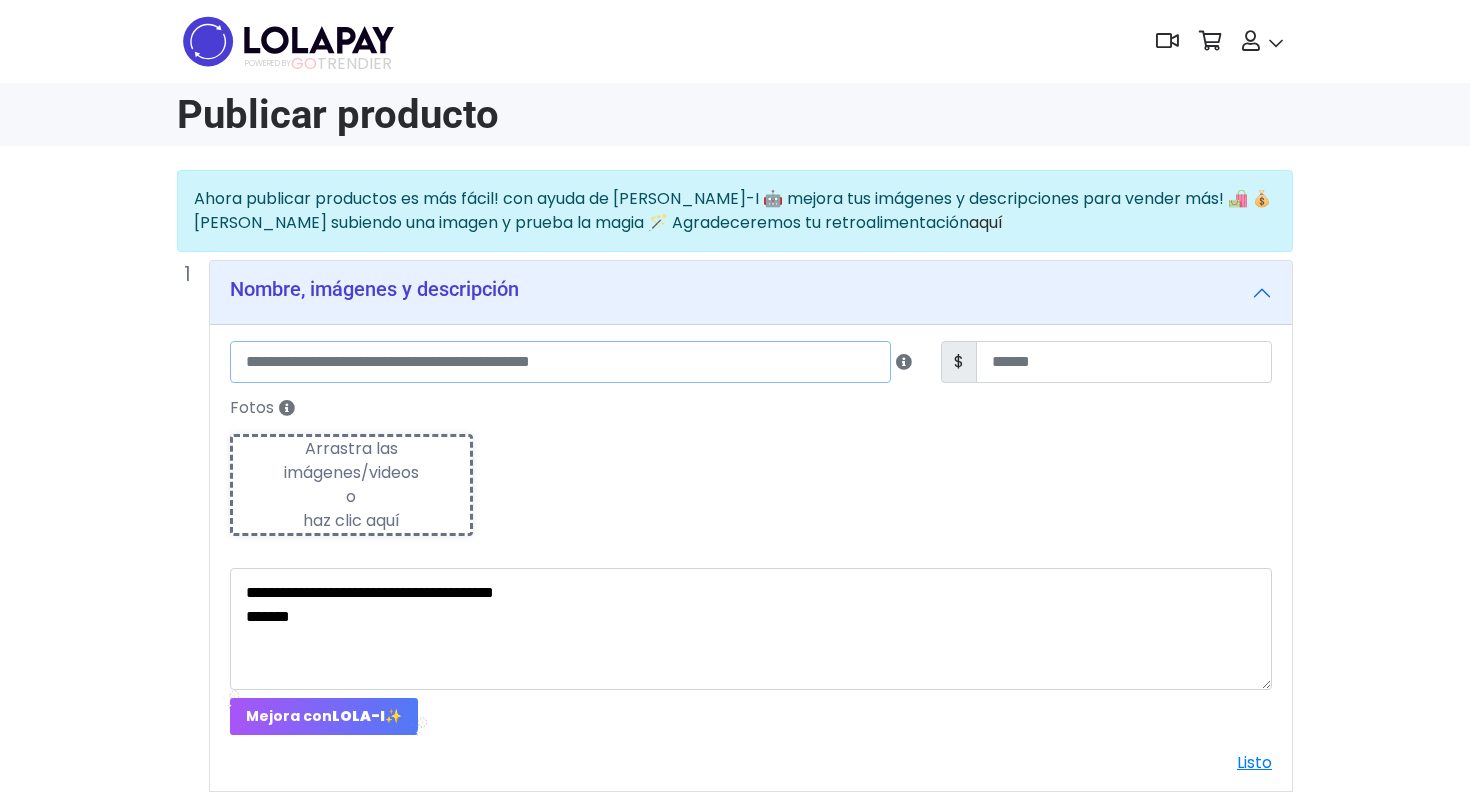 paste on "**********" 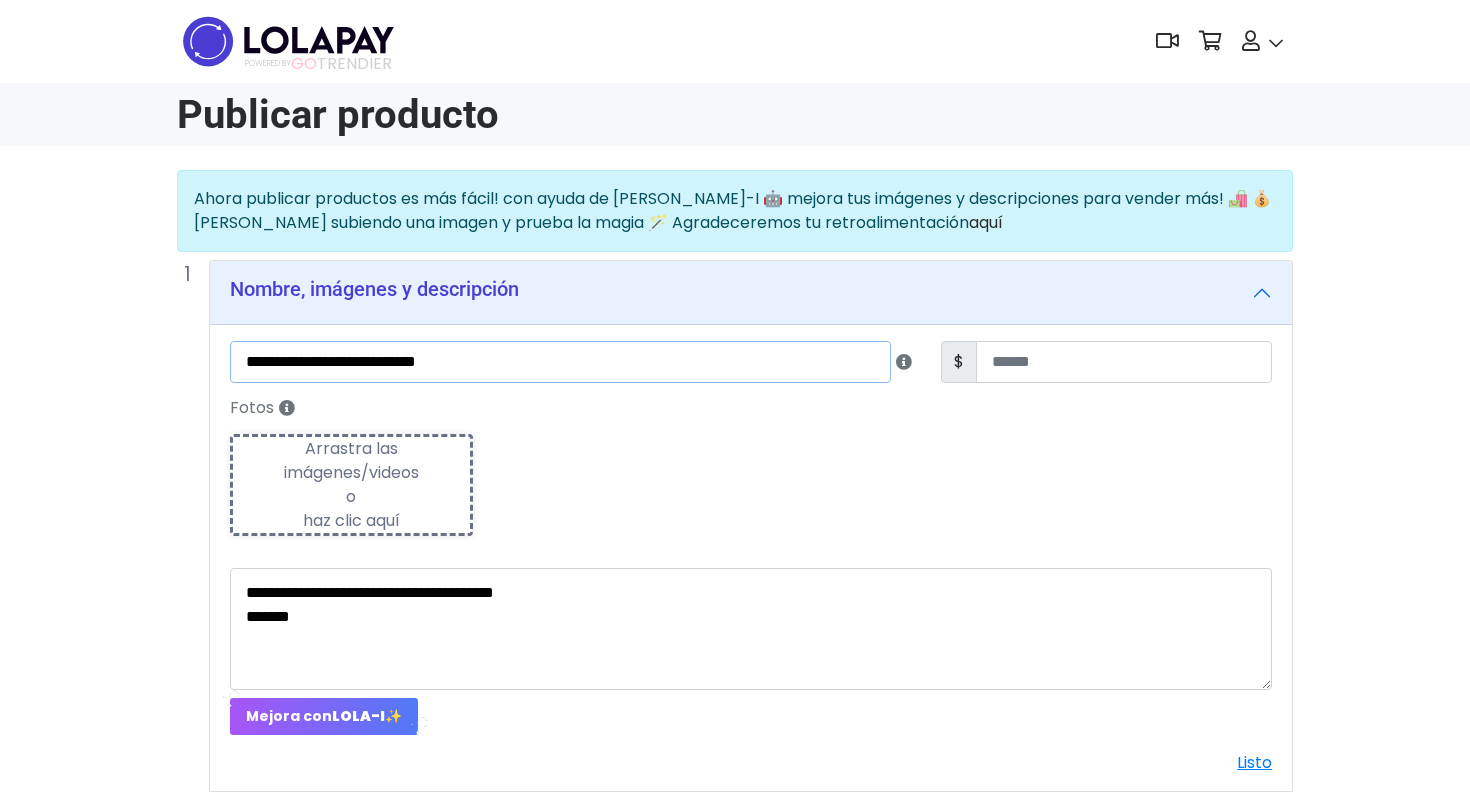 type on "**********" 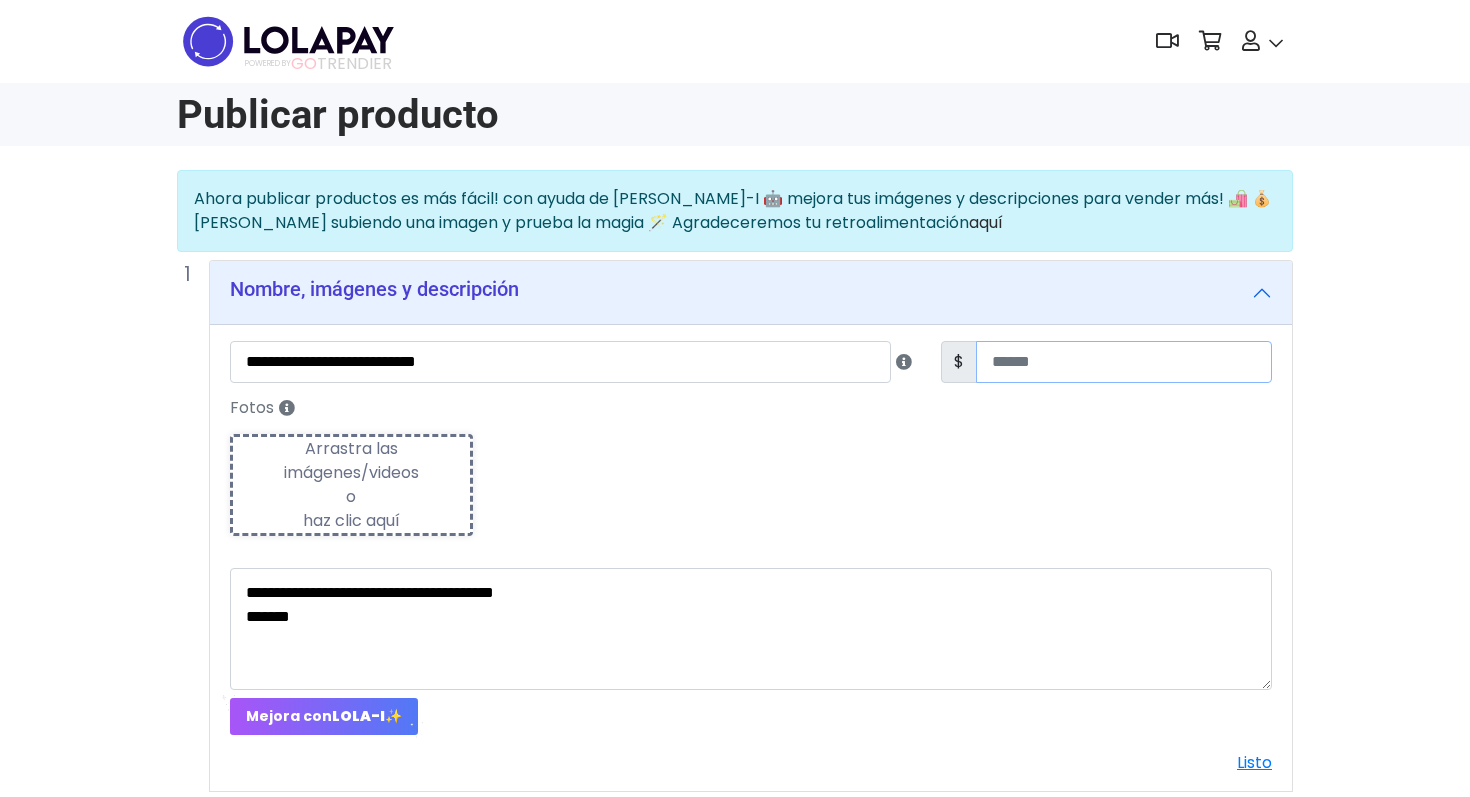 type on "*" 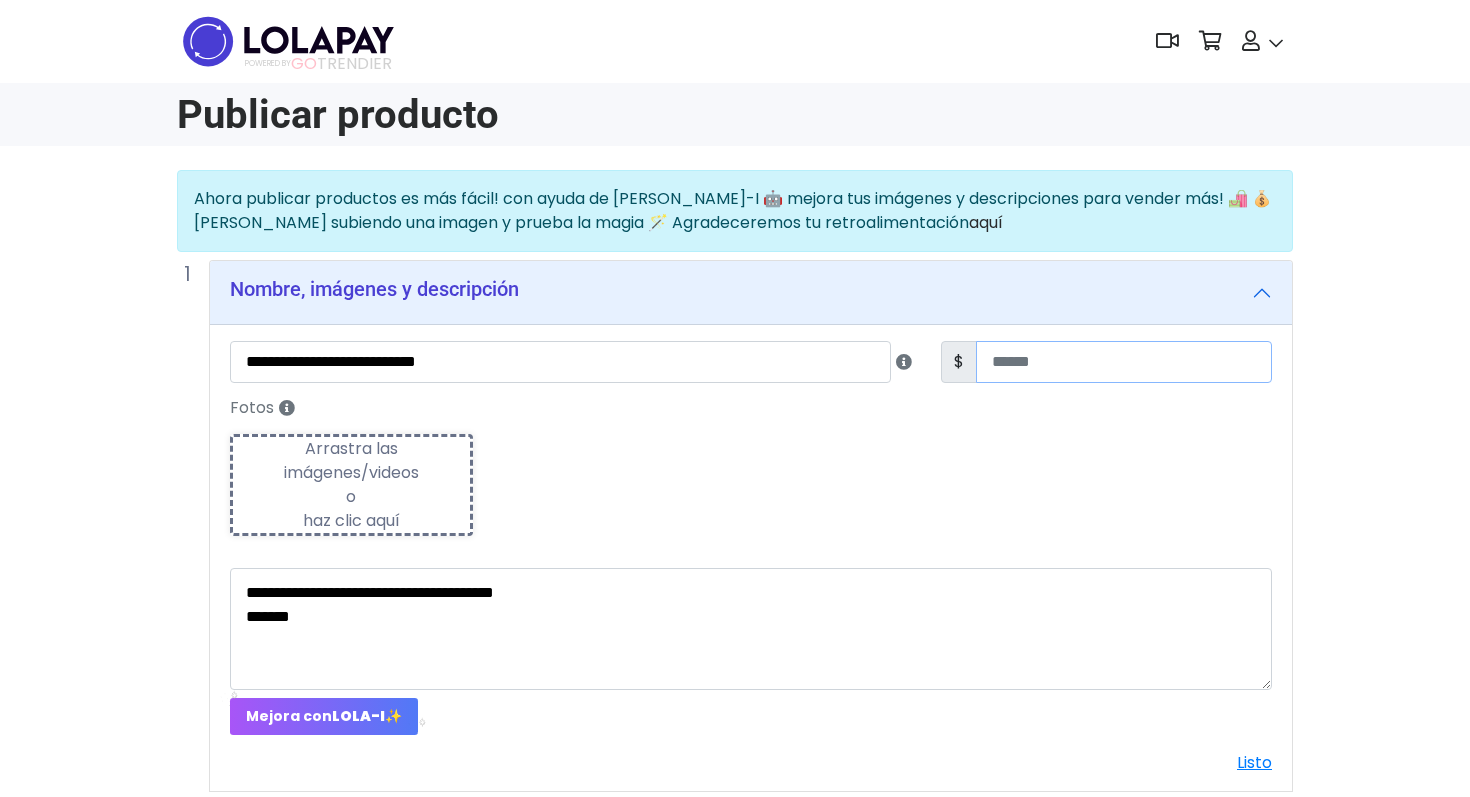 type on "***" 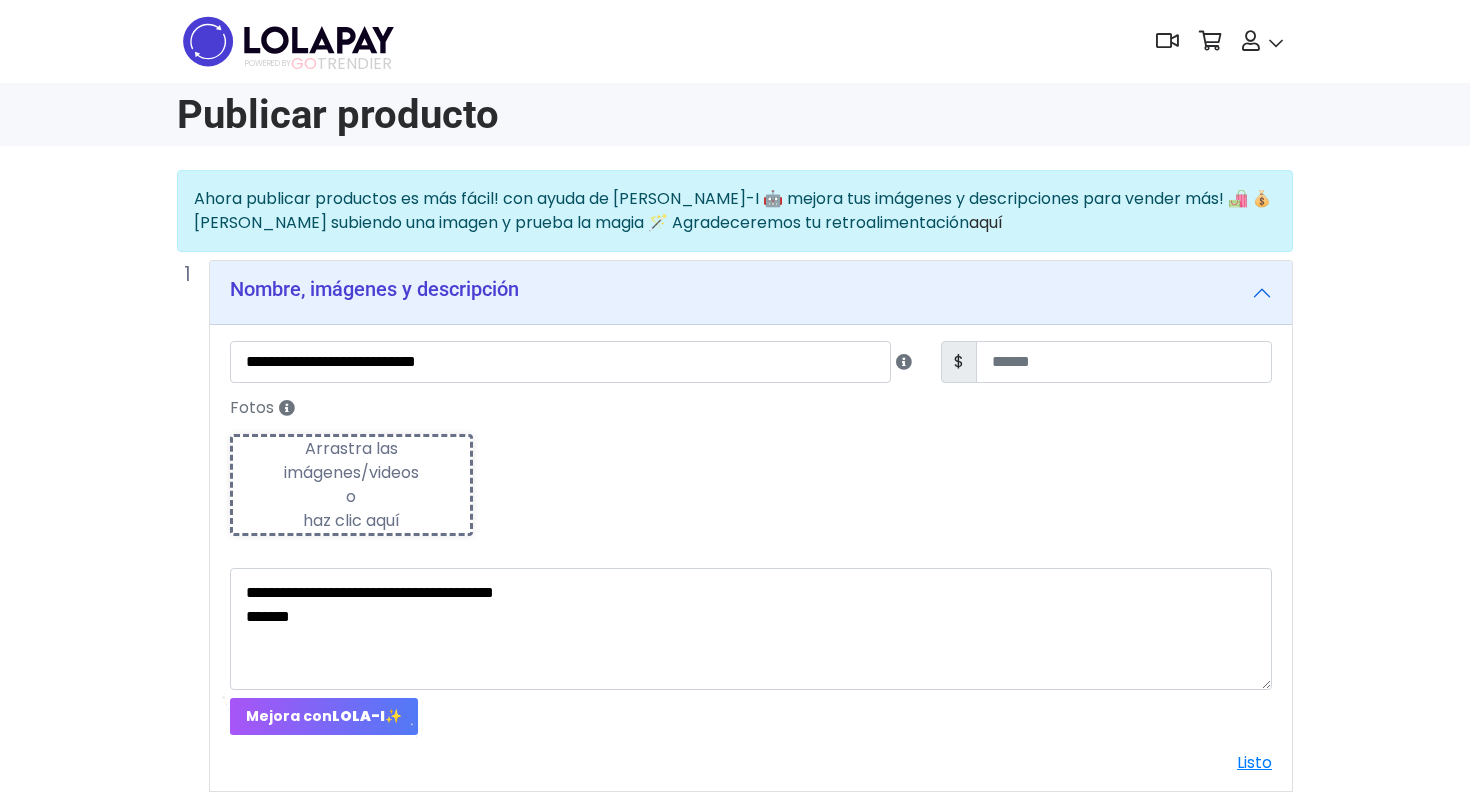 click on "Arrastra las
imágenes/videos
o
haz clic aquí" at bounding box center [351, 485] 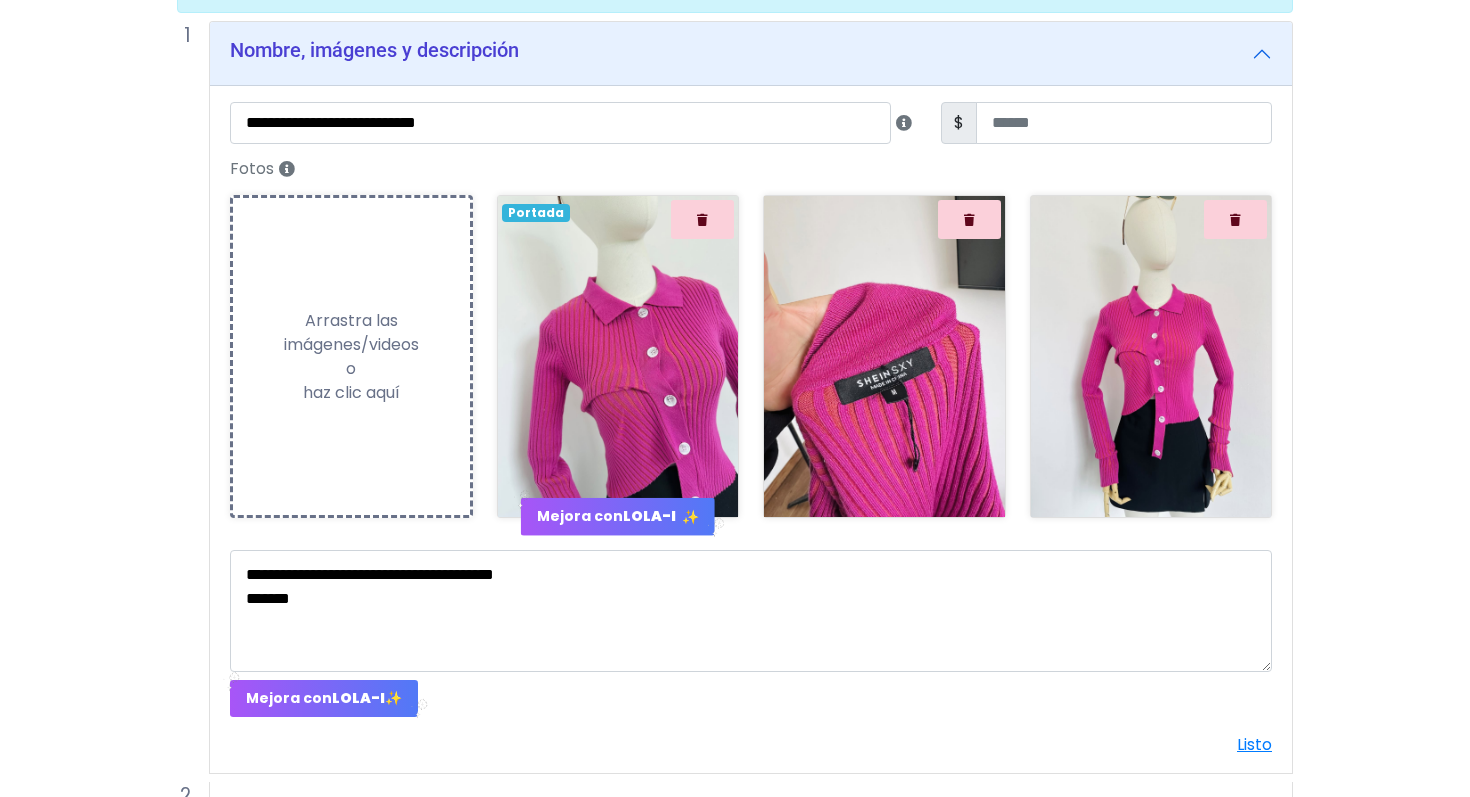 scroll, scrollTop: 253, scrollLeft: 0, axis: vertical 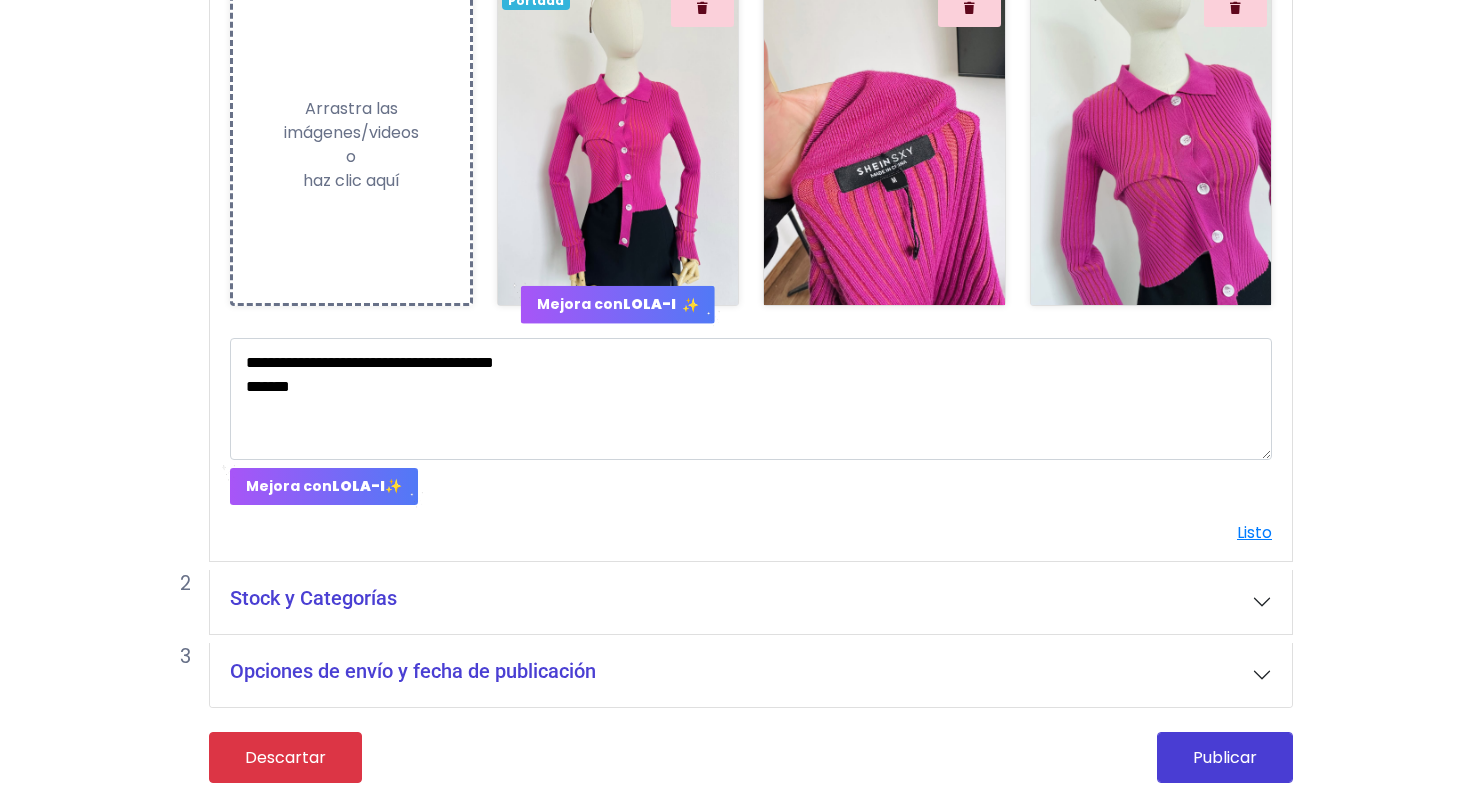click on "Stock y Categorías" at bounding box center (751, 602) 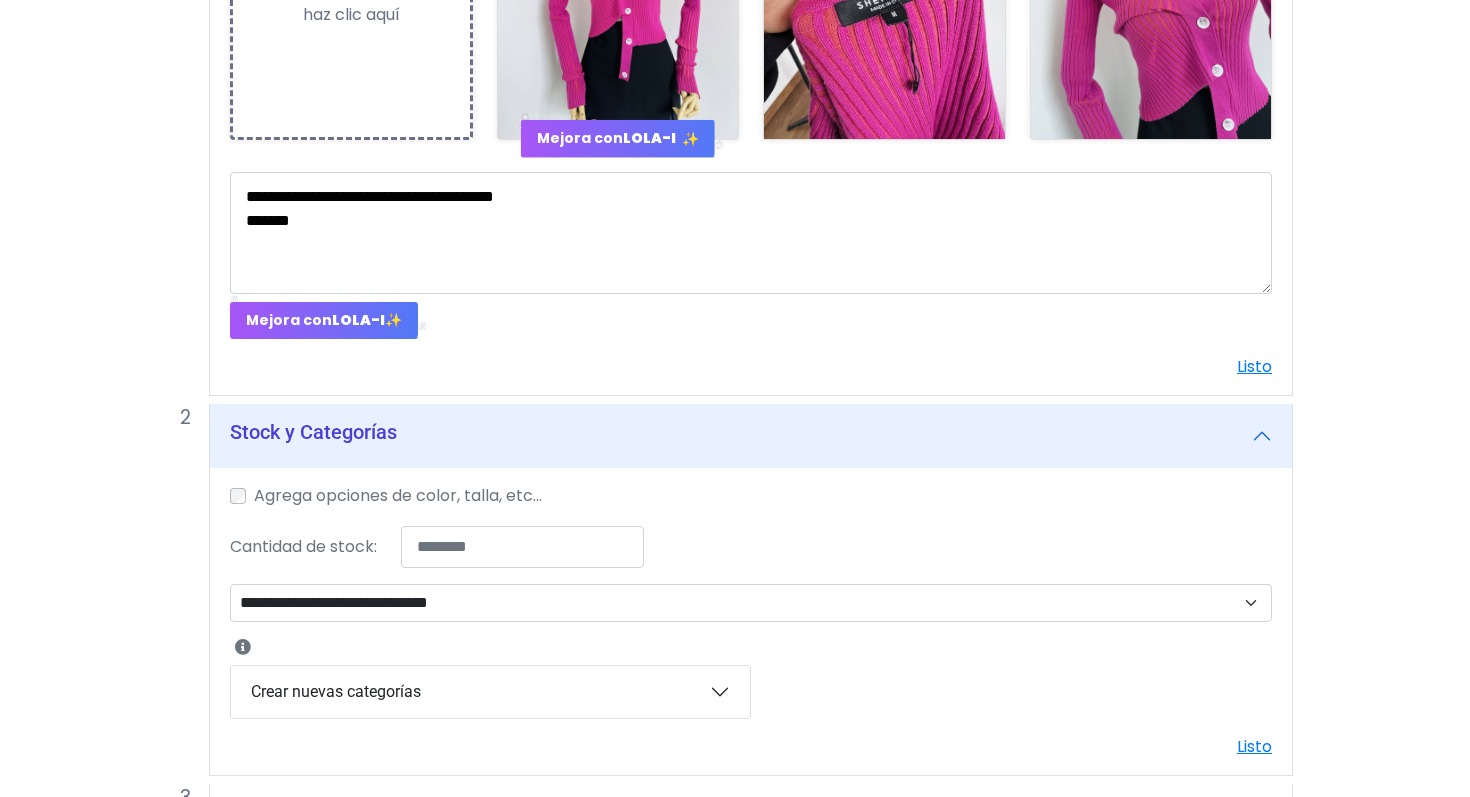 scroll, scrollTop: 618, scrollLeft: 0, axis: vertical 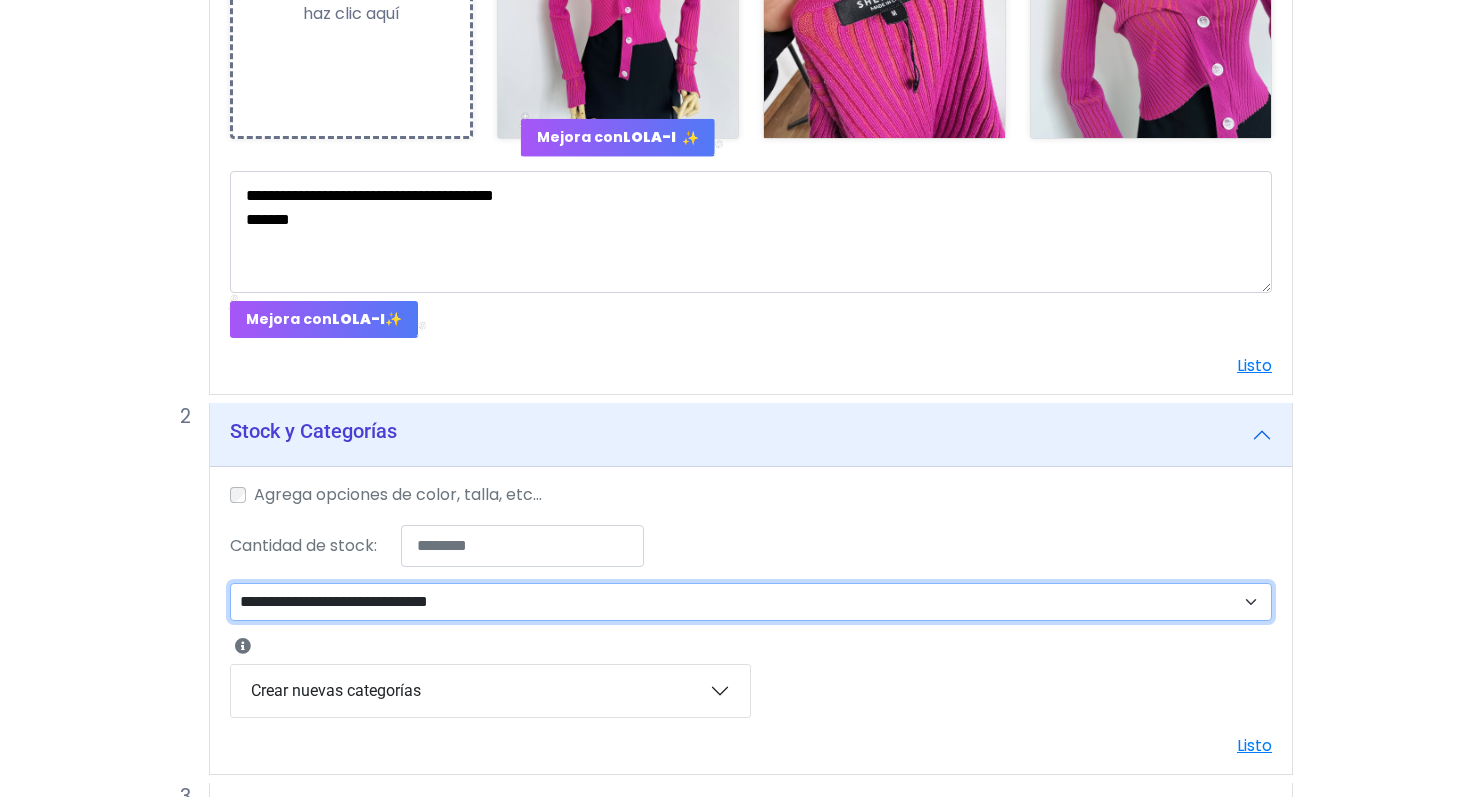 click on "**********" at bounding box center (751, 602) 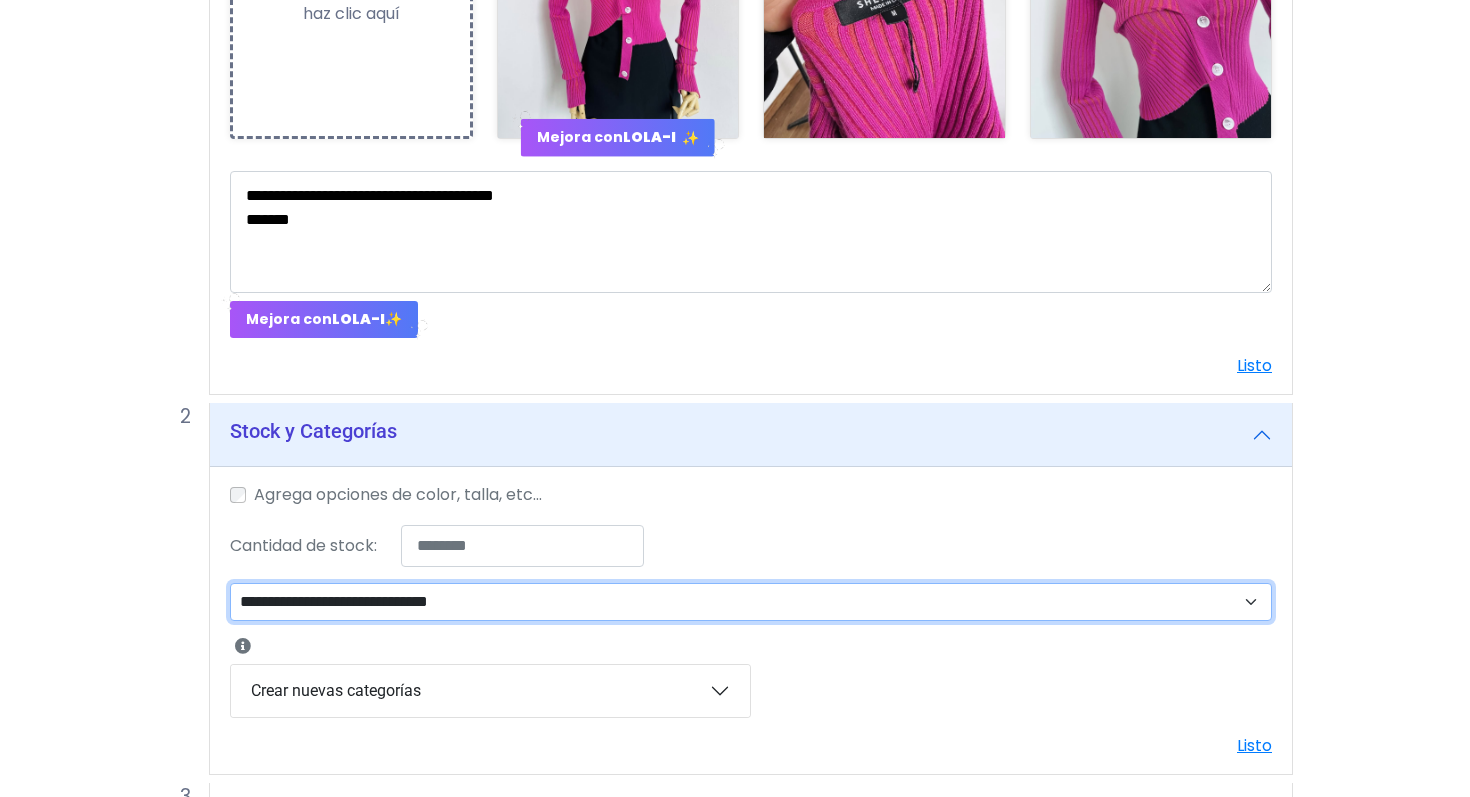 select on "**" 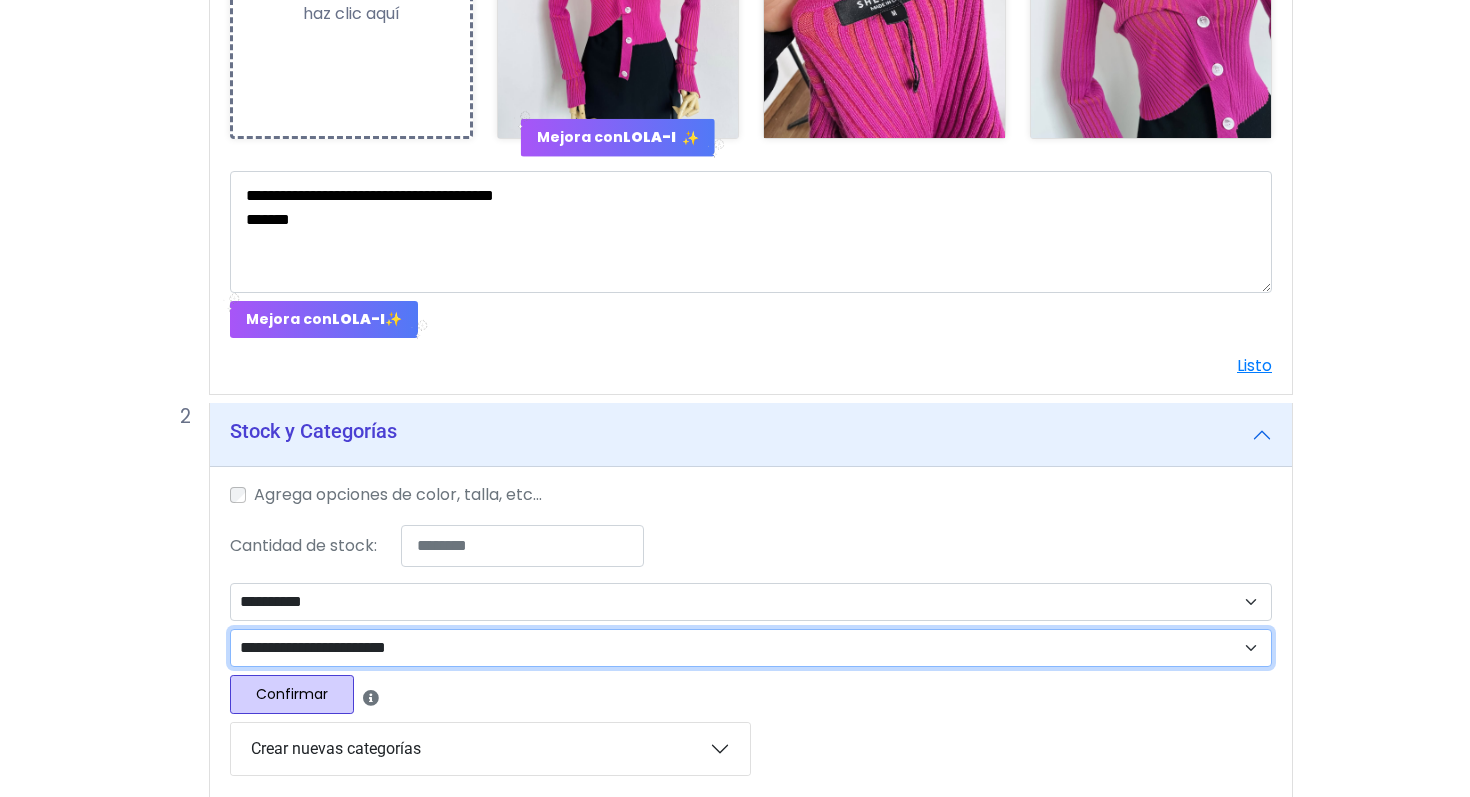 click on "**********" at bounding box center [751, 648] 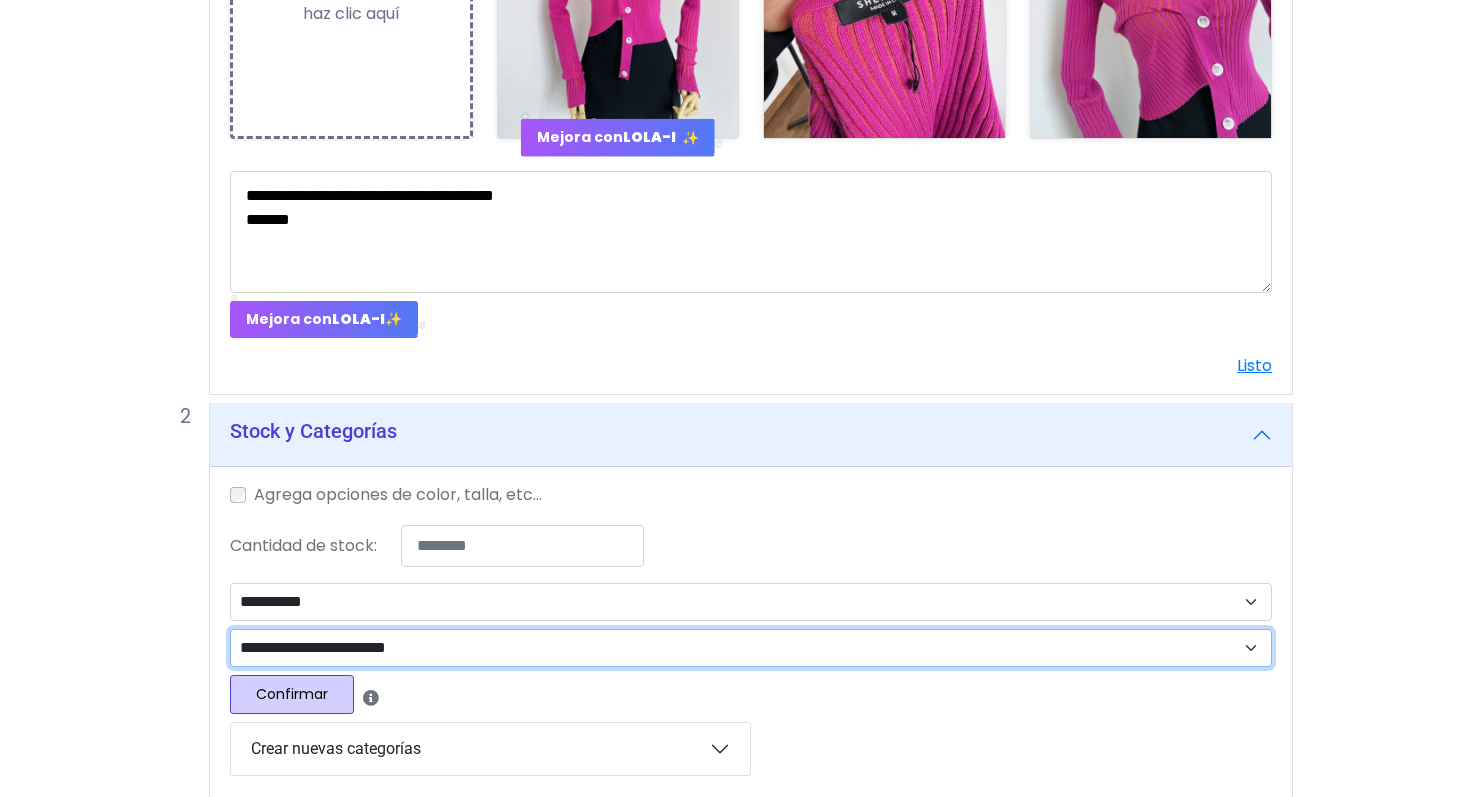 select on "****" 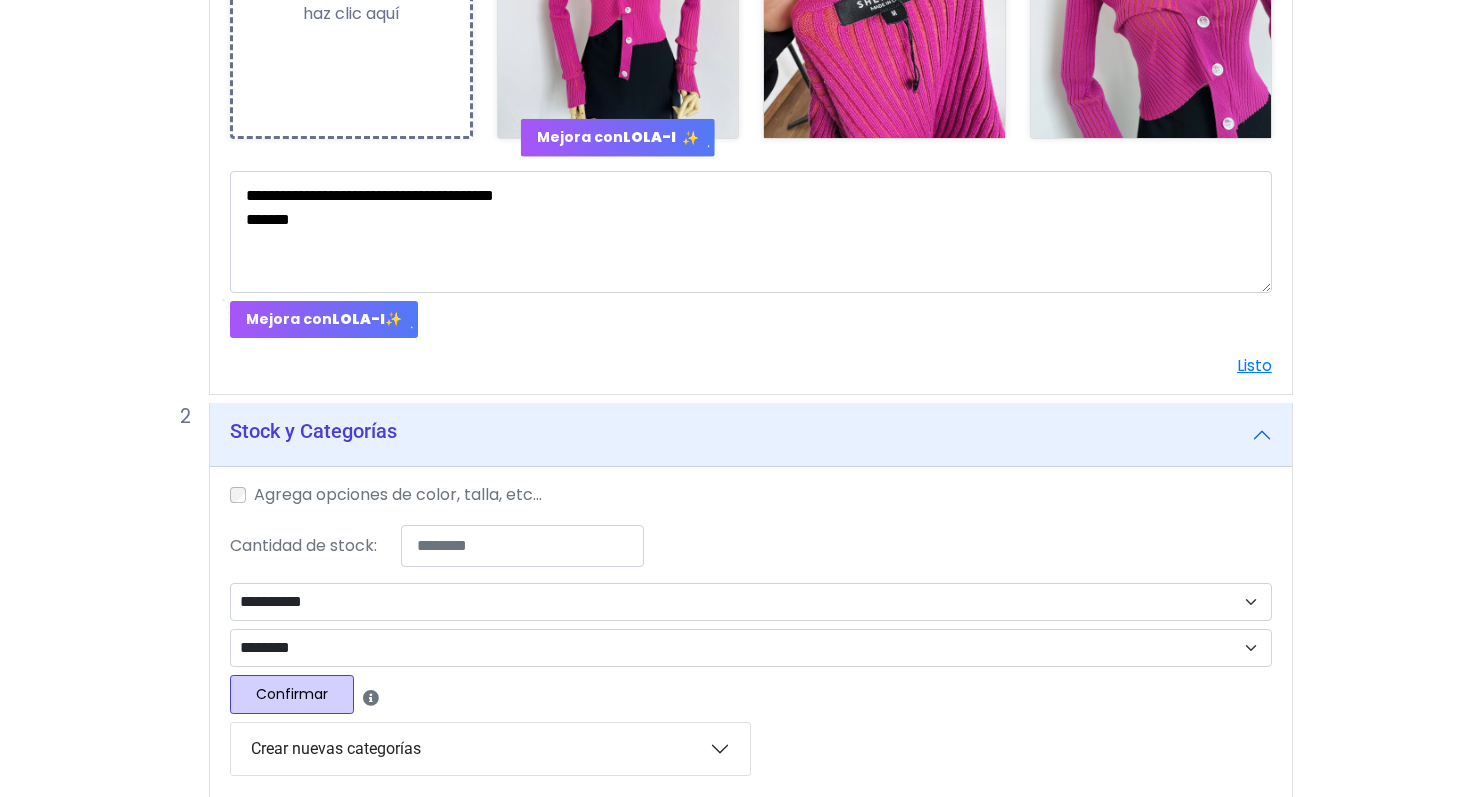 click on "Confirmar" at bounding box center [292, 694] 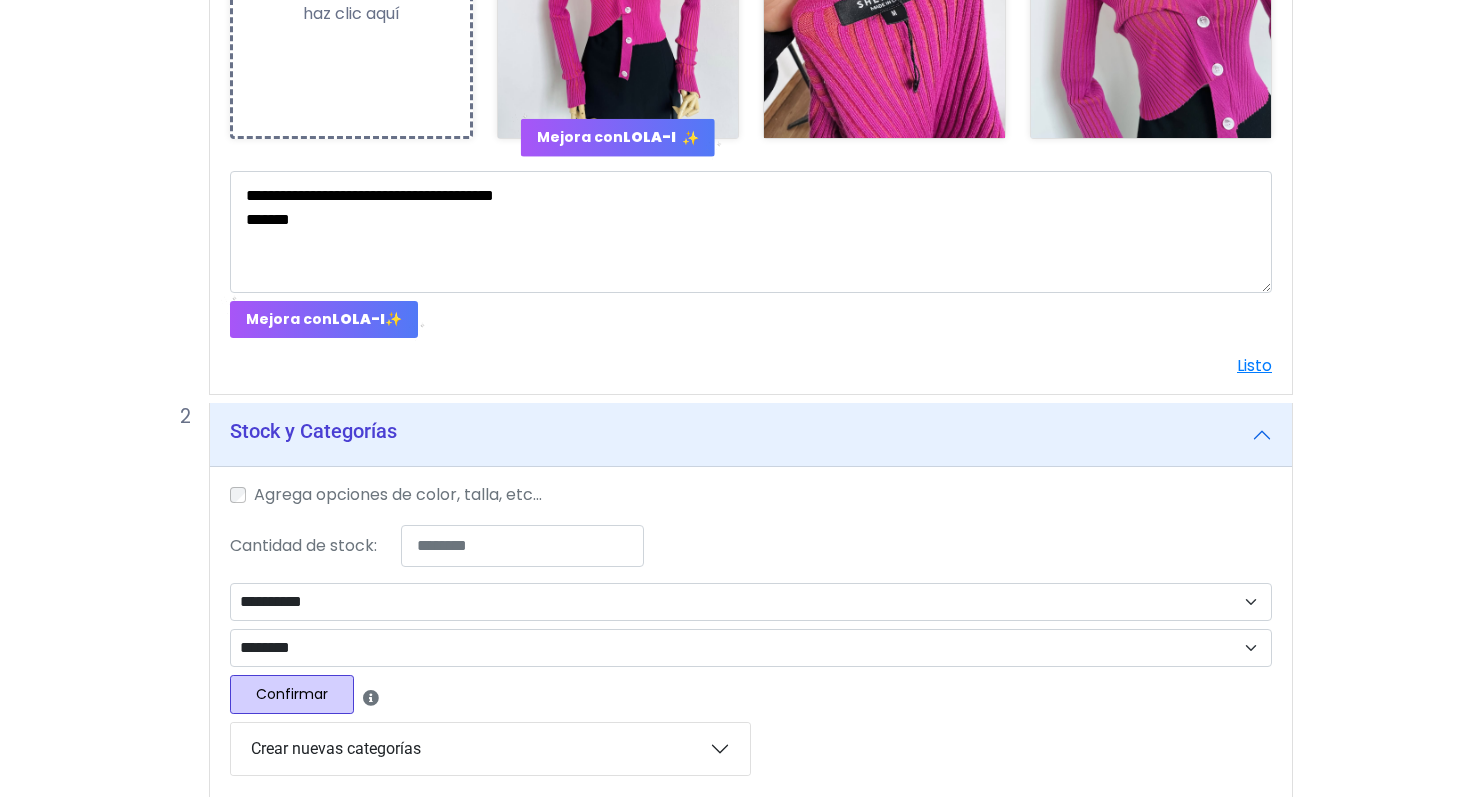 select 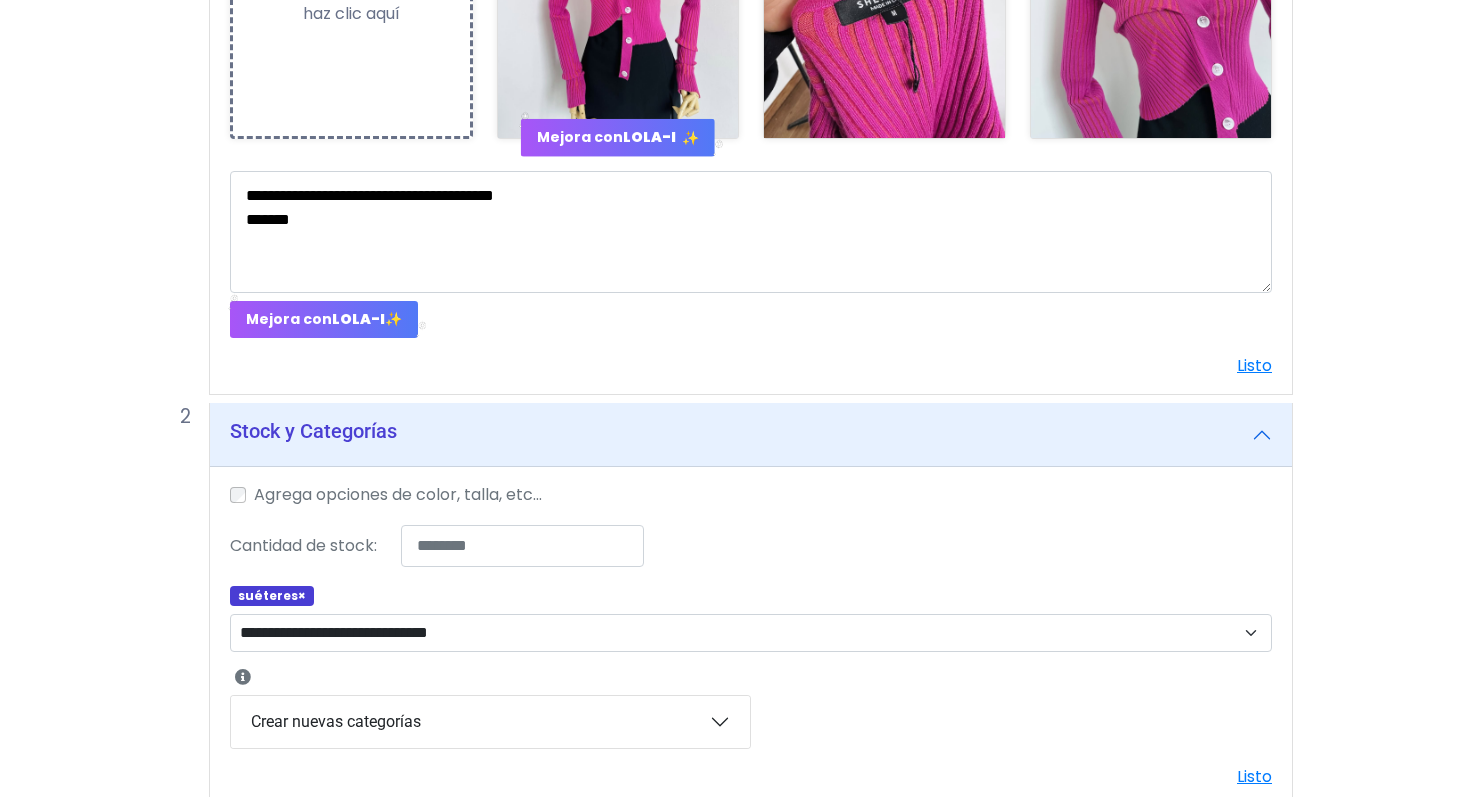 scroll, scrollTop: 788, scrollLeft: 0, axis: vertical 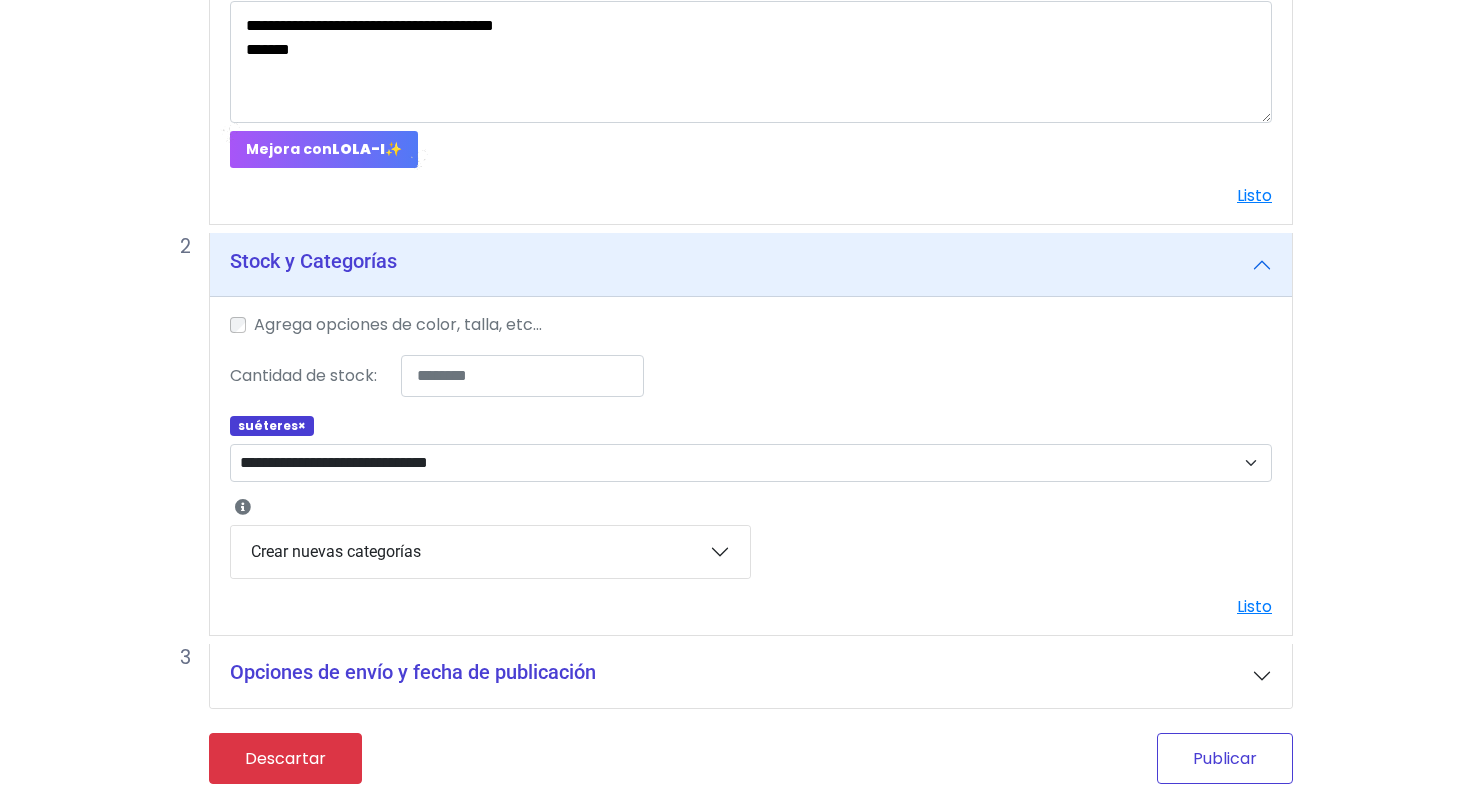 click on "Publicar" at bounding box center [1225, 758] 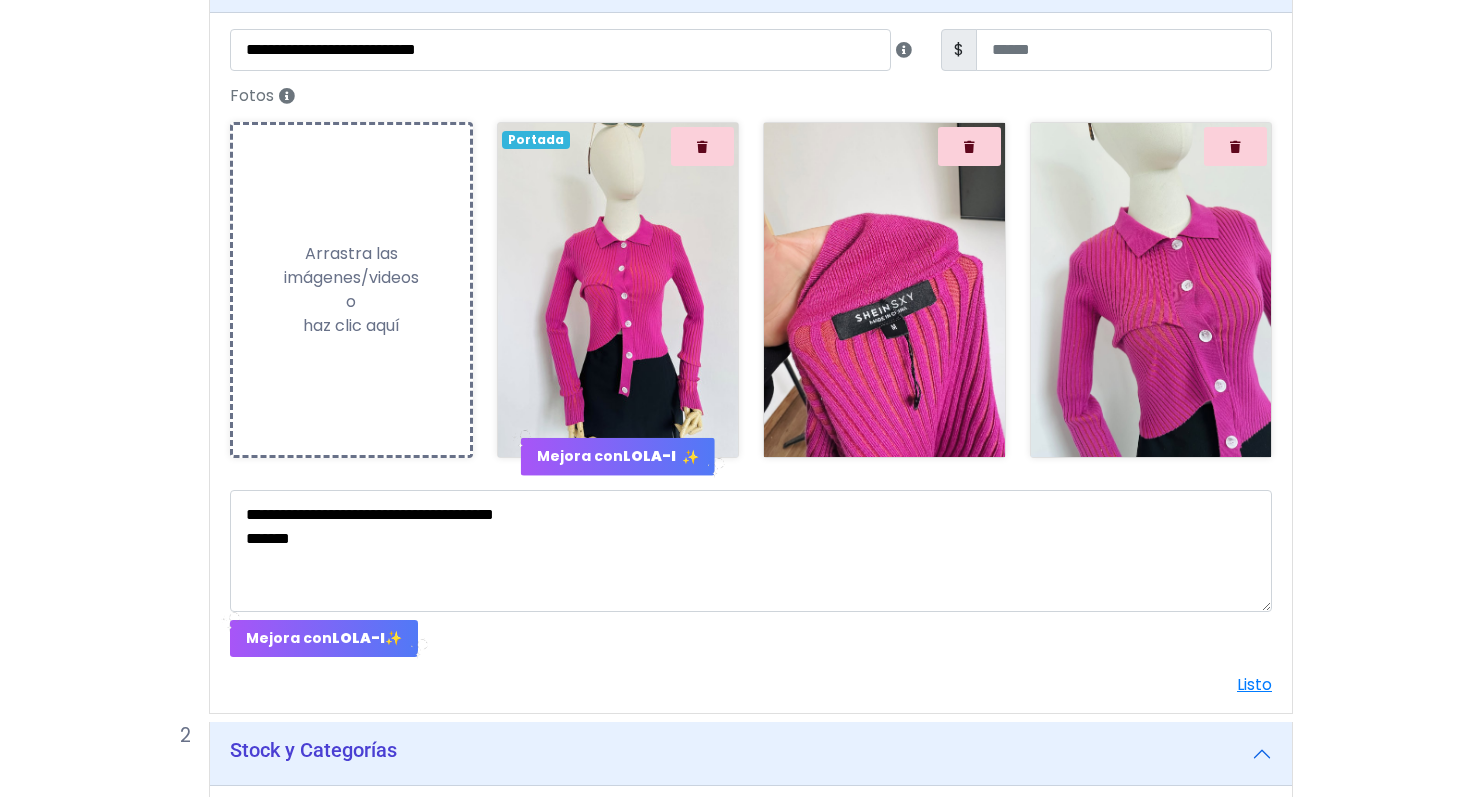 scroll, scrollTop: 801, scrollLeft: 0, axis: vertical 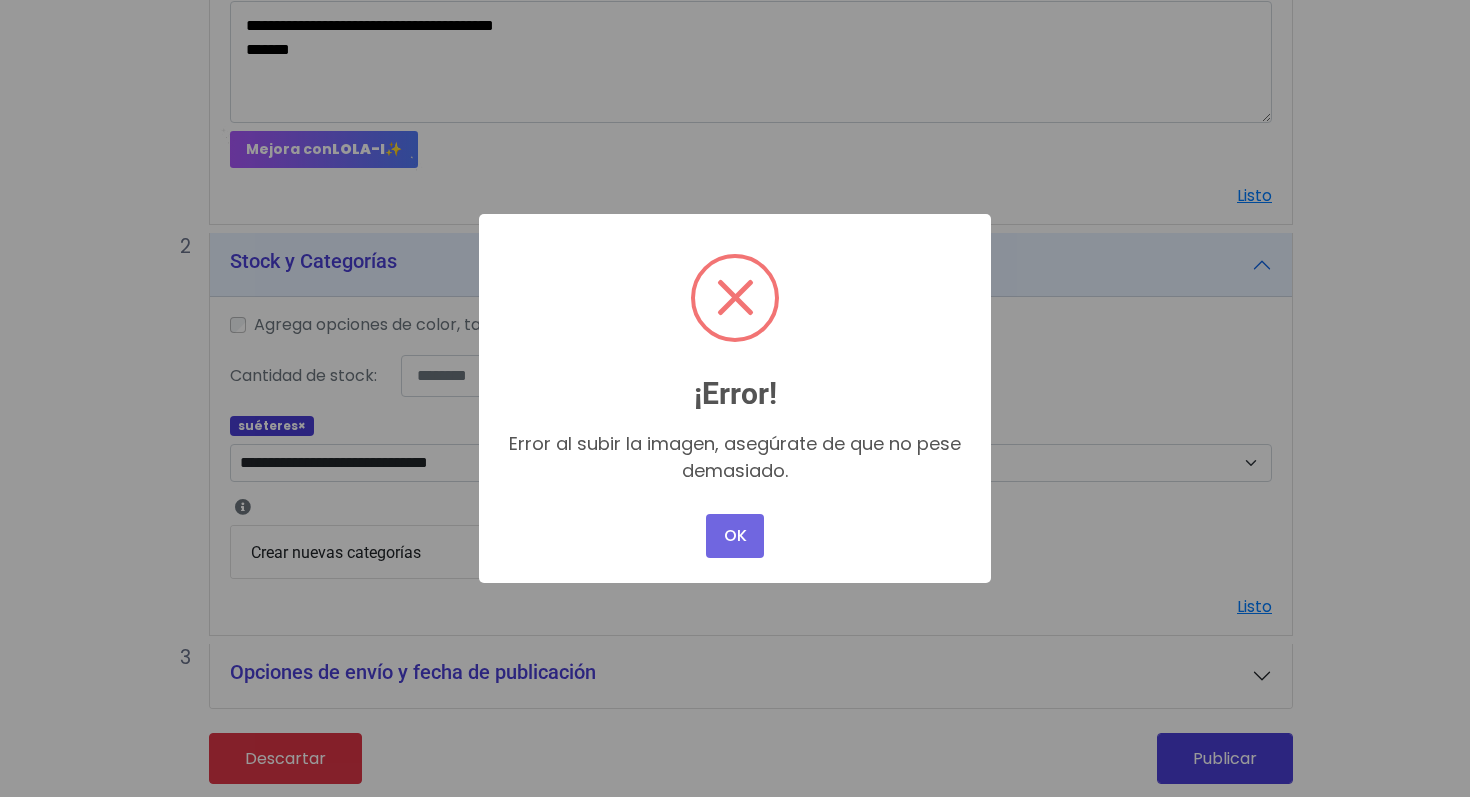 click on "×
¡Error! Error al subir la imagen, asegúrate de que no pese demasiado. OK No Cancel" at bounding box center (735, 398) 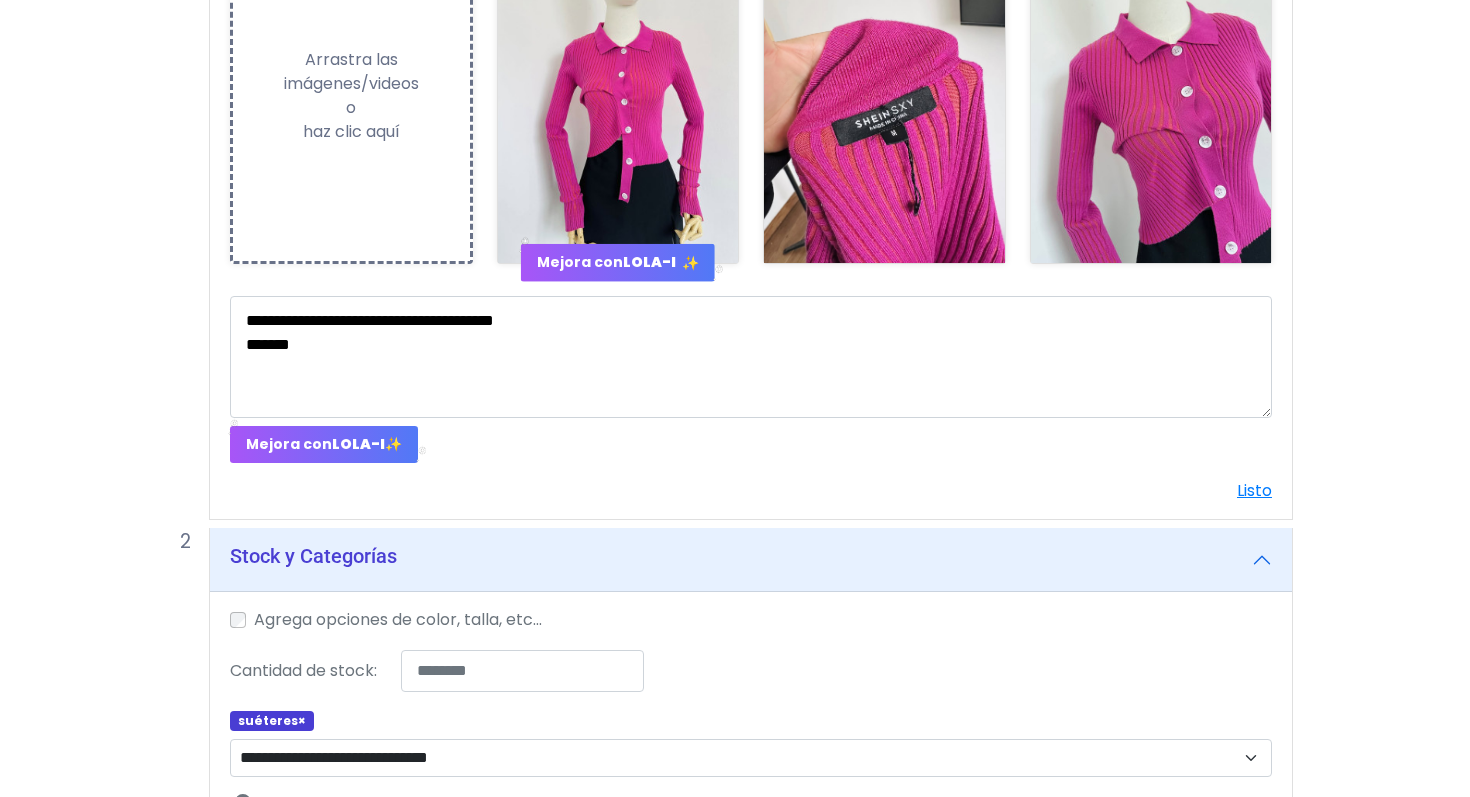scroll, scrollTop: 801, scrollLeft: 0, axis: vertical 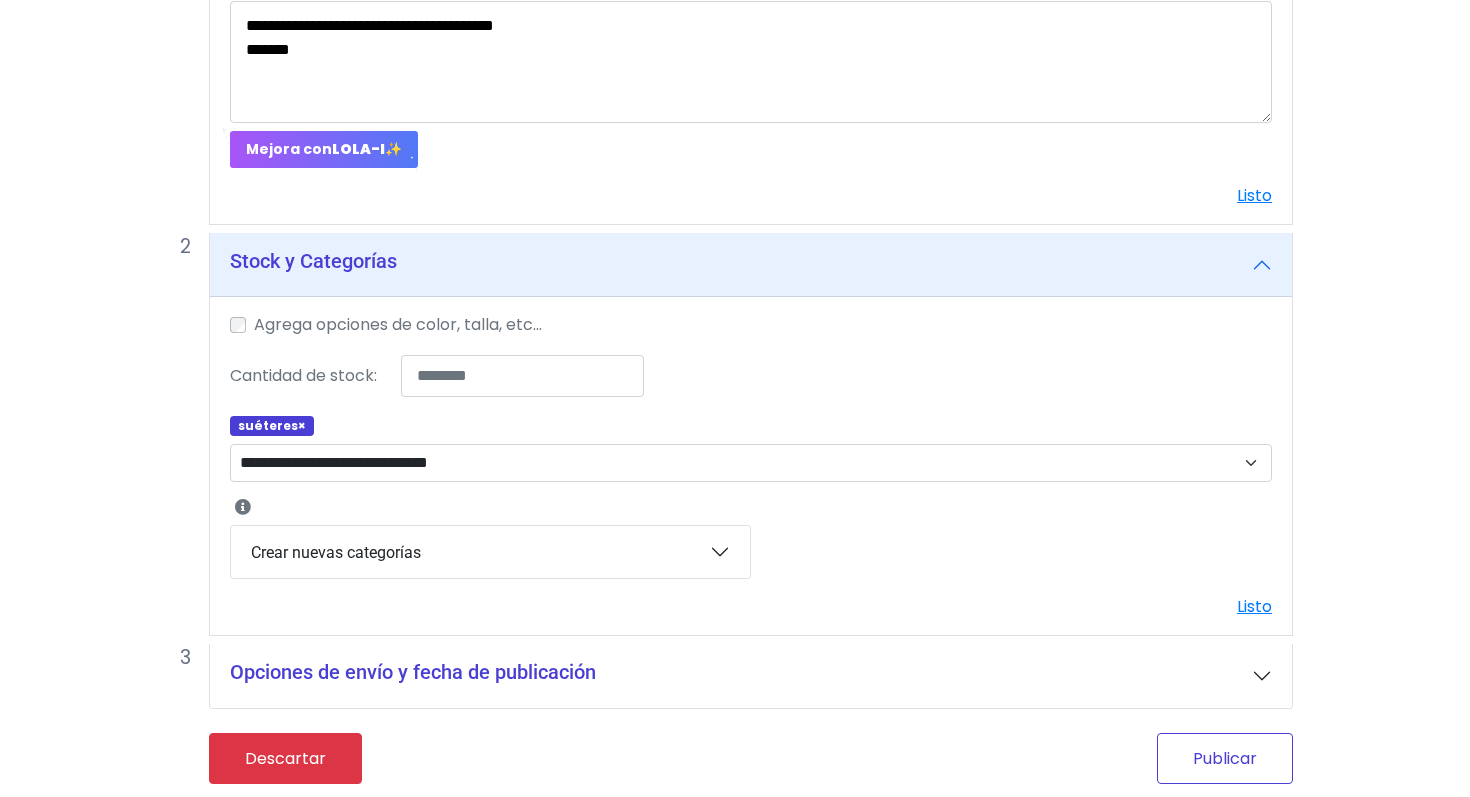 click on "Publicar" at bounding box center [1225, 758] 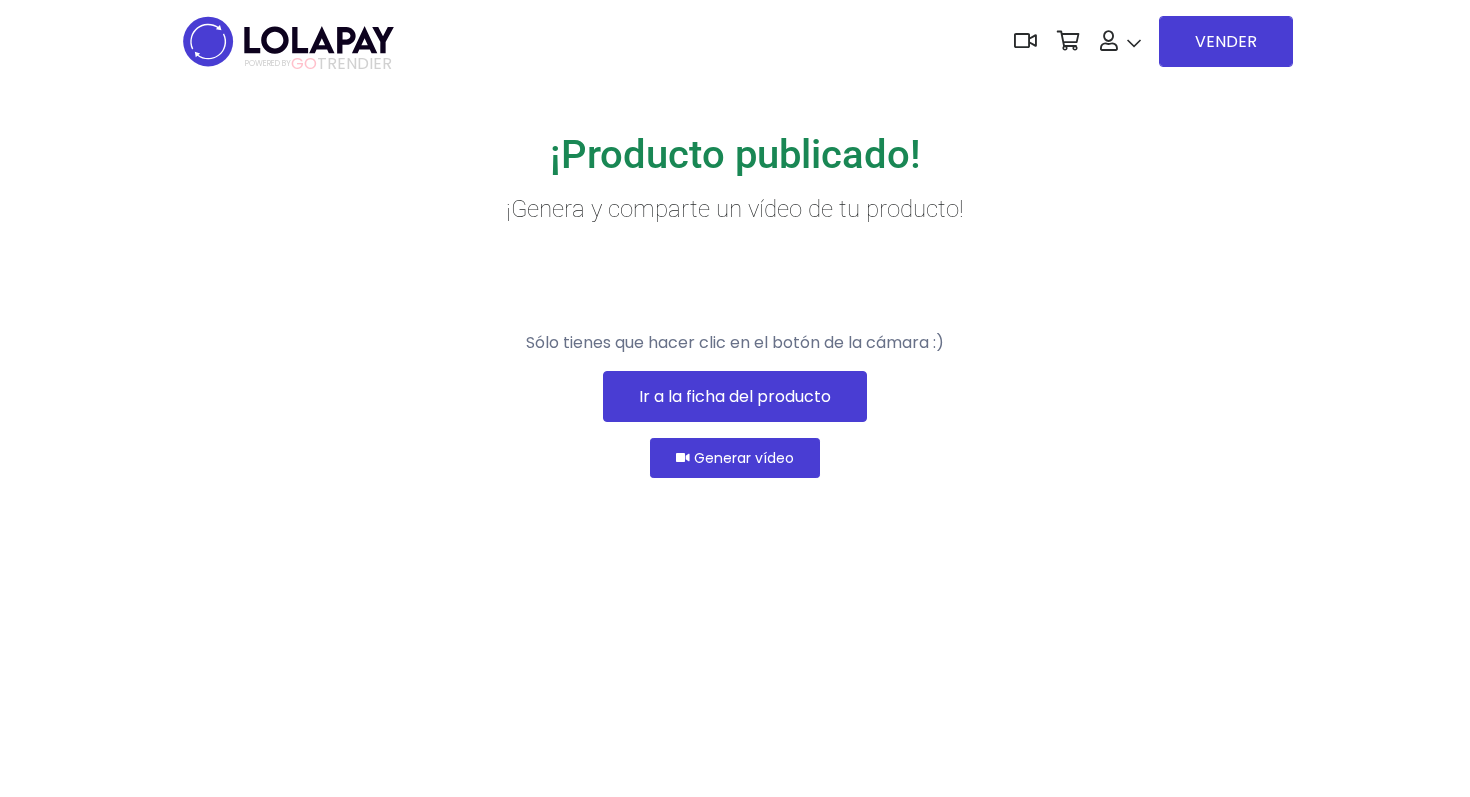 scroll, scrollTop: 0, scrollLeft: 0, axis: both 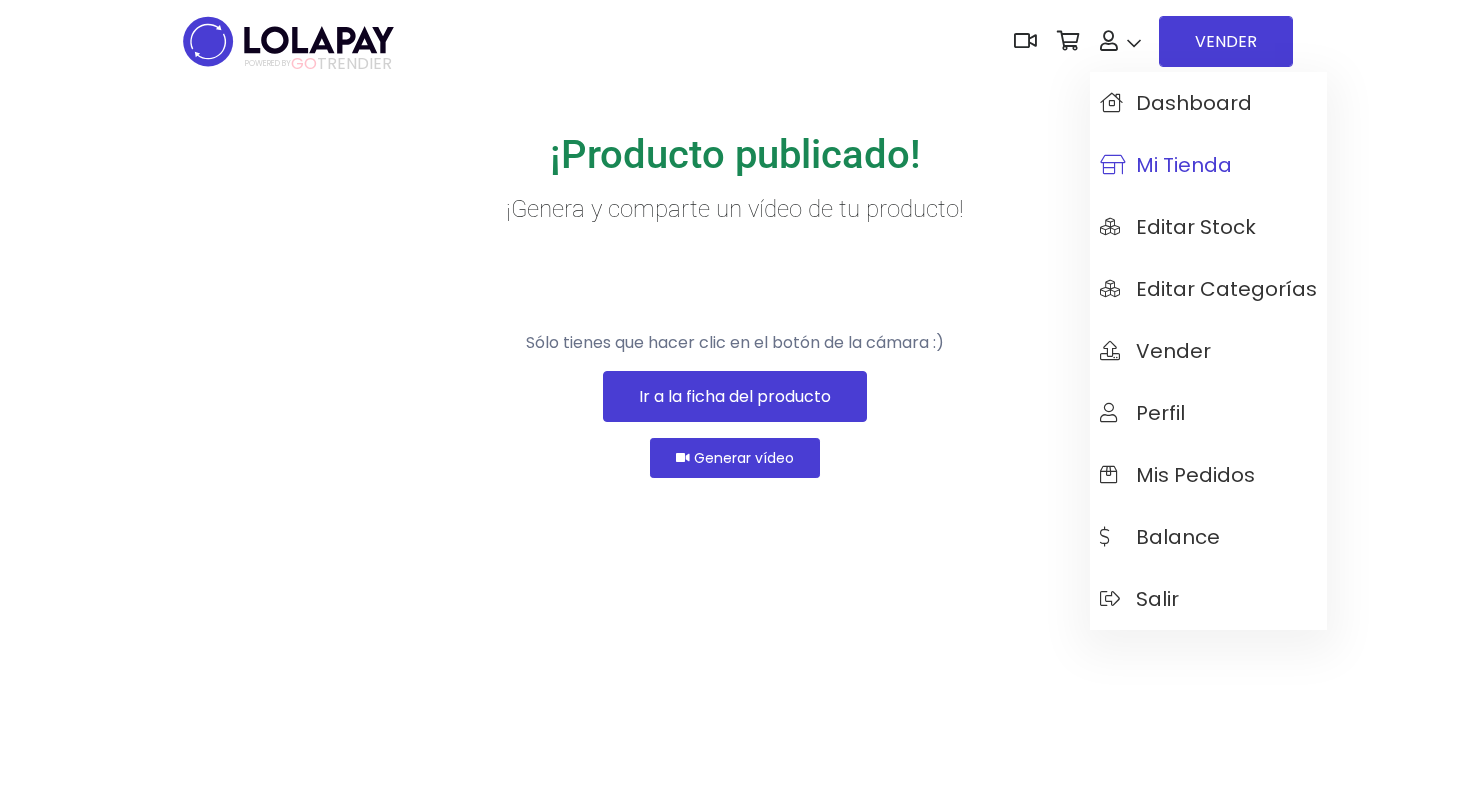 click on "Mi tienda" at bounding box center (1208, 165) 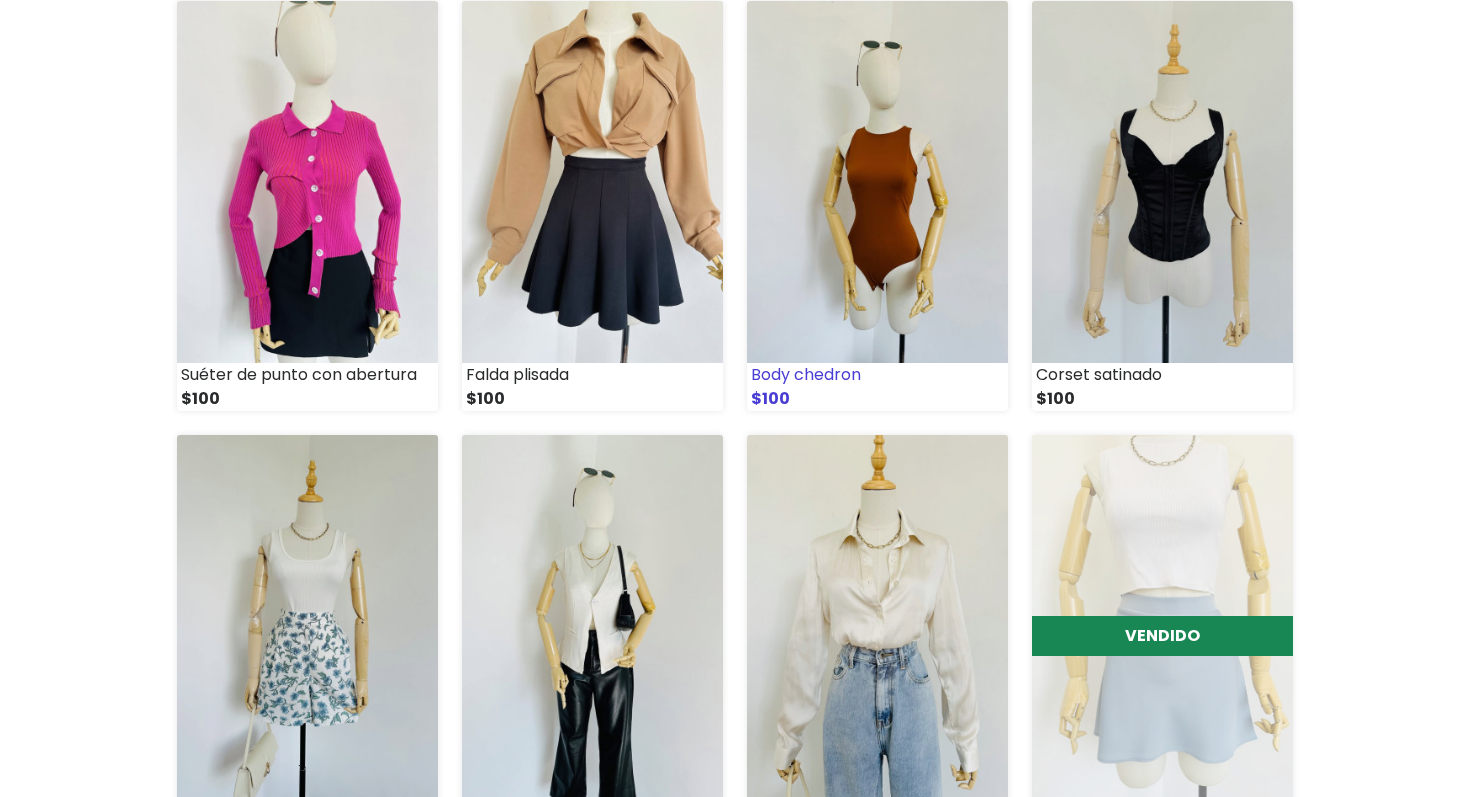 scroll, scrollTop: 0, scrollLeft: 0, axis: both 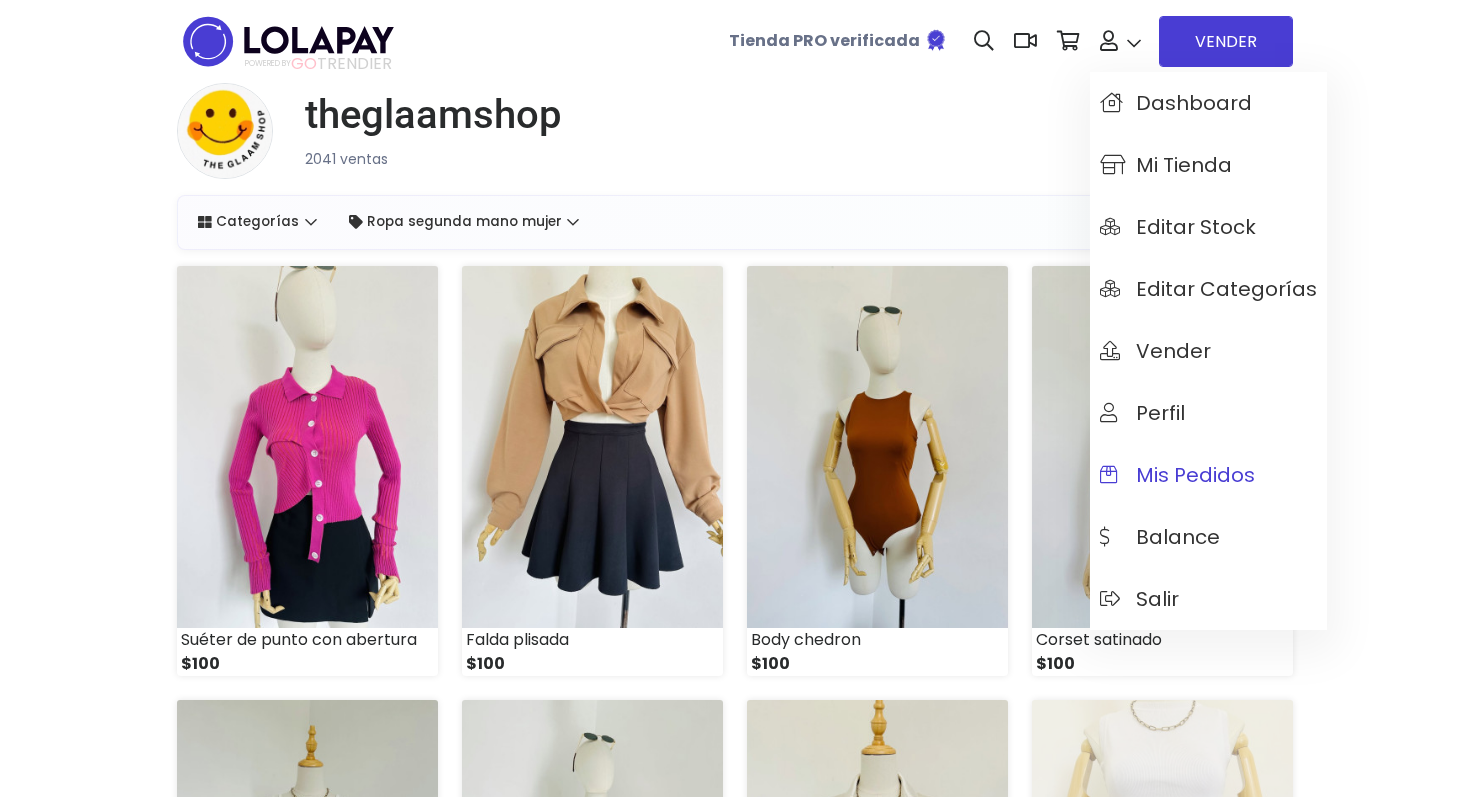 click on "Mis pedidos" at bounding box center (1208, 475) 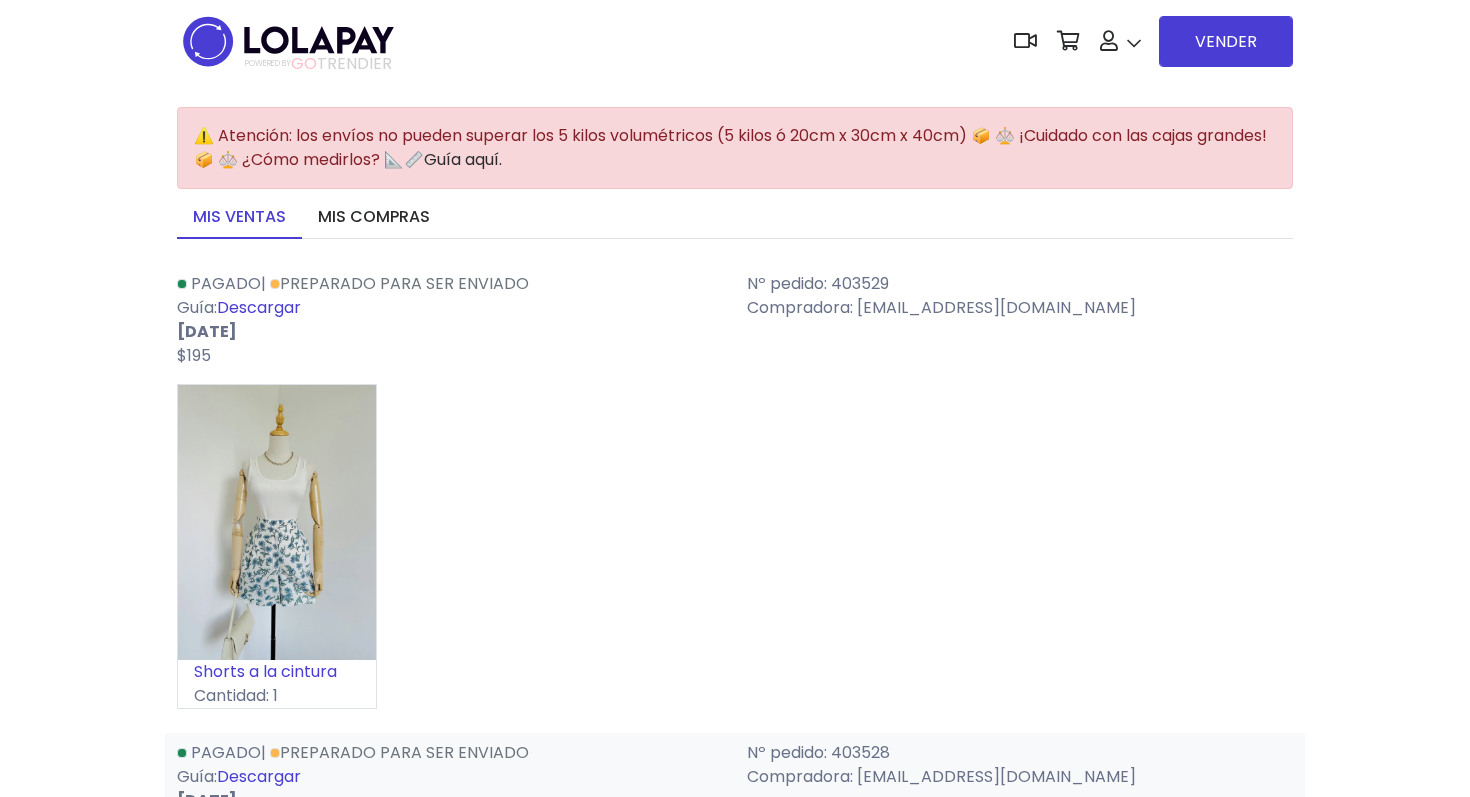 scroll, scrollTop: 83, scrollLeft: 0, axis: vertical 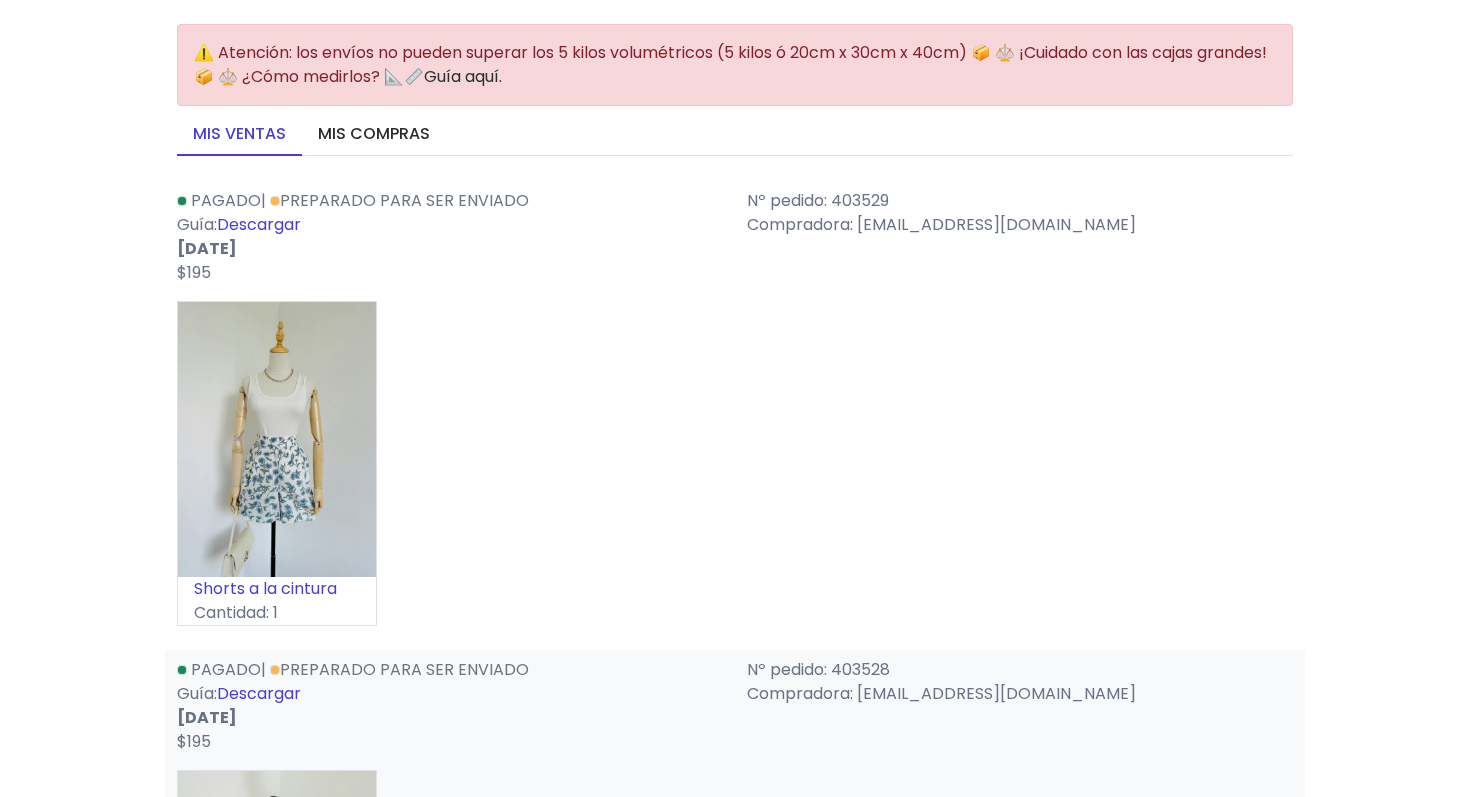 click on "Descargar" at bounding box center [259, 224] 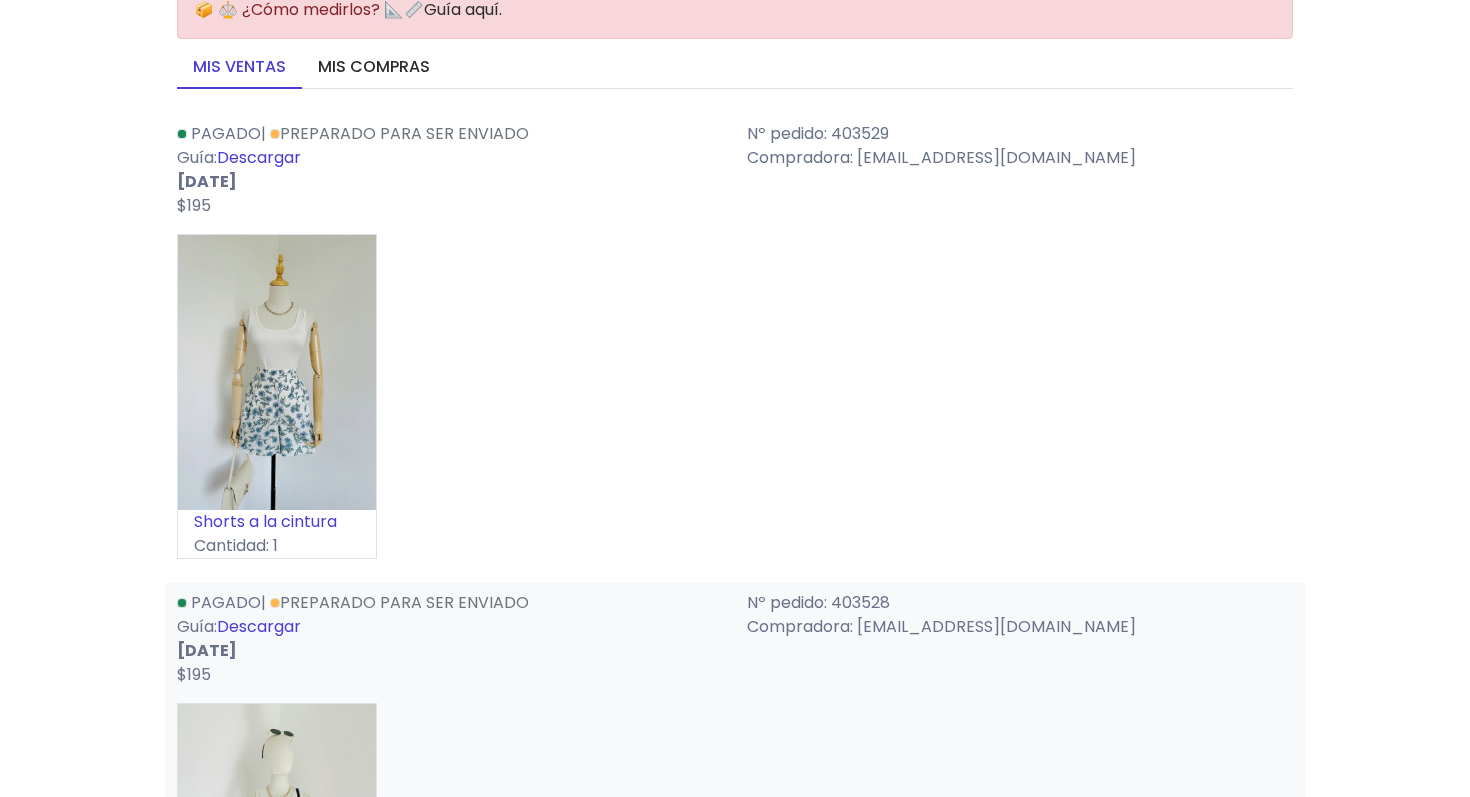 click on "Descargar" at bounding box center [259, 626] 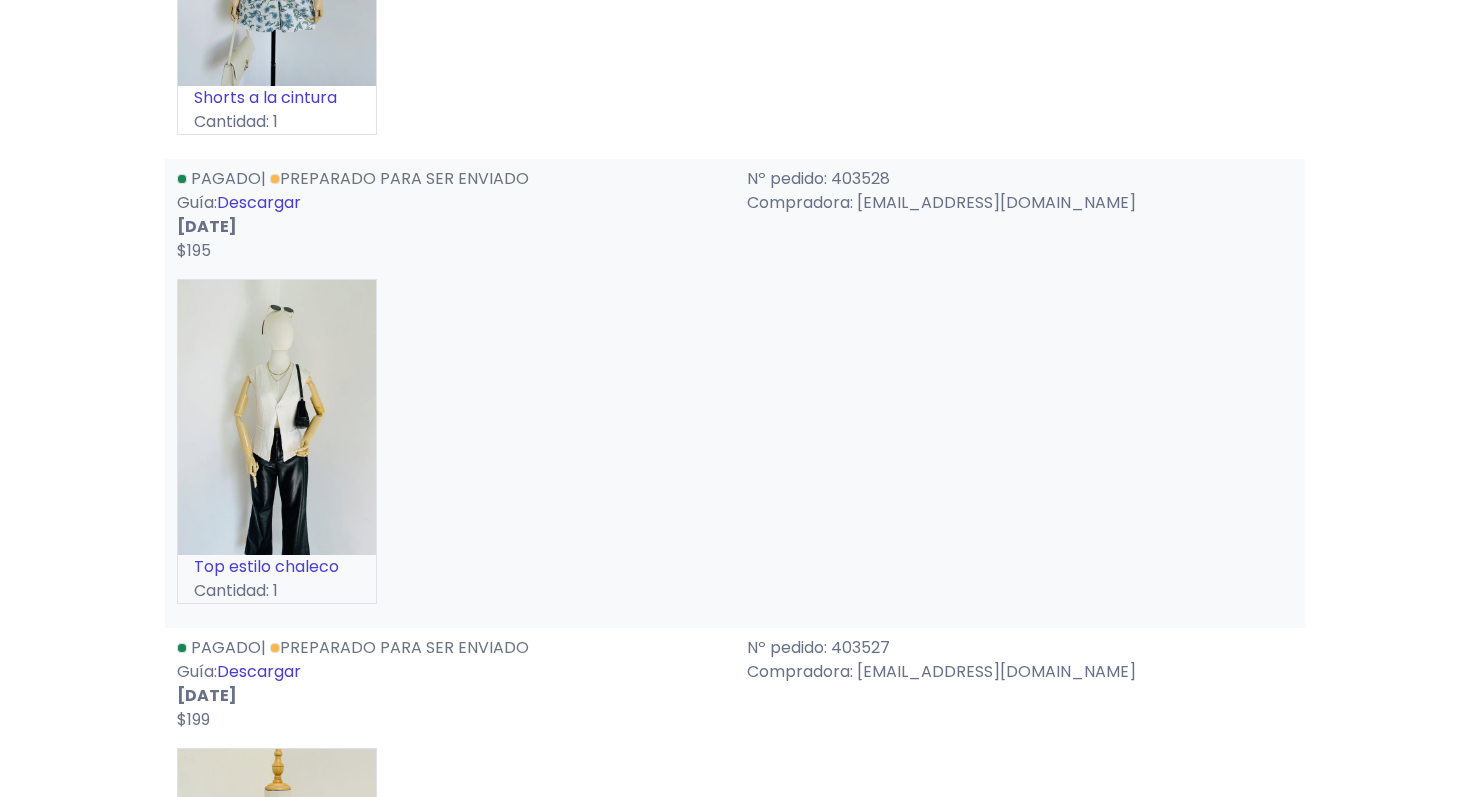 scroll, scrollTop: 828, scrollLeft: 0, axis: vertical 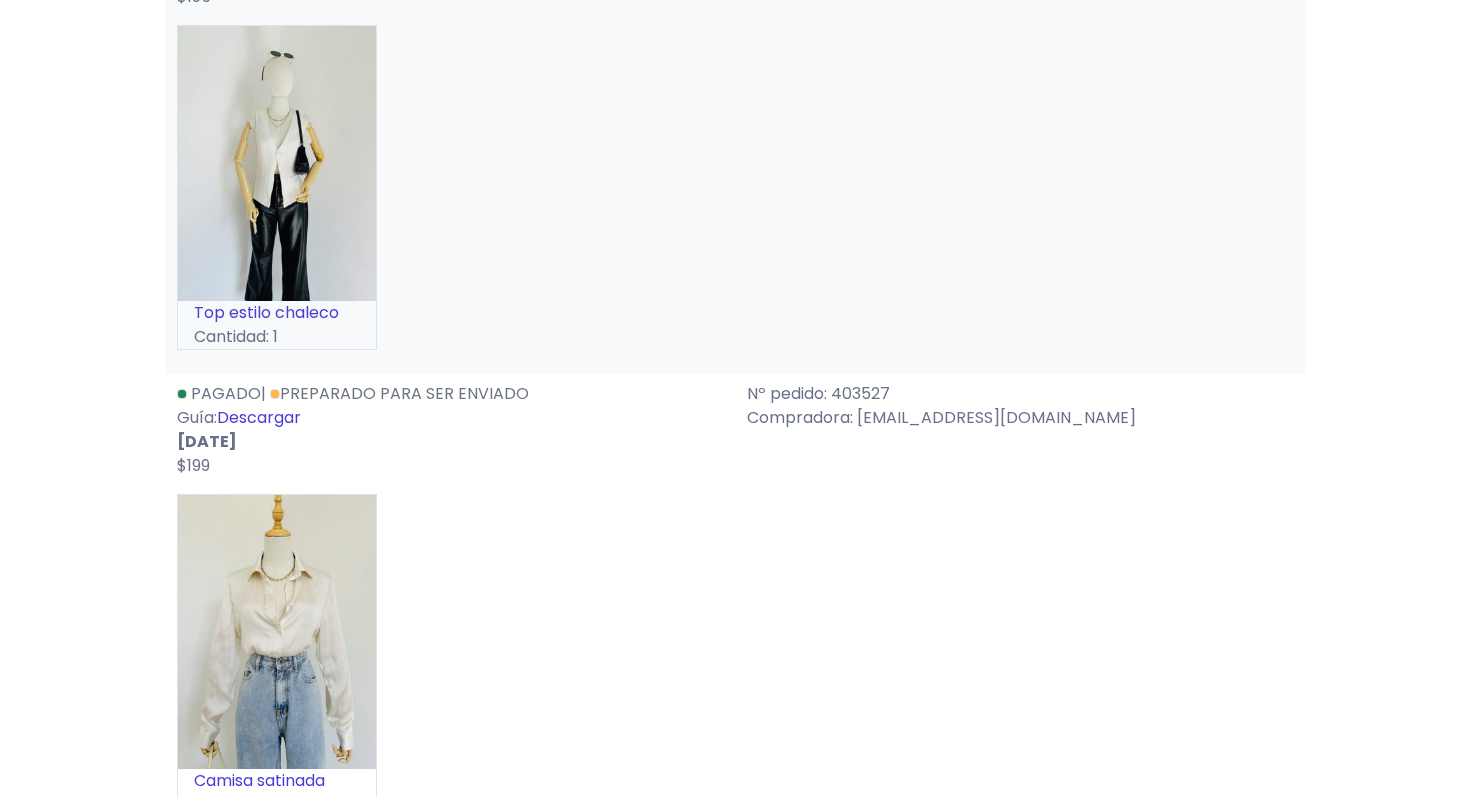 click on "Descargar" at bounding box center (259, 417) 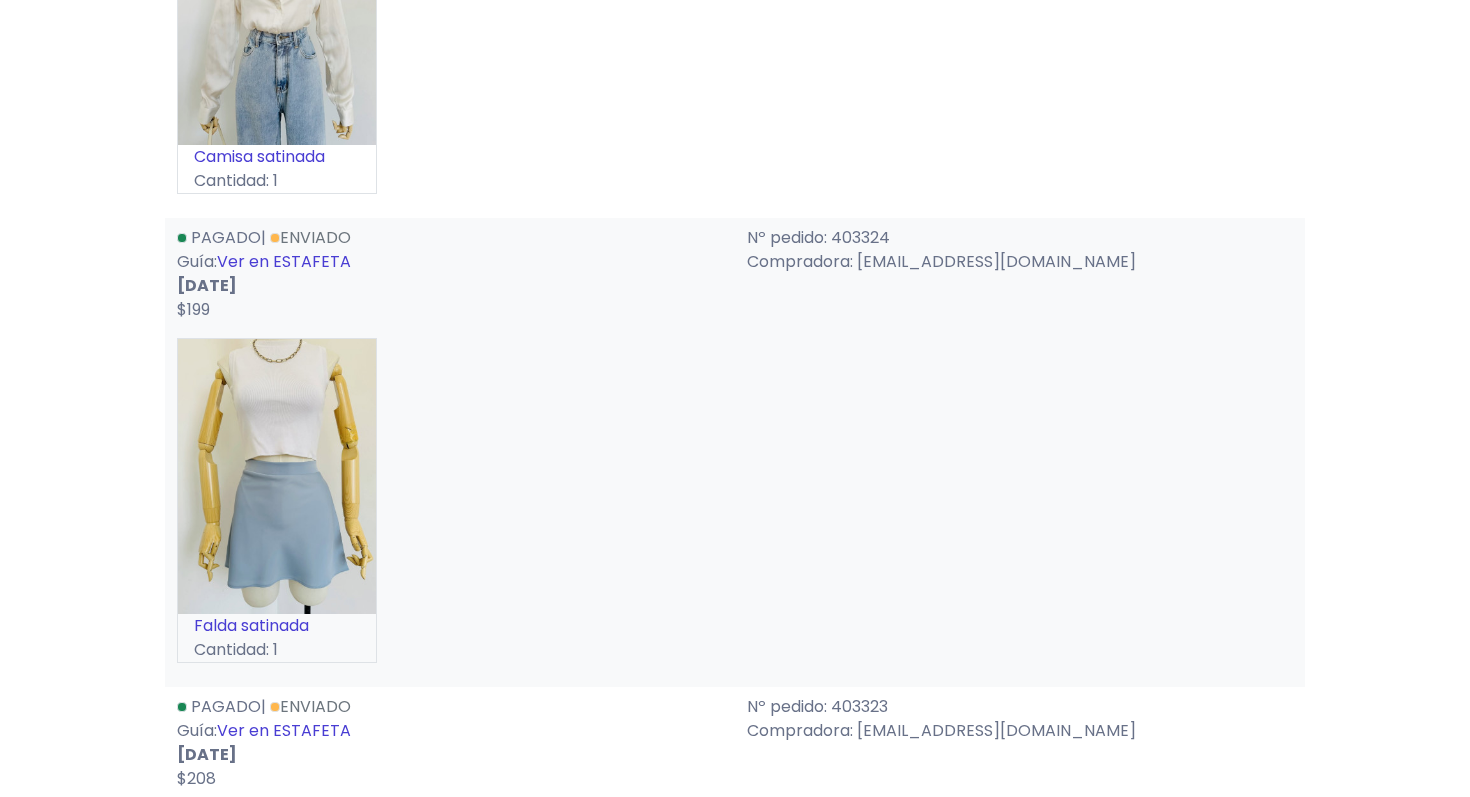 scroll, scrollTop: 1514, scrollLeft: 0, axis: vertical 